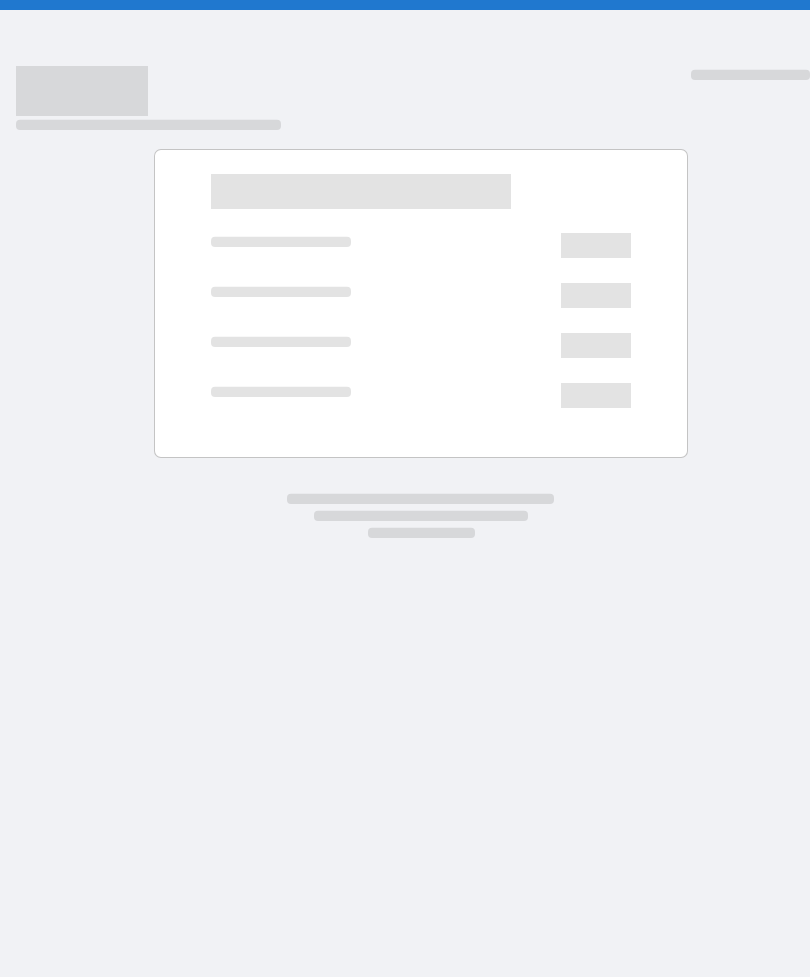 scroll, scrollTop: 0, scrollLeft: 0, axis: both 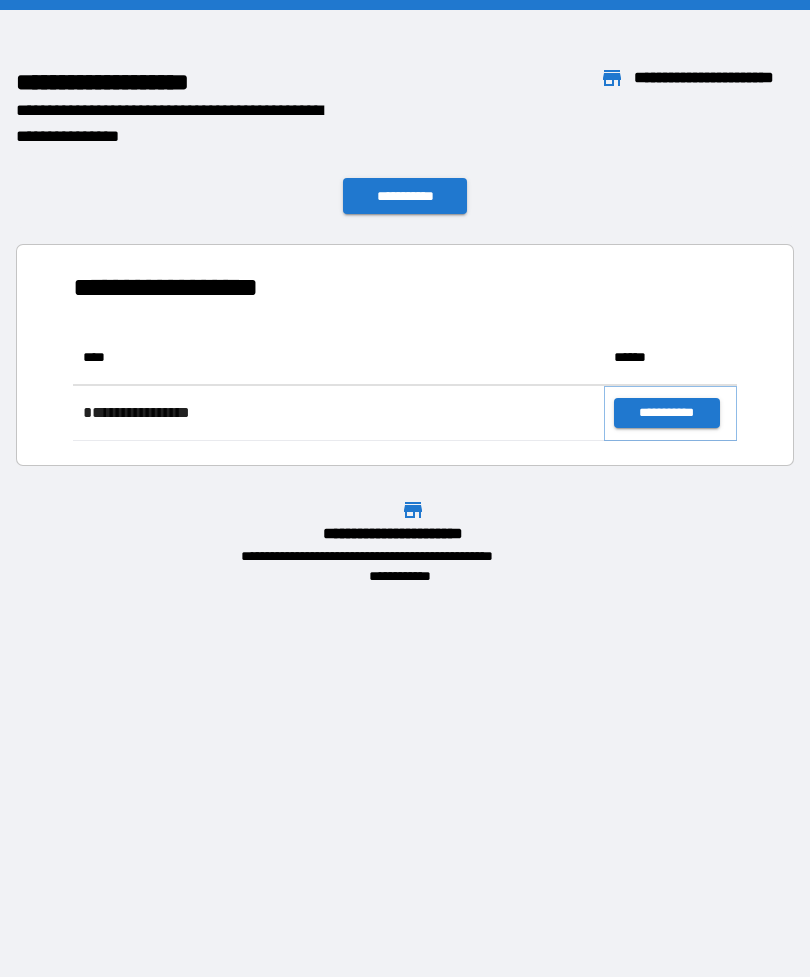 click on "**********" at bounding box center (666, 413) 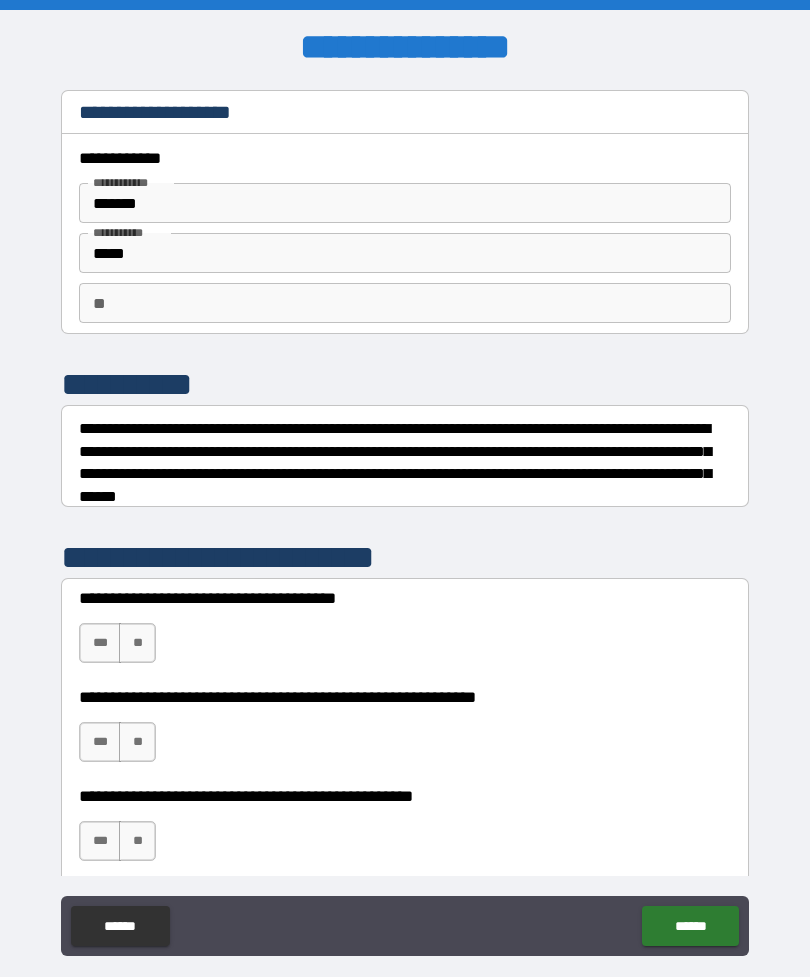 click on "**" at bounding box center (137, 643) 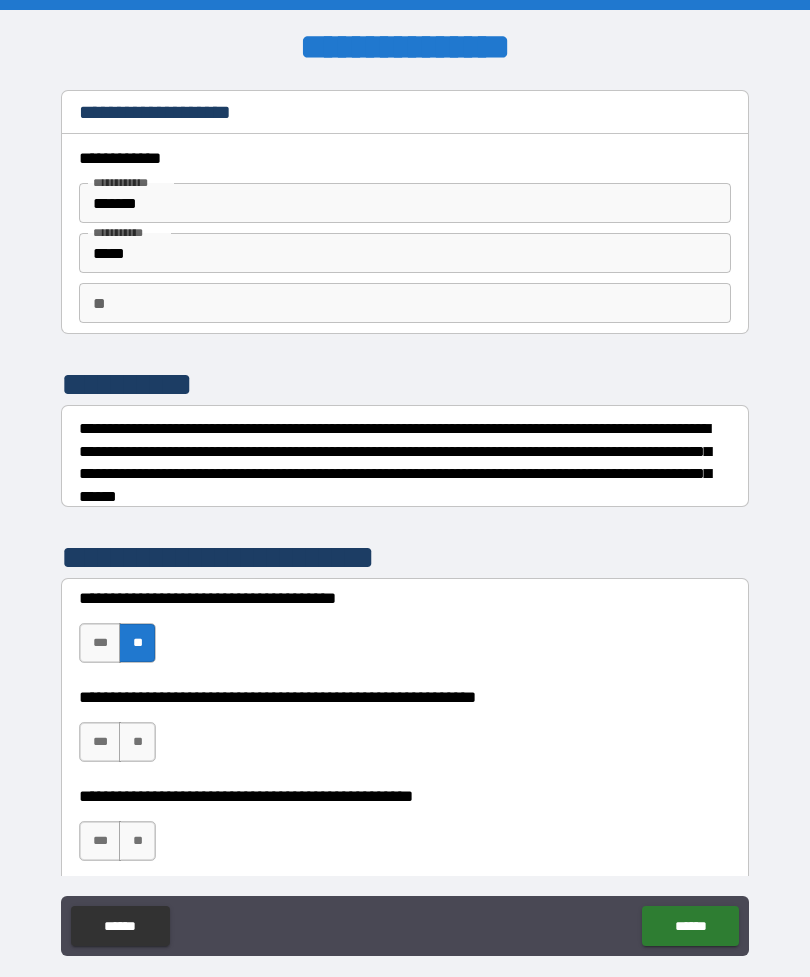 click on "**" at bounding box center [137, 742] 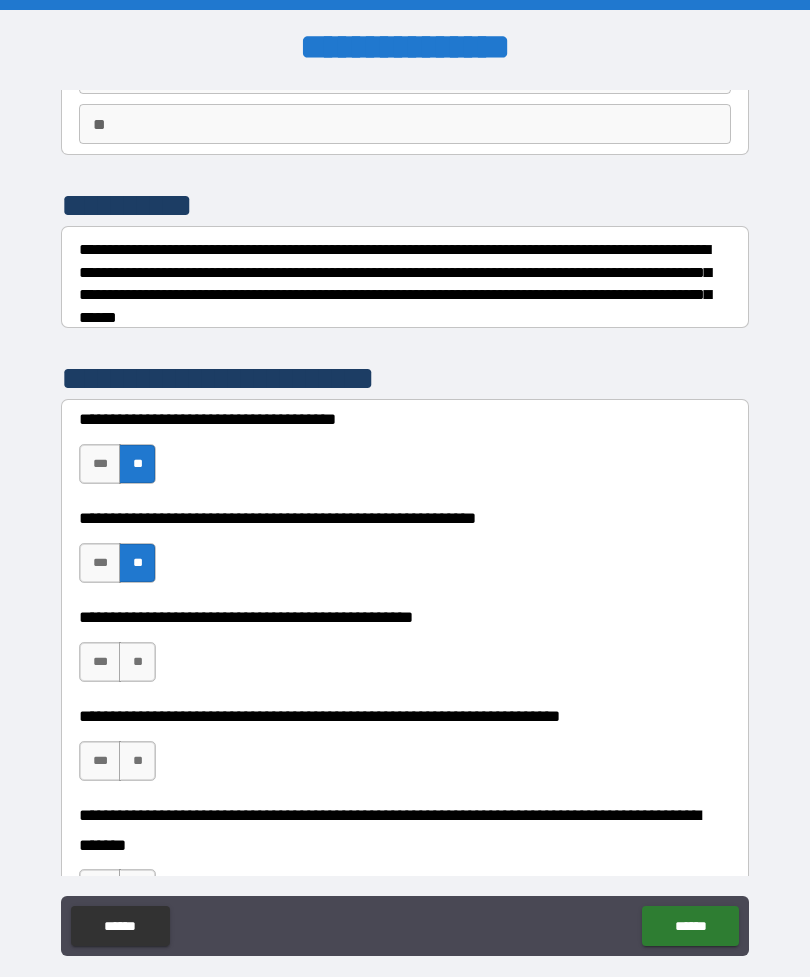 scroll, scrollTop: 197, scrollLeft: 0, axis: vertical 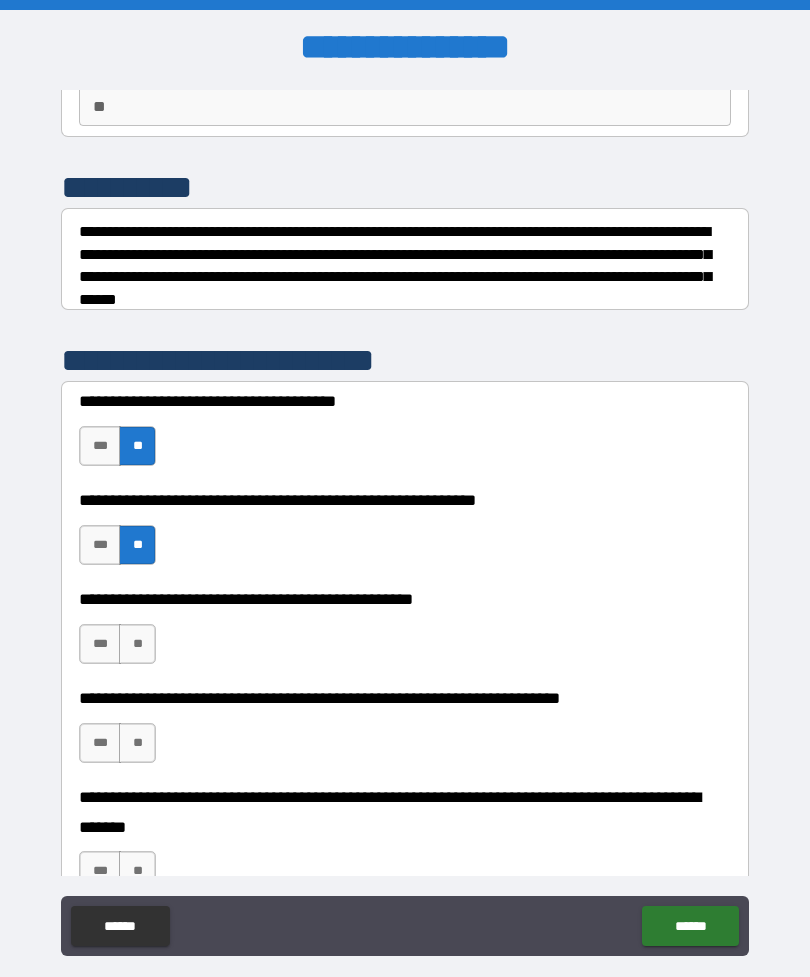 click on "**" at bounding box center (137, 644) 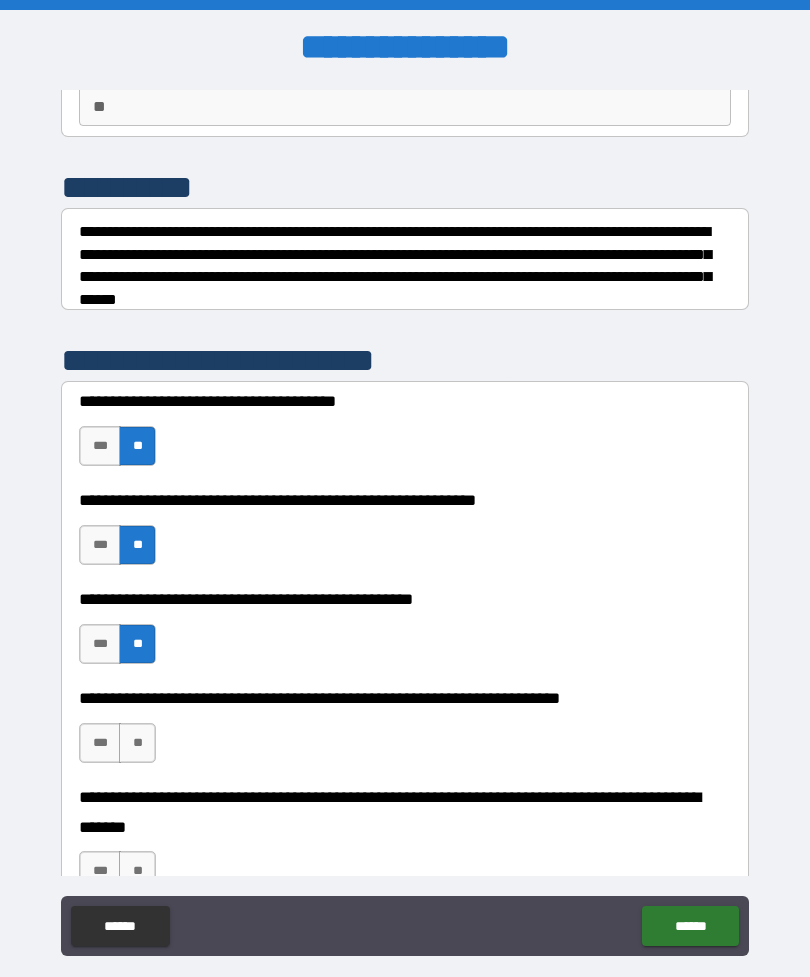 click on "**" at bounding box center [137, 743] 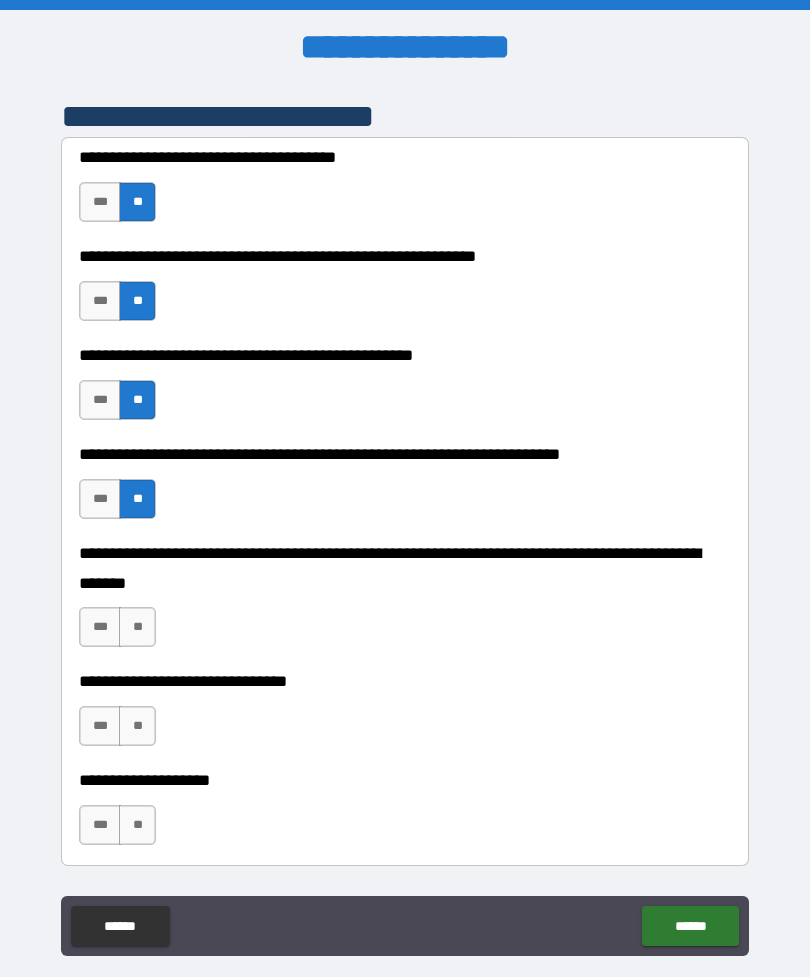 scroll, scrollTop: 450, scrollLeft: 0, axis: vertical 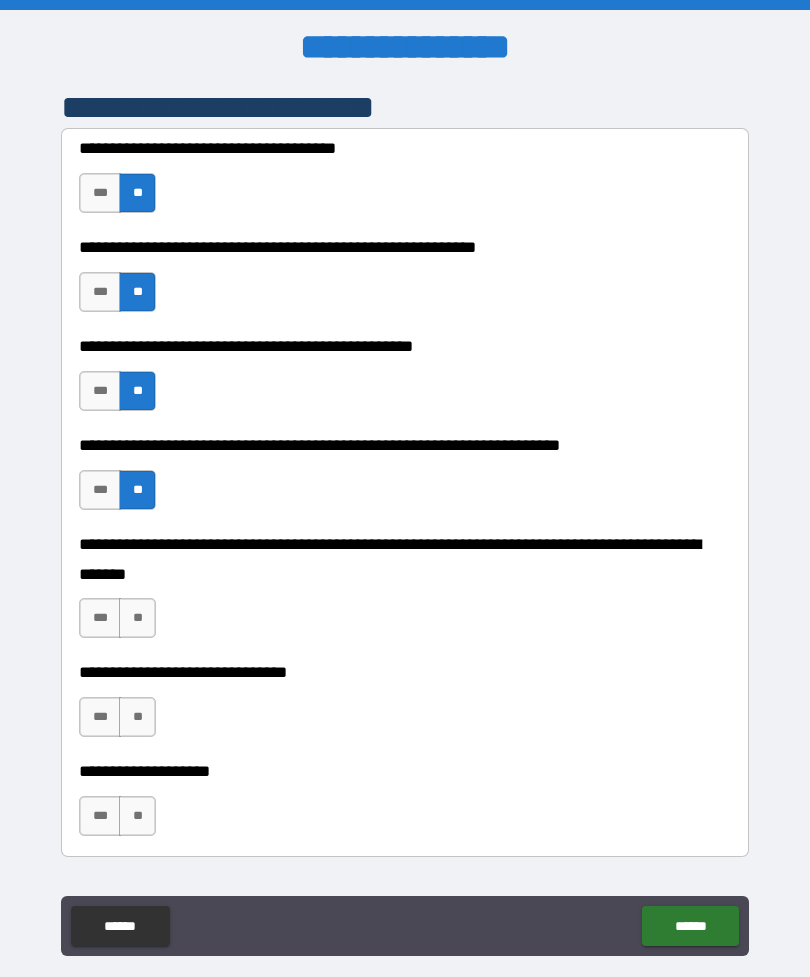 click on "**" at bounding box center [137, 618] 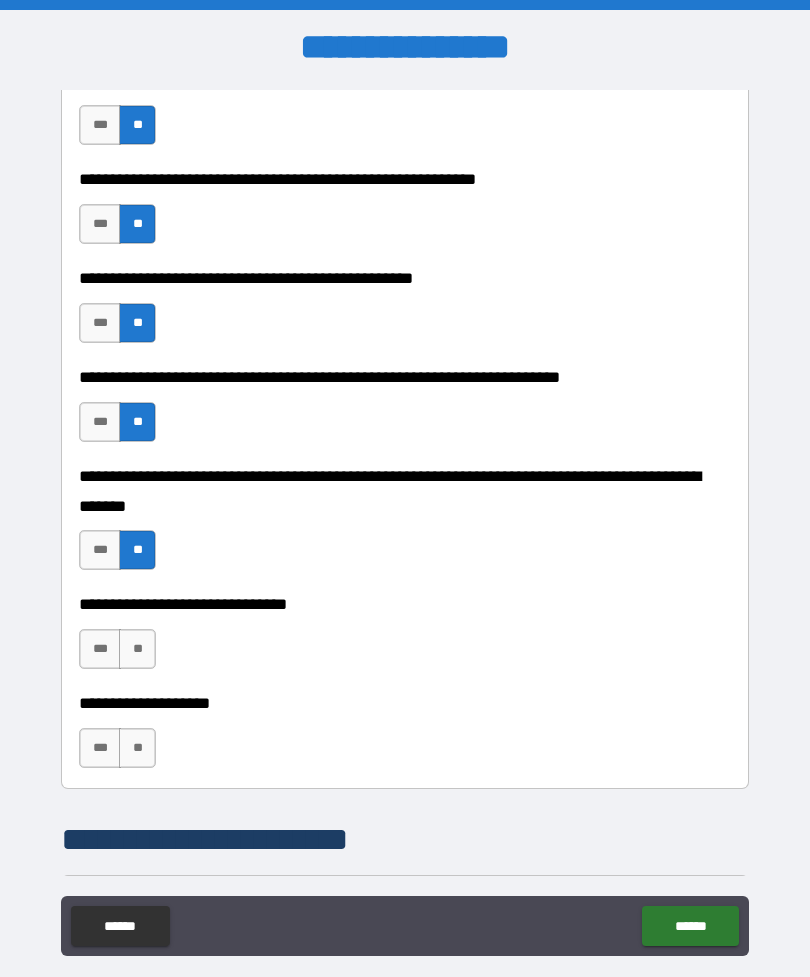 scroll, scrollTop: 586, scrollLeft: 0, axis: vertical 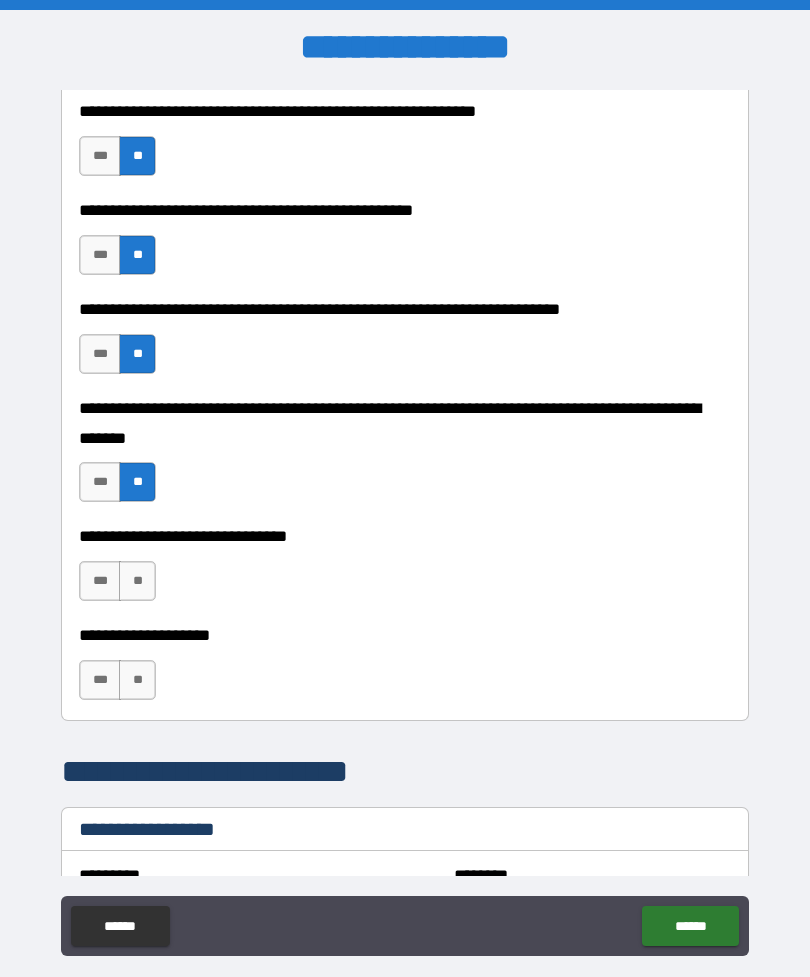 click on "**" at bounding box center [137, 581] 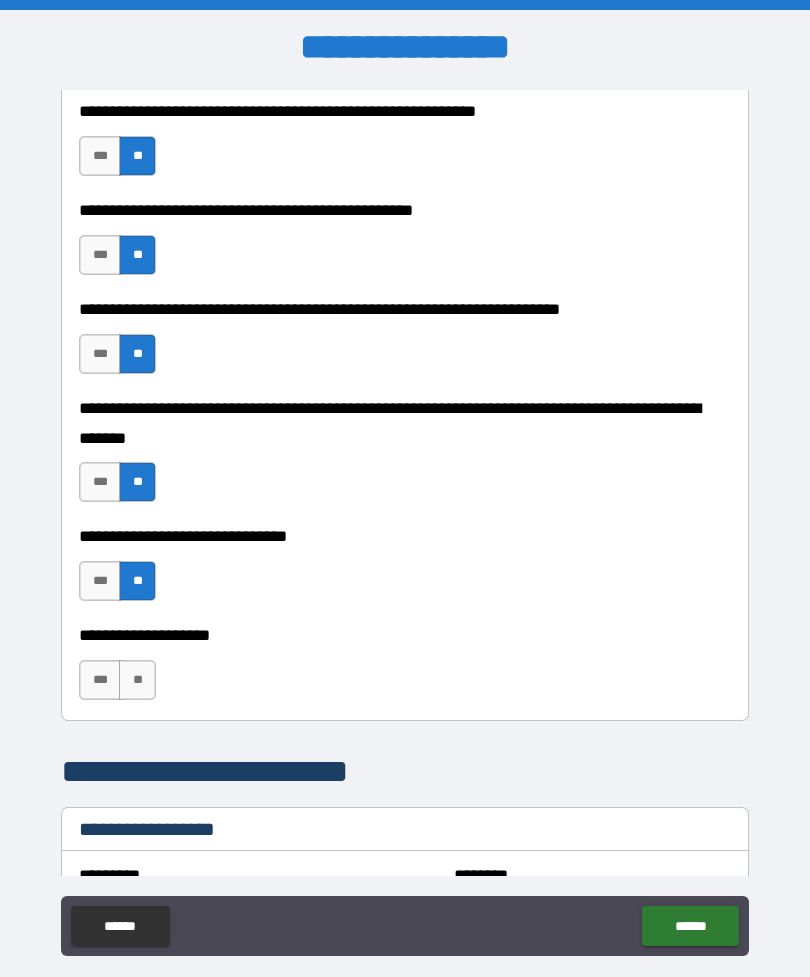 click on "**" at bounding box center [137, 680] 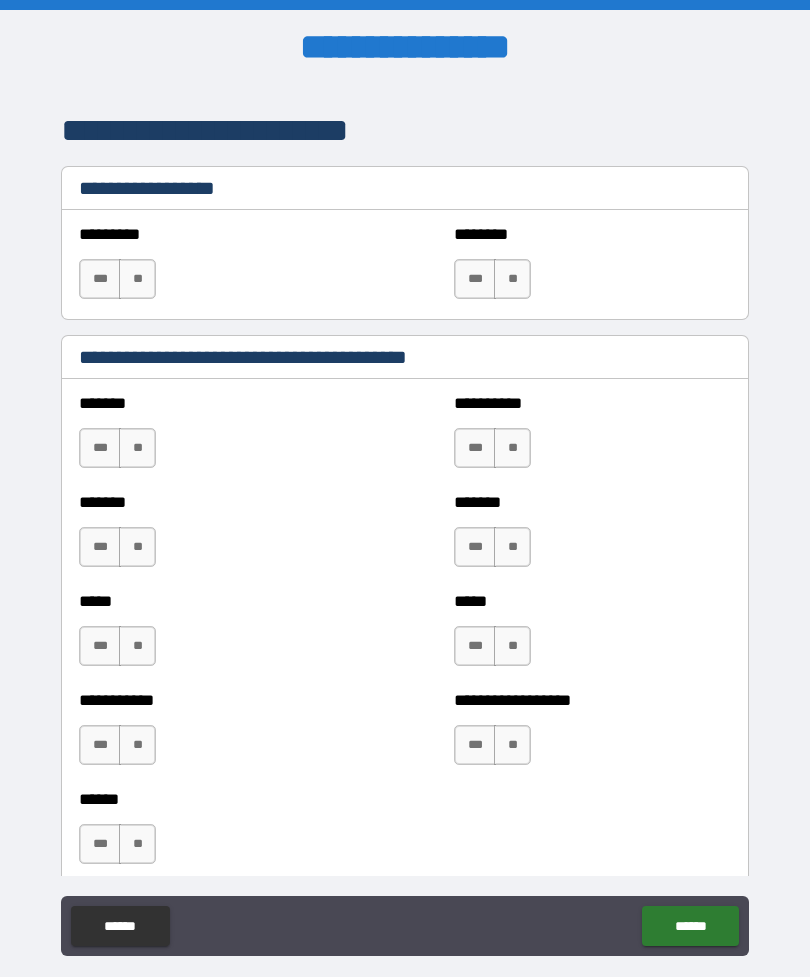 scroll, scrollTop: 1228, scrollLeft: 0, axis: vertical 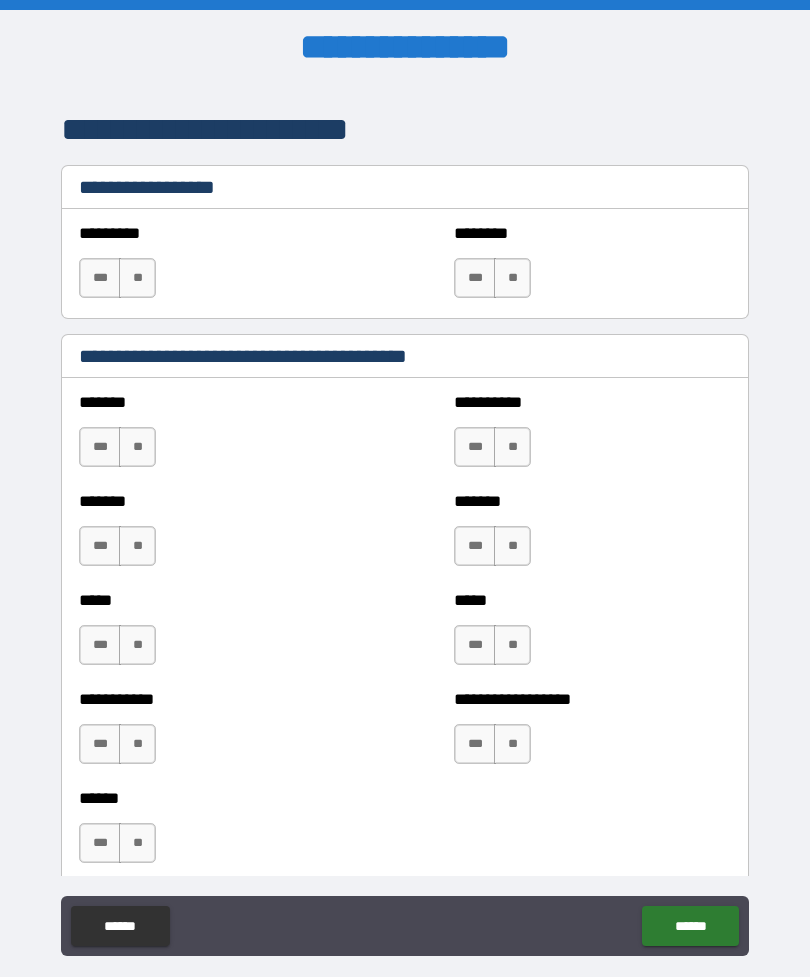click on "**" at bounding box center [137, 447] 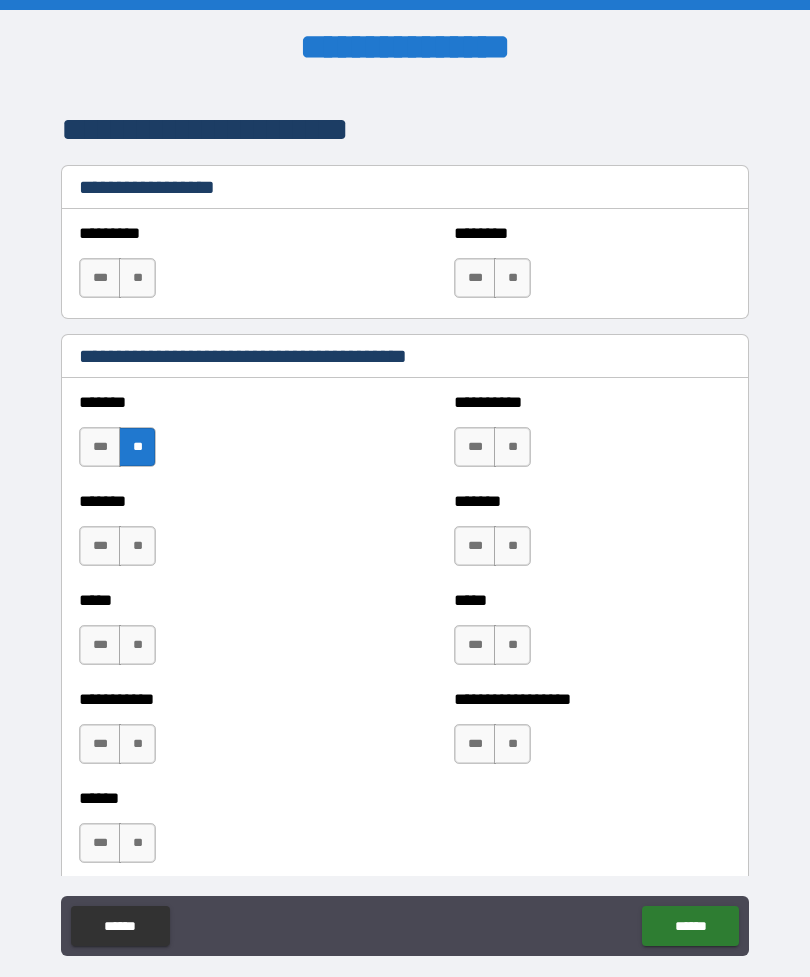 click on "**" at bounding box center [137, 546] 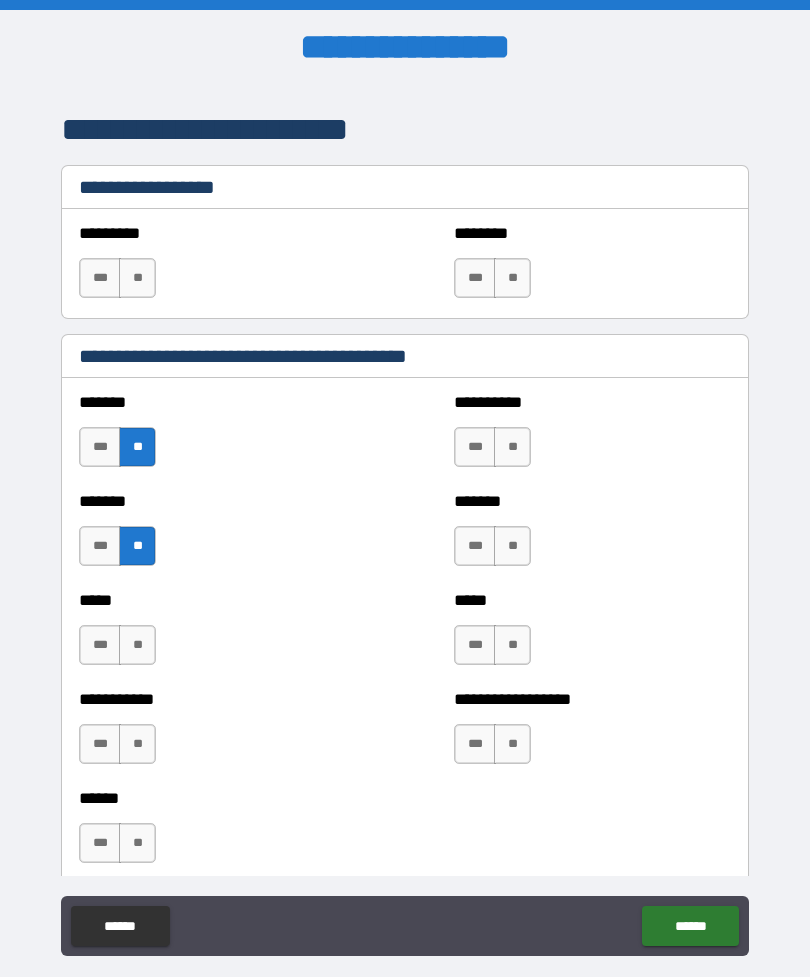 click on "**" at bounding box center (137, 645) 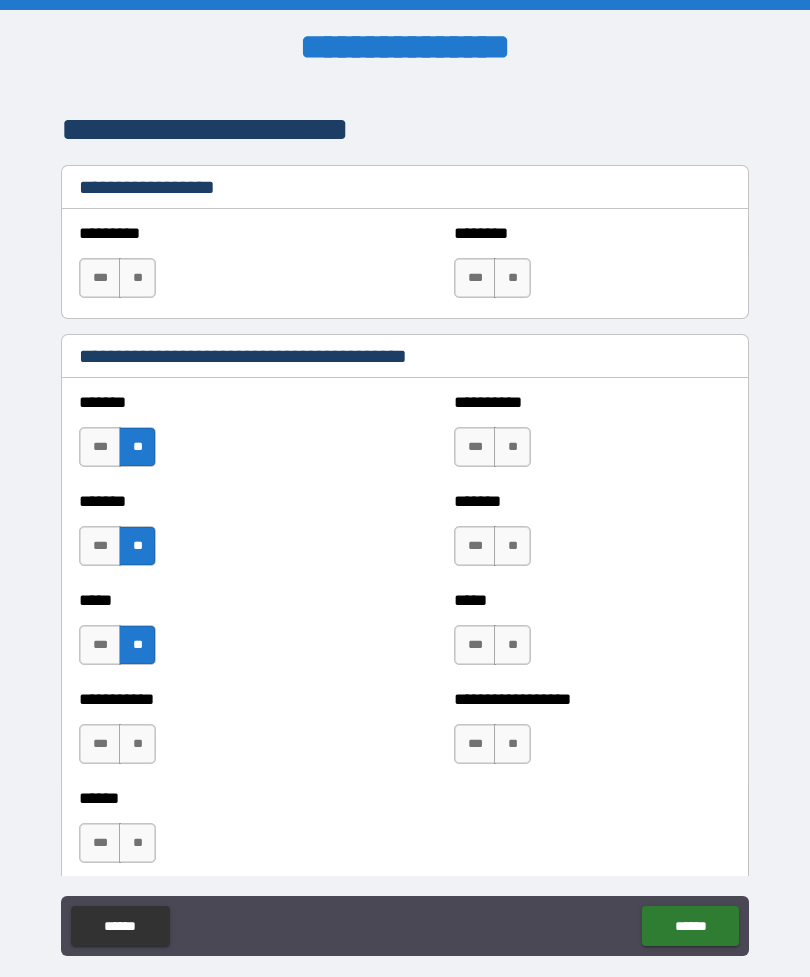 click on "**" at bounding box center [137, 744] 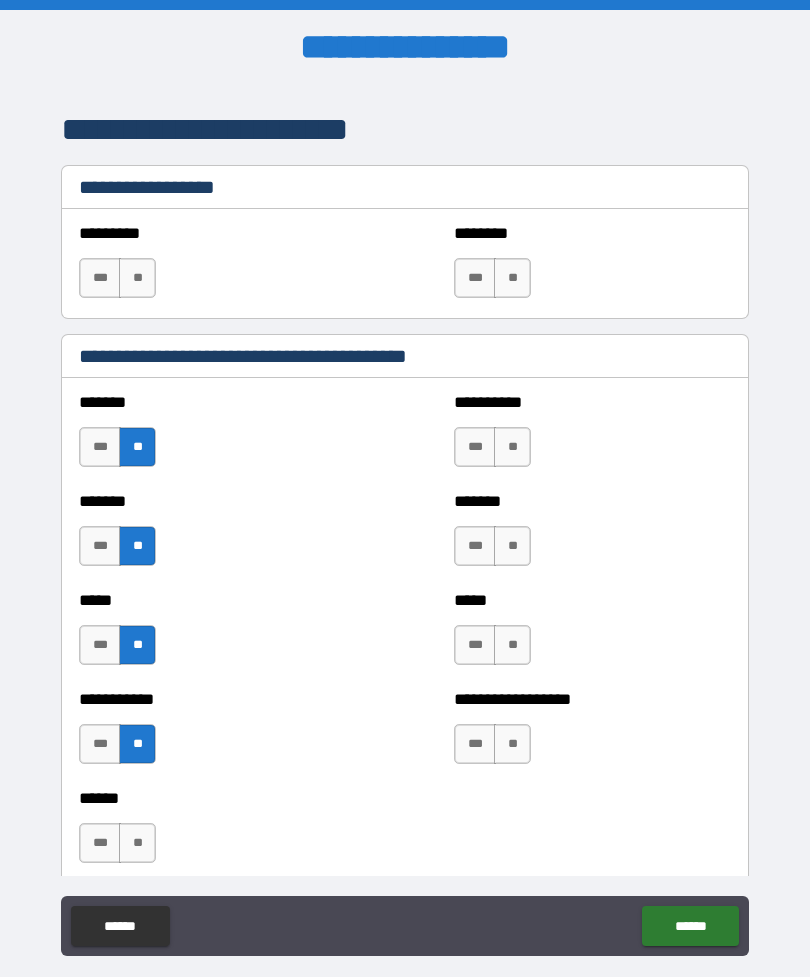 click on "**" at bounding box center [137, 843] 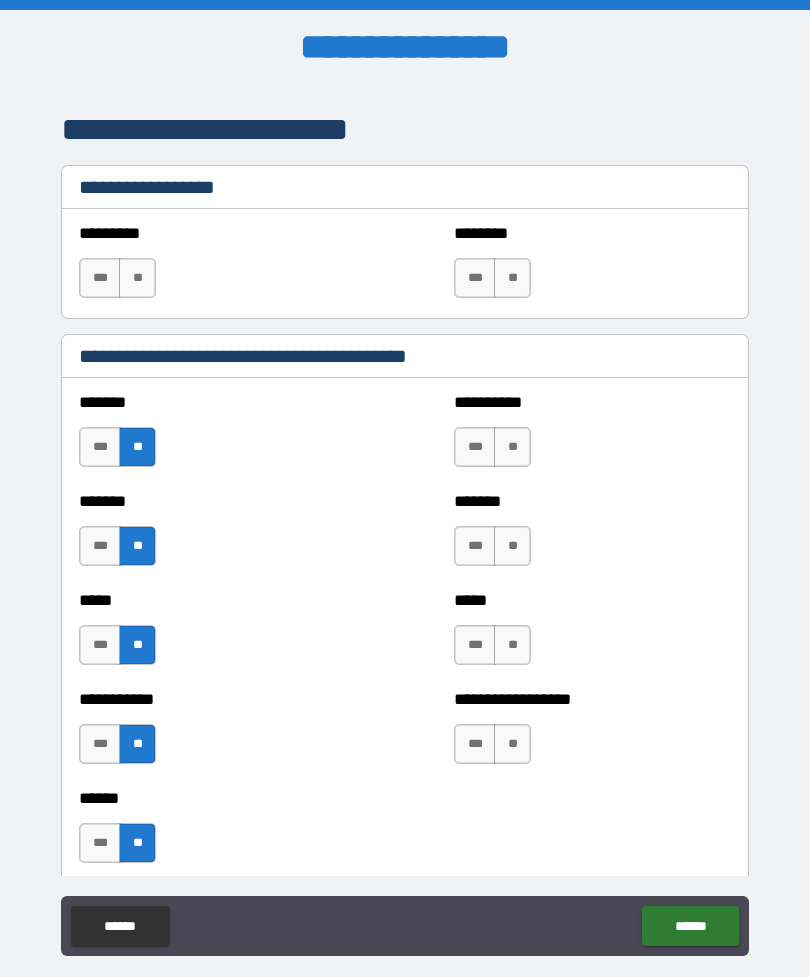 click on "**" at bounding box center (512, 447) 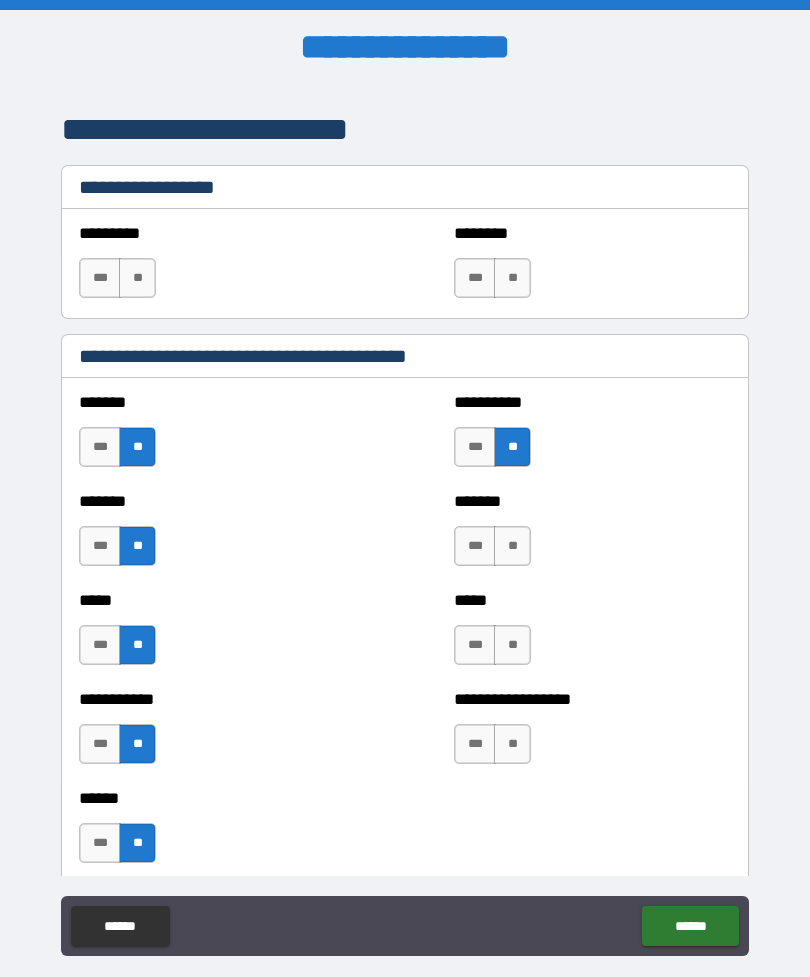 click on "**" at bounding box center [512, 546] 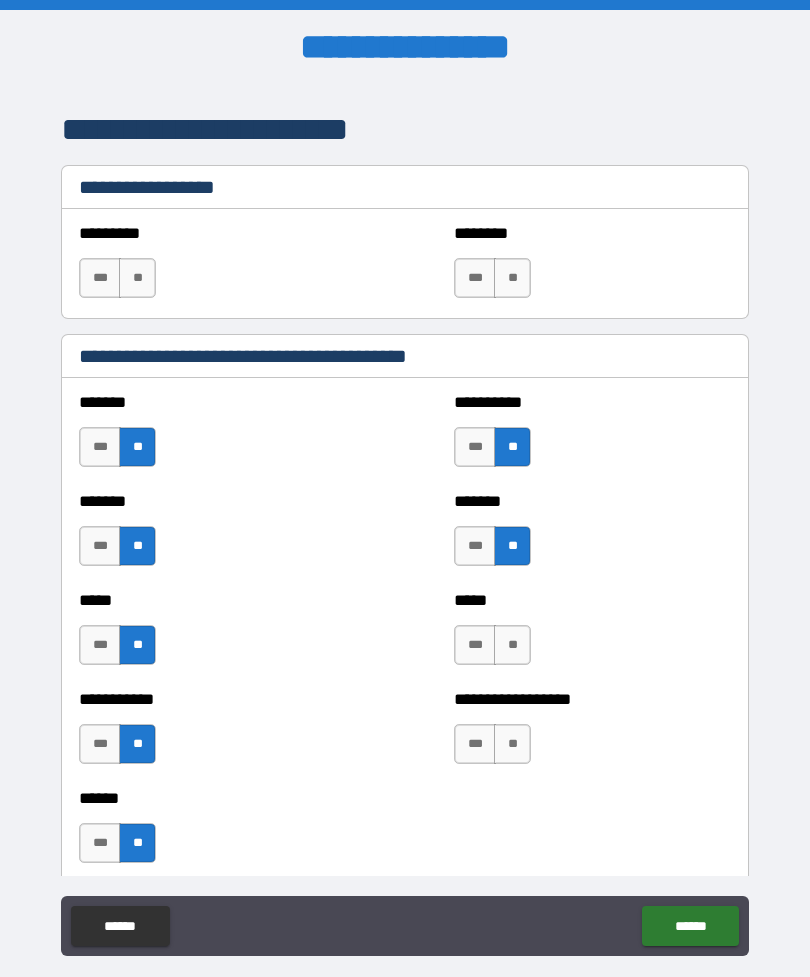click on "**" at bounding box center [512, 645] 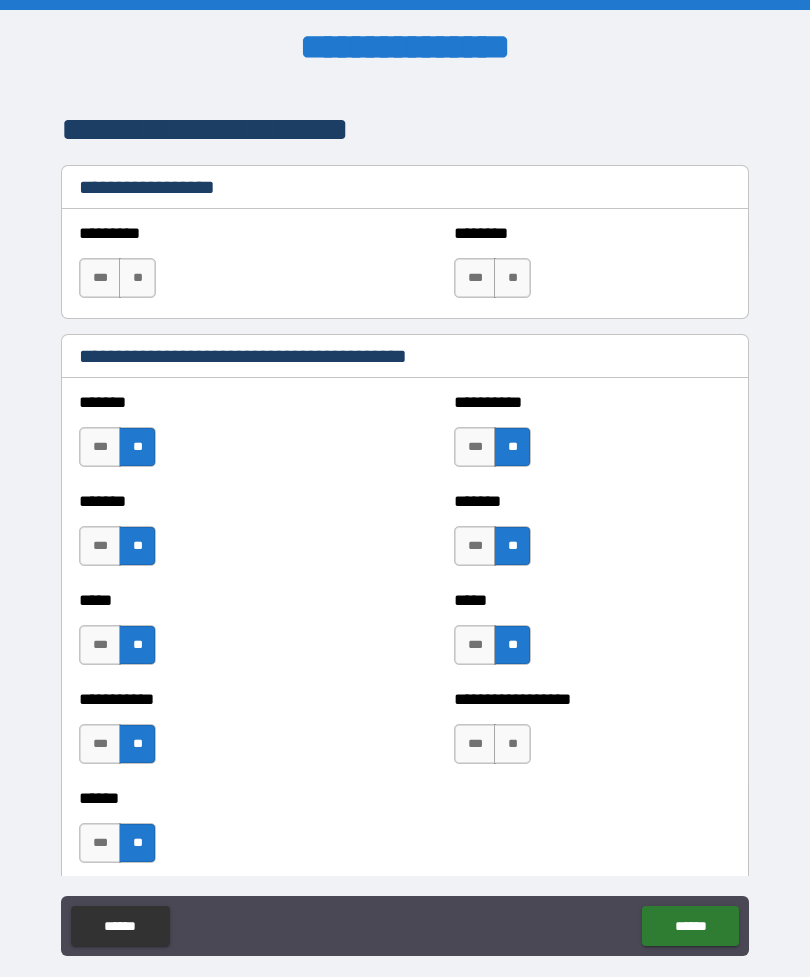 click on "**" at bounding box center [512, 744] 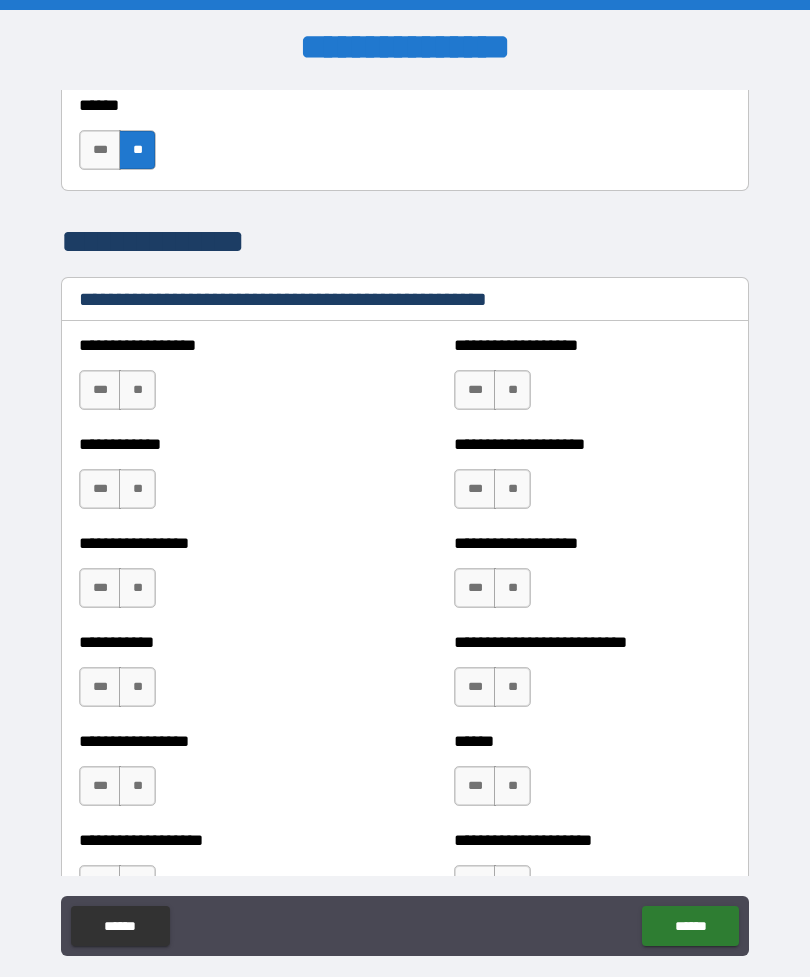 scroll, scrollTop: 1926, scrollLeft: 0, axis: vertical 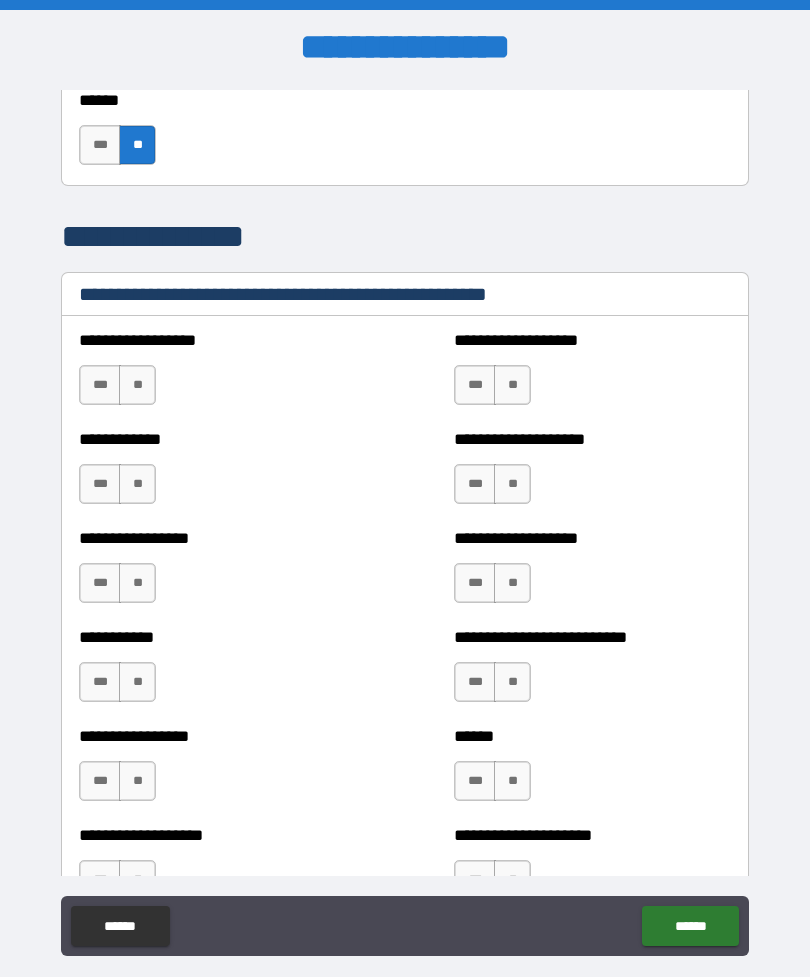 click on "**" at bounding box center [137, 385] 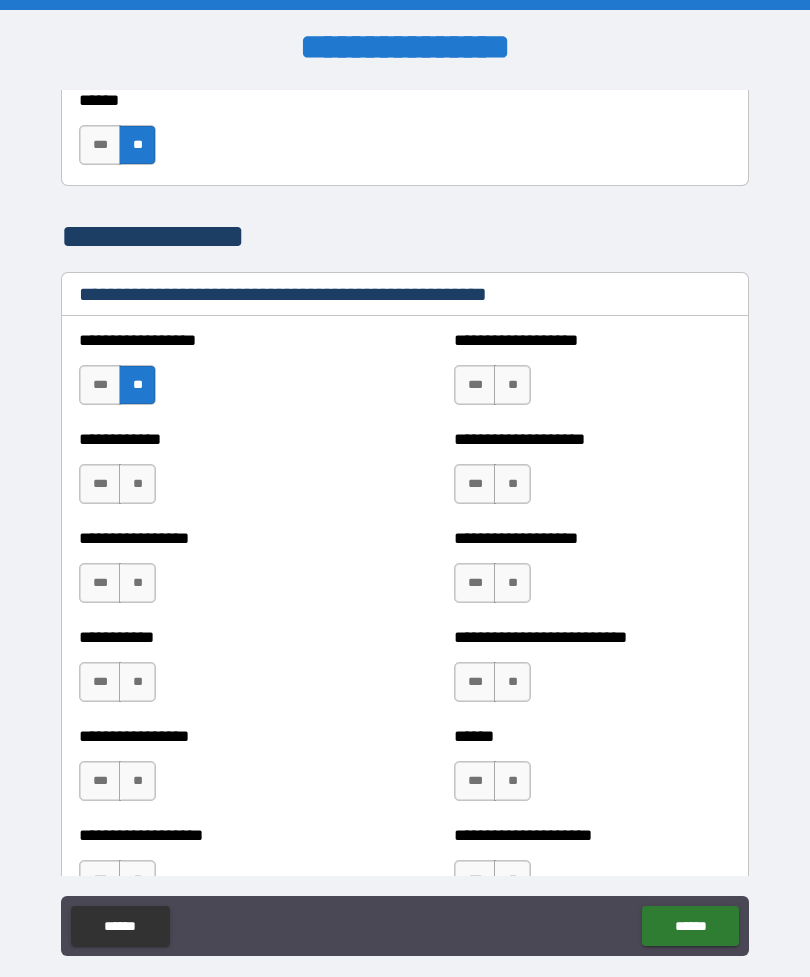 click on "**" at bounding box center (137, 484) 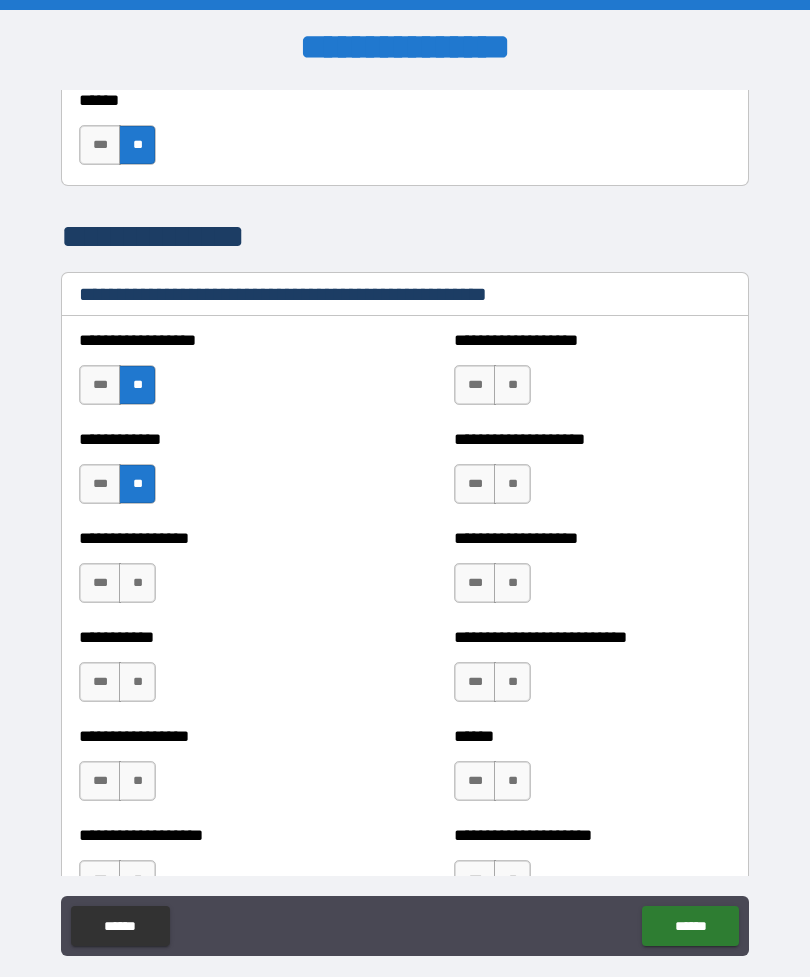 click on "**" at bounding box center (137, 583) 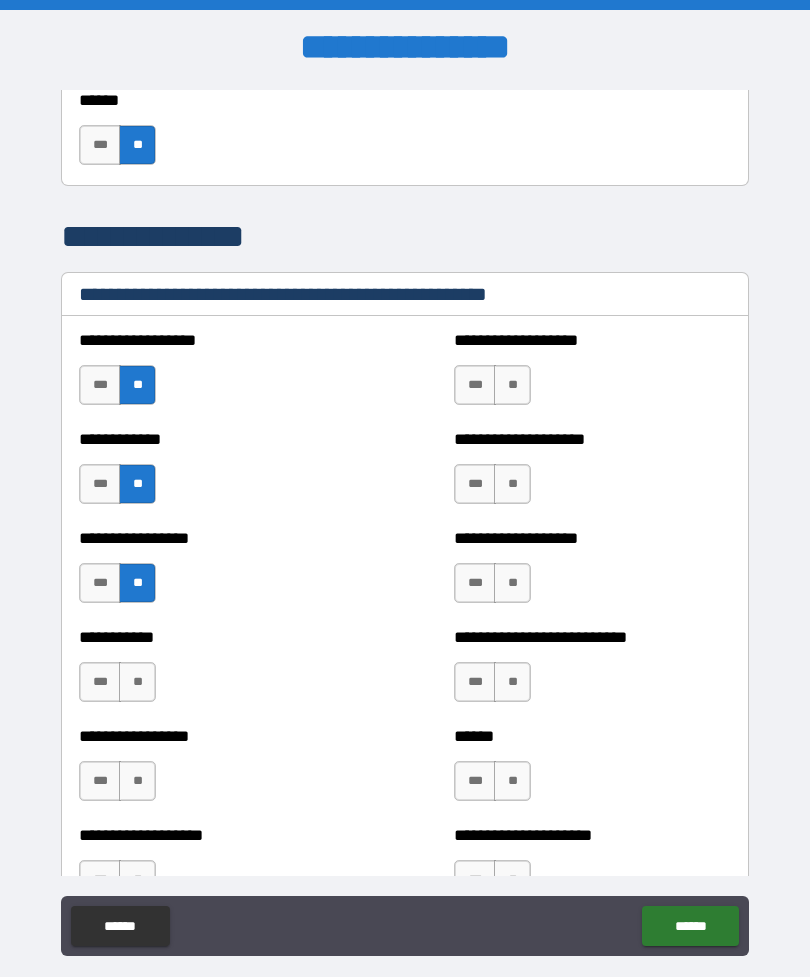 click on "**" at bounding box center [137, 682] 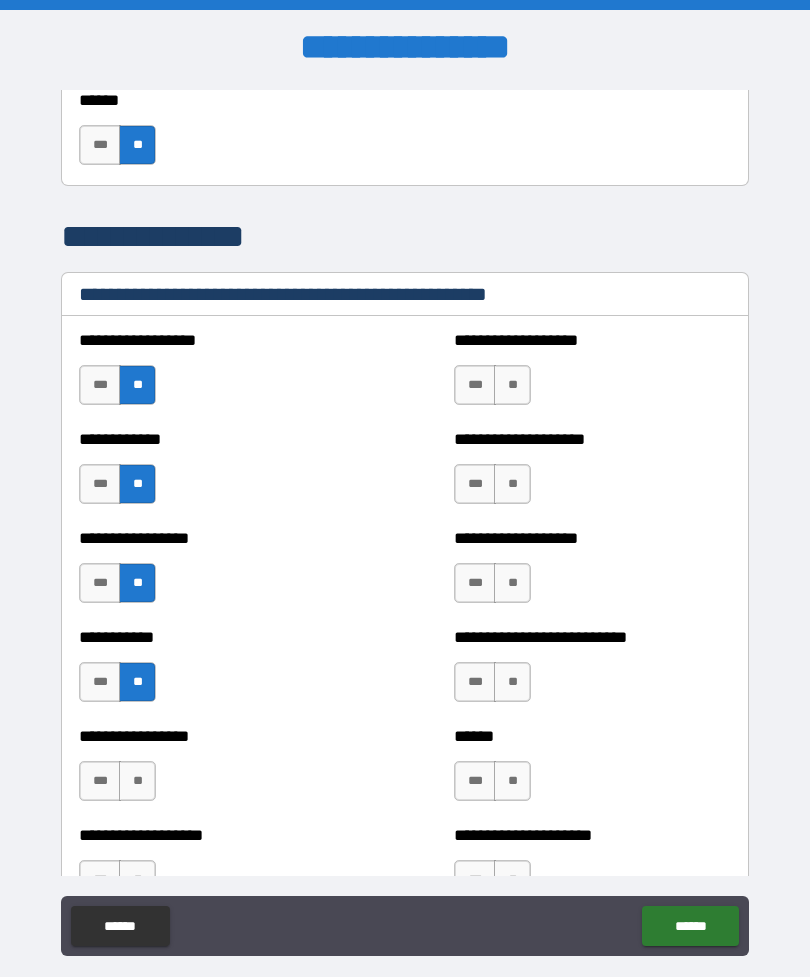click on "**" at bounding box center [137, 781] 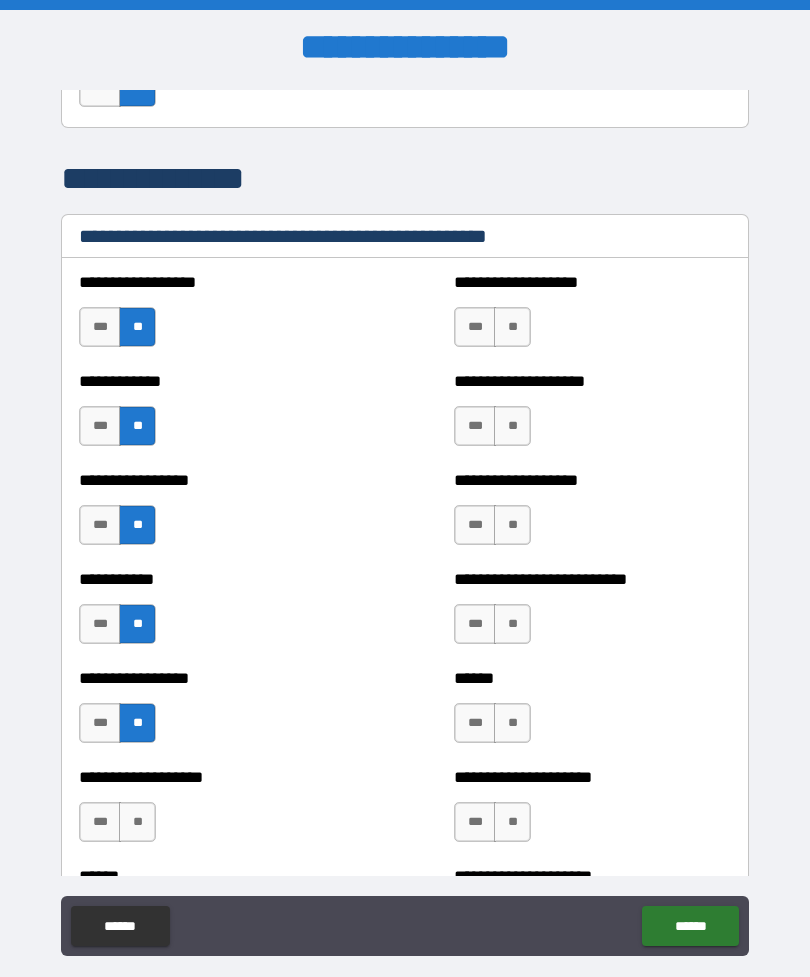 scroll, scrollTop: 1983, scrollLeft: 0, axis: vertical 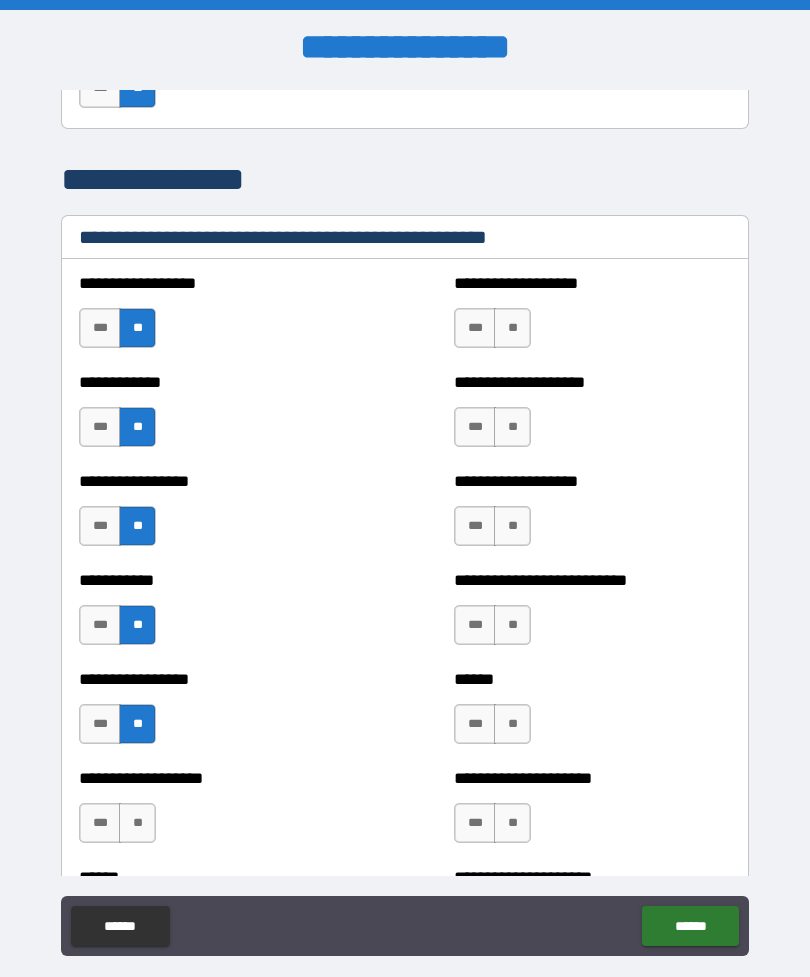 click on "**" at bounding box center (512, 328) 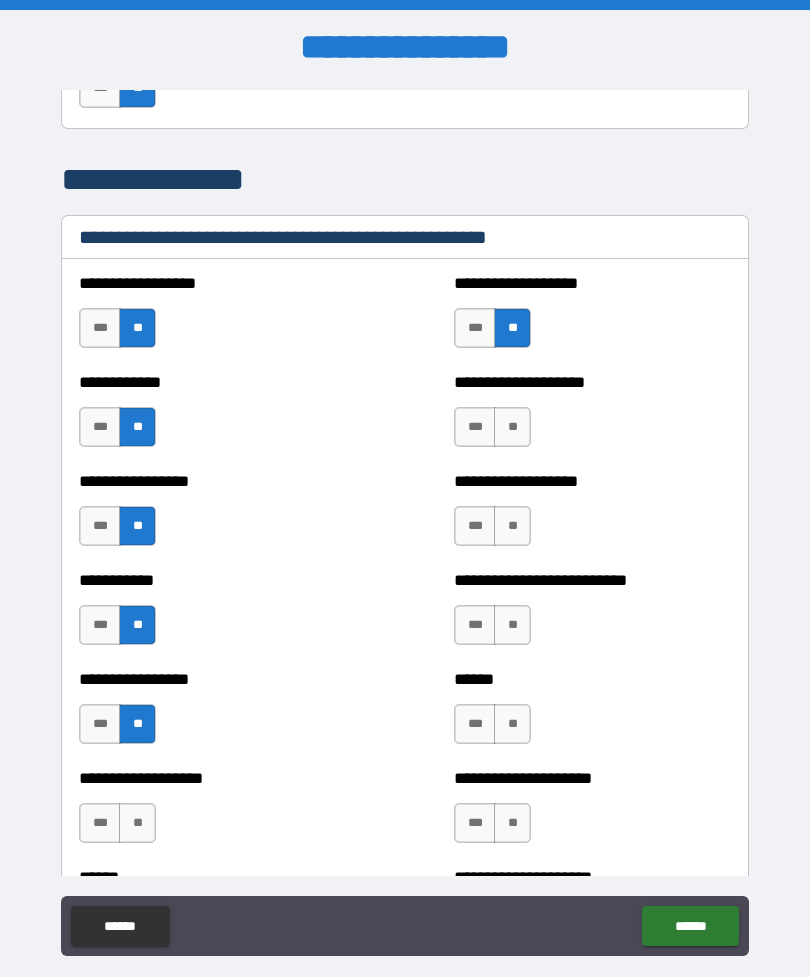 click on "**" at bounding box center [512, 427] 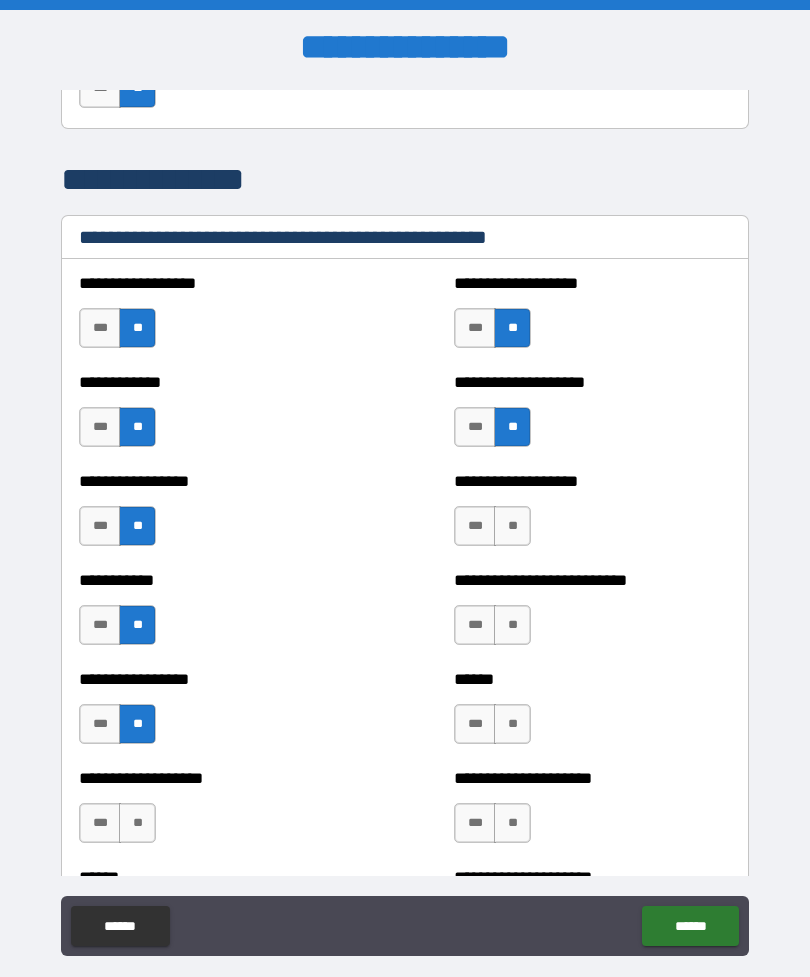 click on "**" at bounding box center [512, 526] 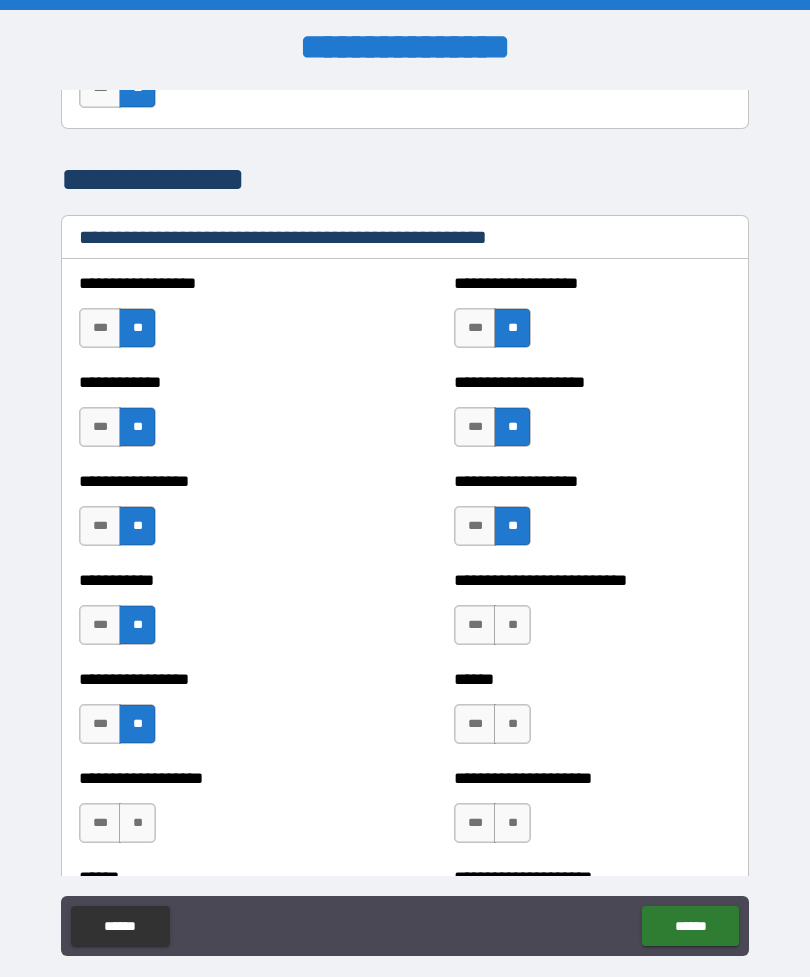 click on "**" at bounding box center (512, 625) 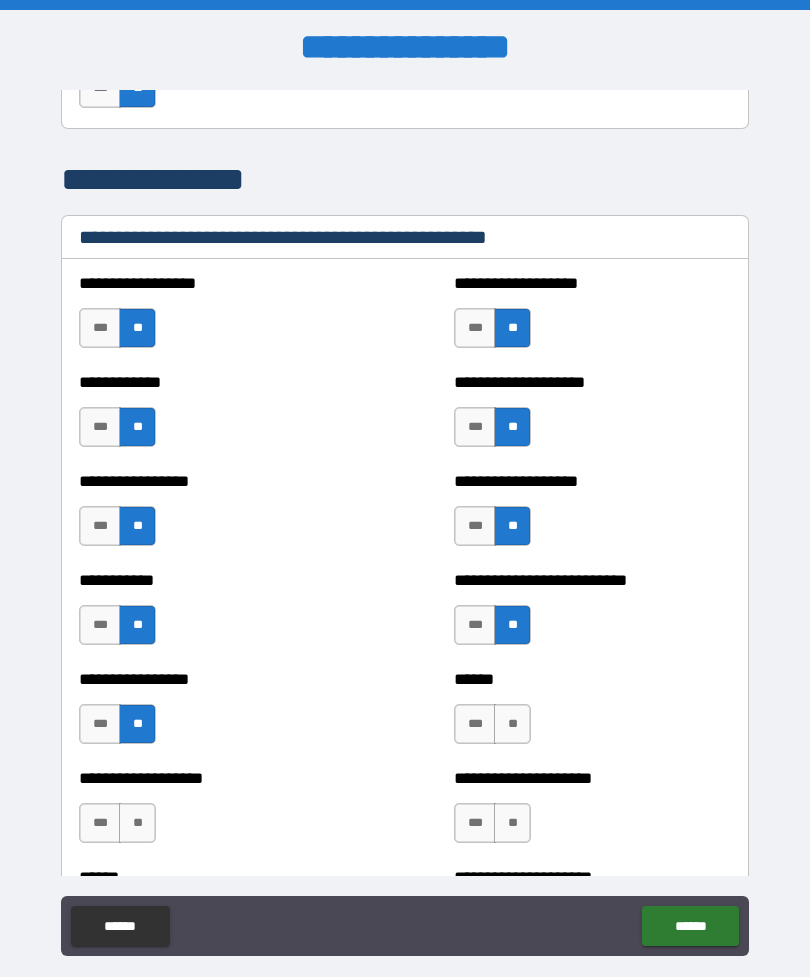 click on "**" at bounding box center [512, 724] 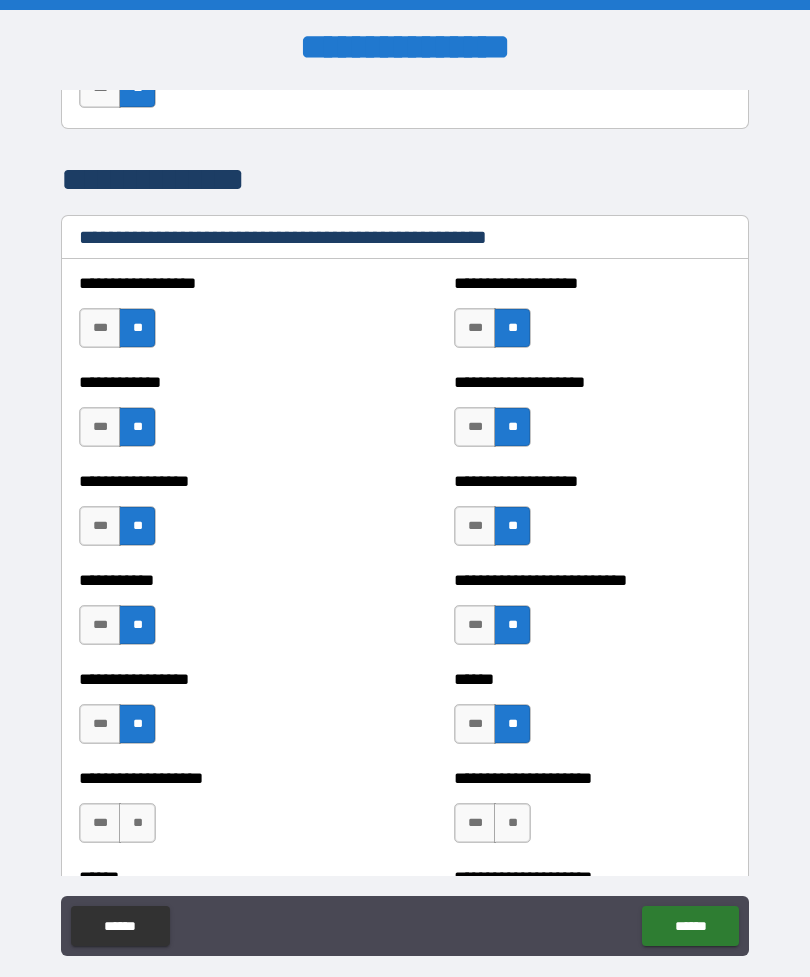 click on "**" at bounding box center [512, 823] 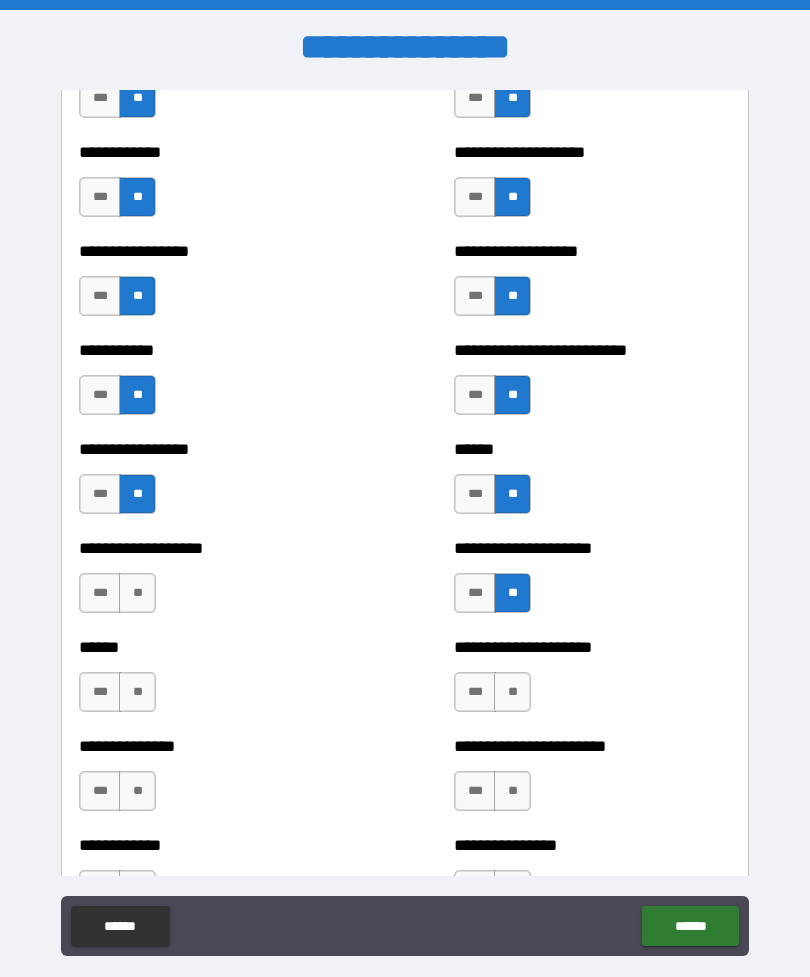 scroll, scrollTop: 2216, scrollLeft: 0, axis: vertical 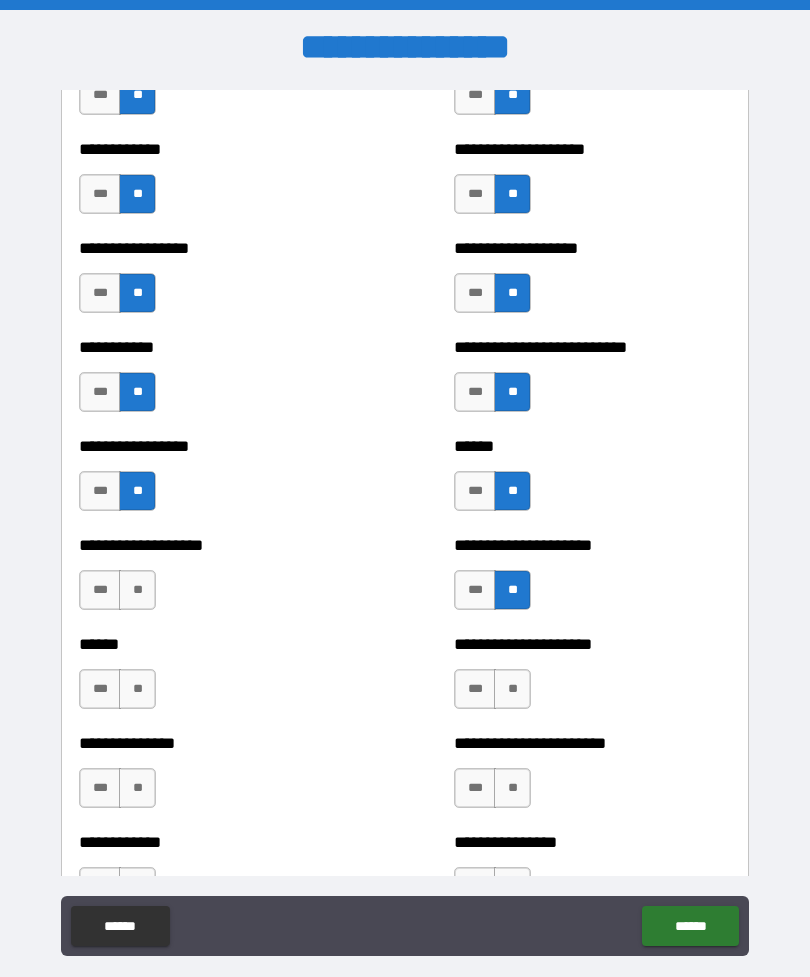 click on "**" at bounding box center [512, 689] 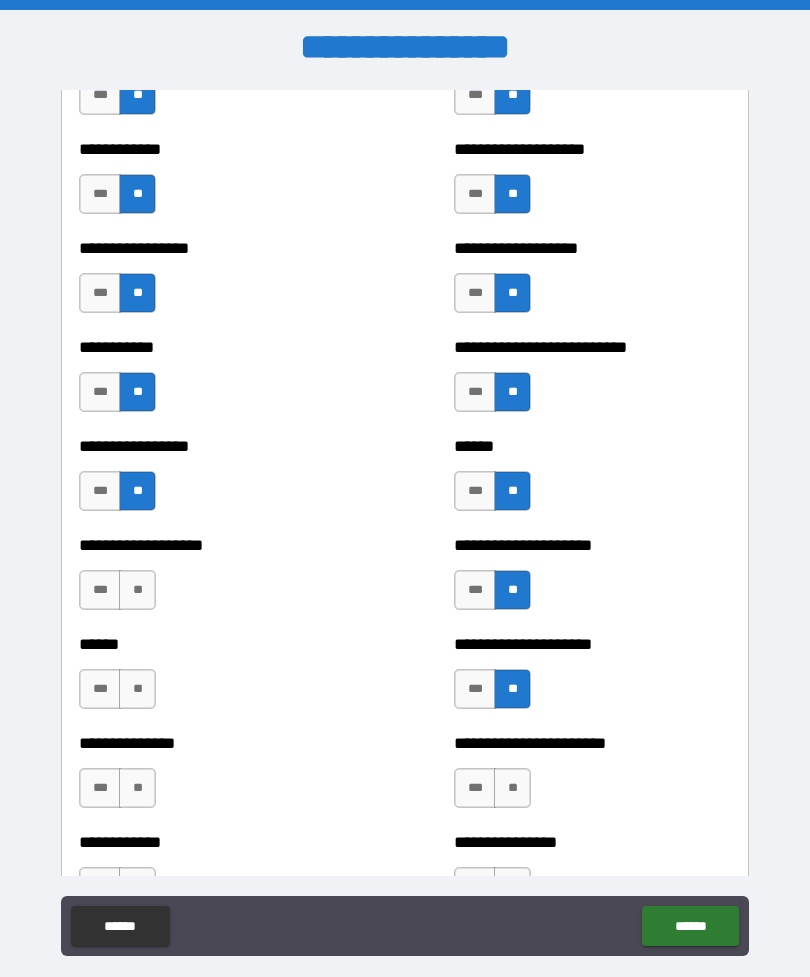 click on "**" at bounding box center [137, 590] 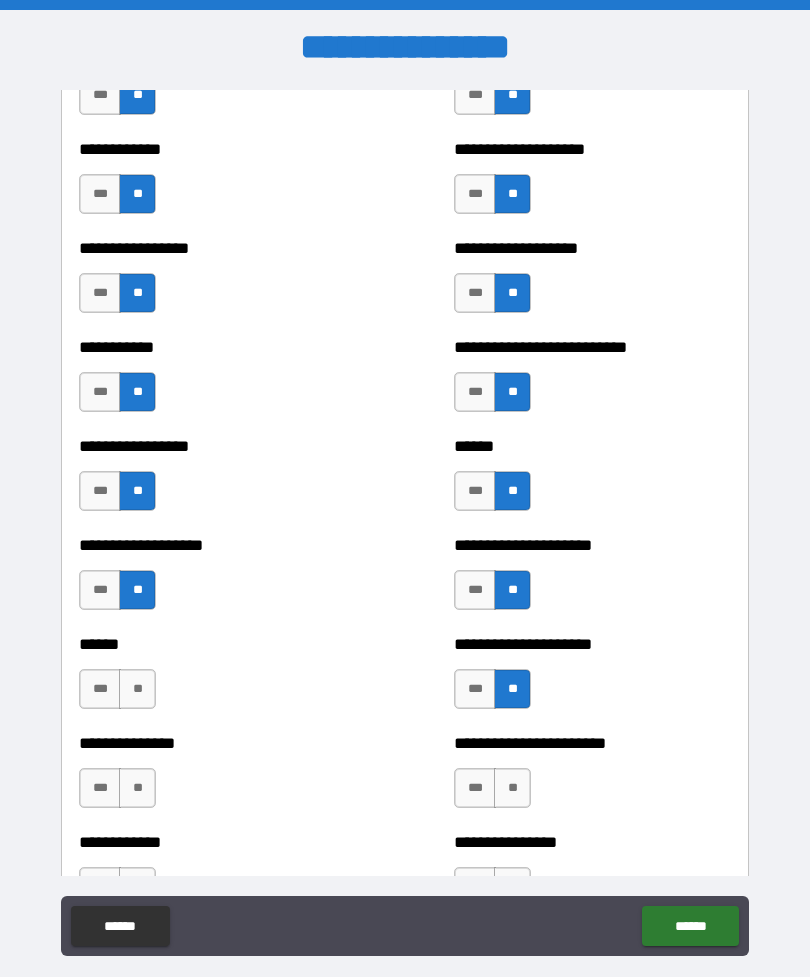 click on "**" at bounding box center (137, 689) 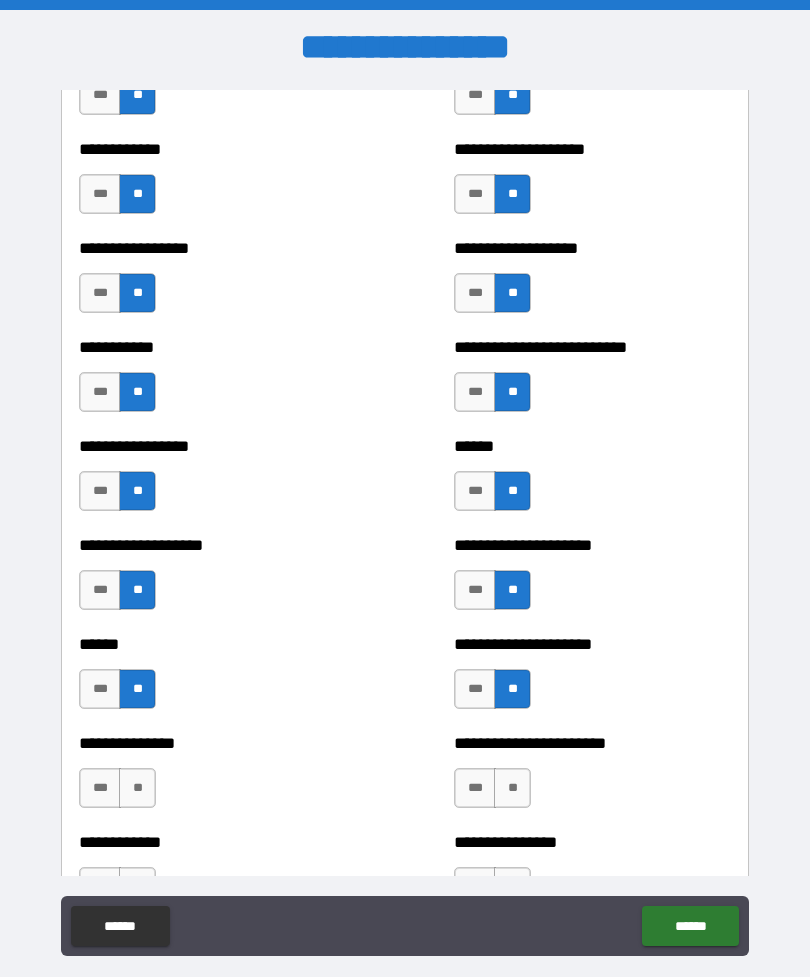 click on "**" at bounding box center (137, 788) 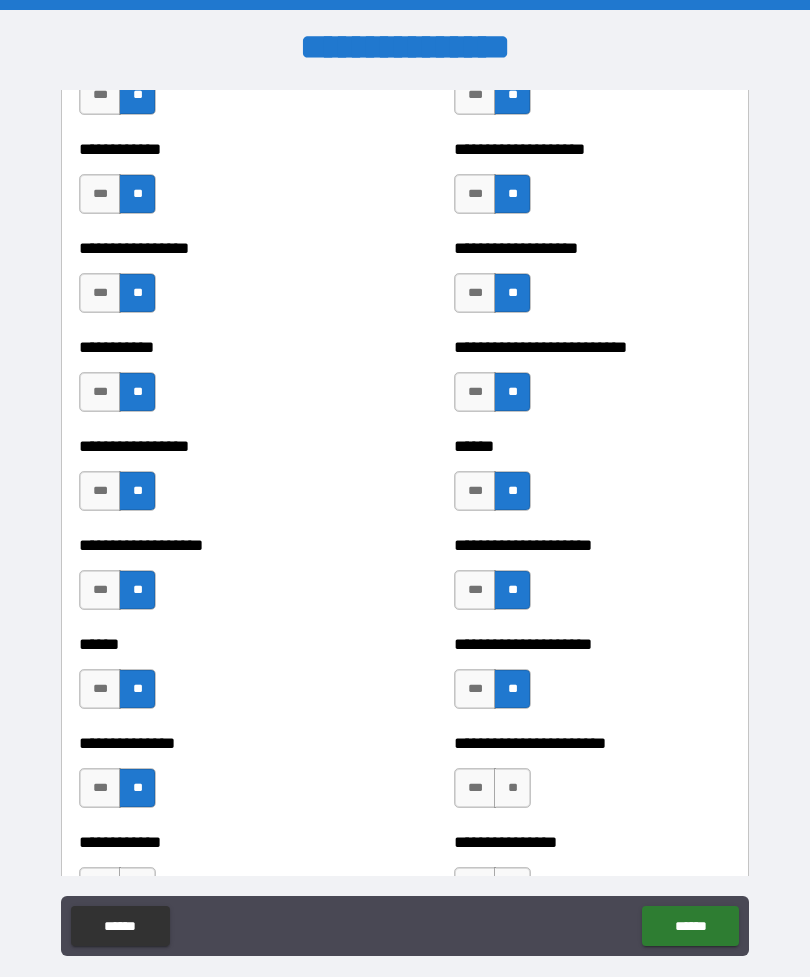 click on "**" at bounding box center [512, 788] 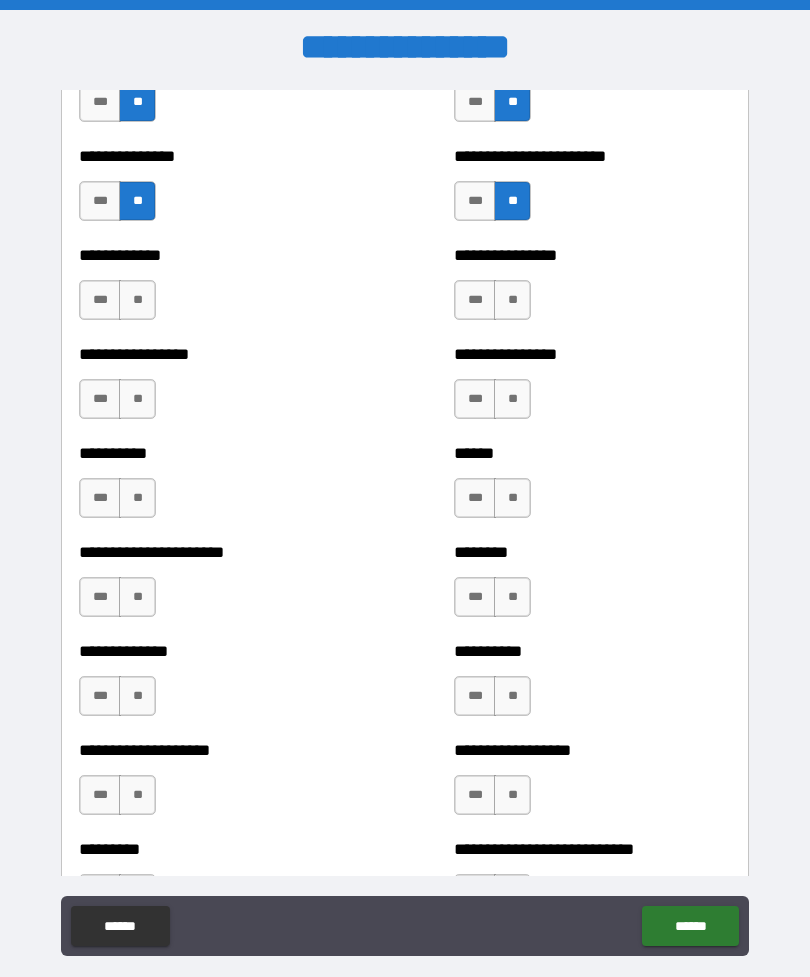scroll, scrollTop: 2817, scrollLeft: 0, axis: vertical 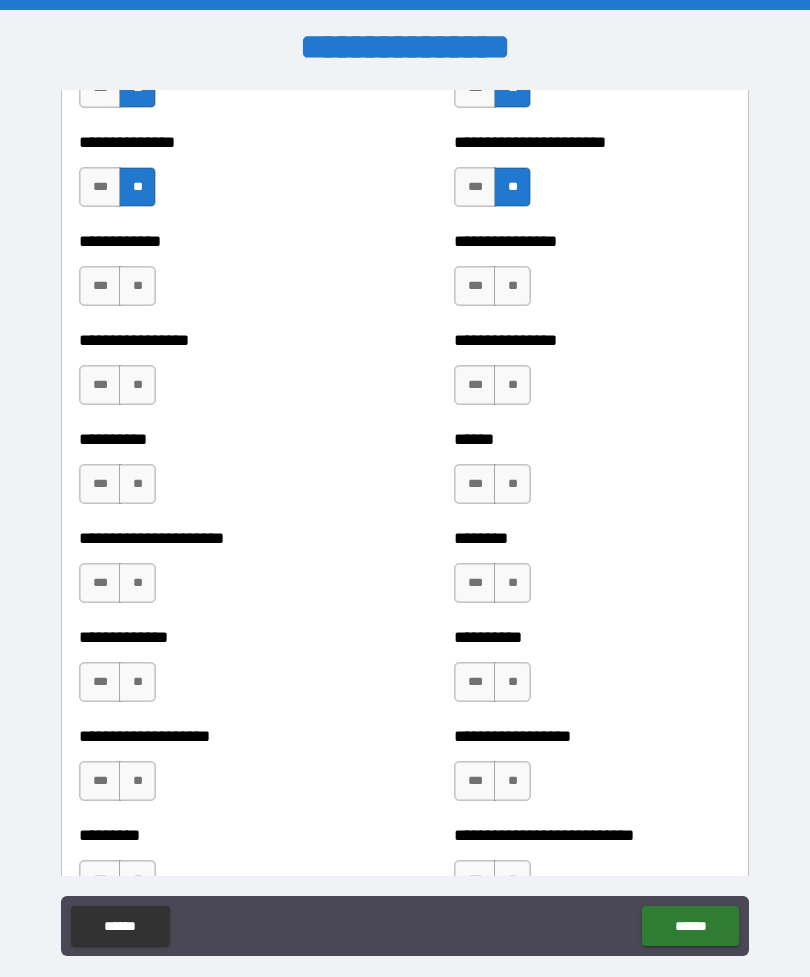 click on "**" at bounding box center [137, 286] 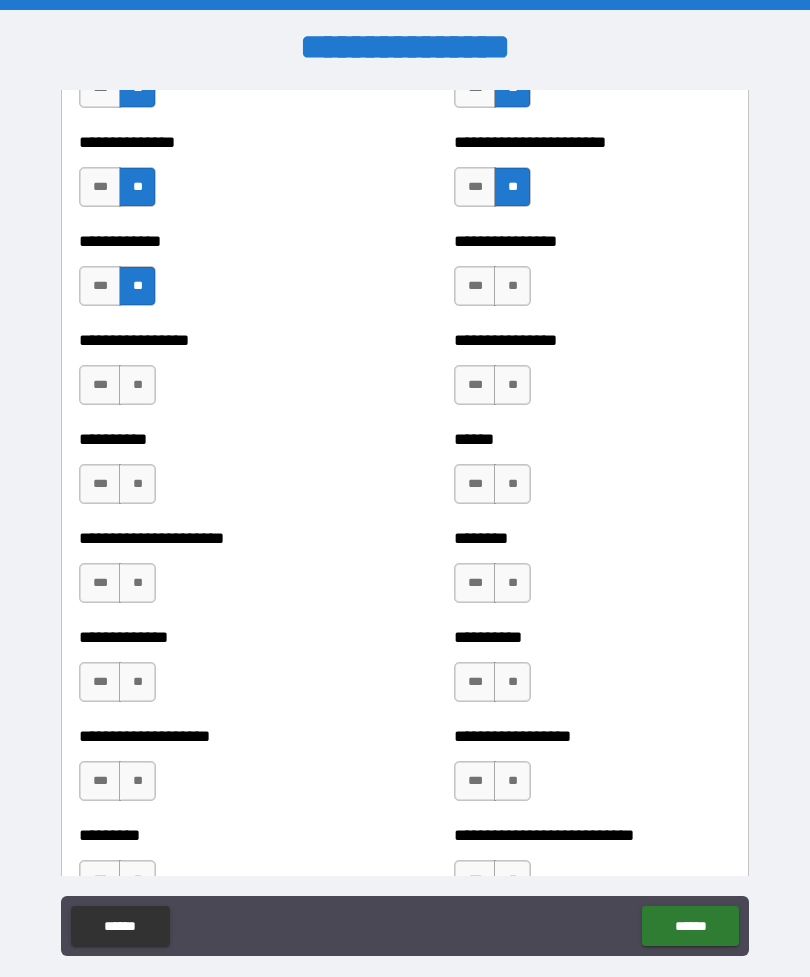 click on "**" at bounding box center (137, 385) 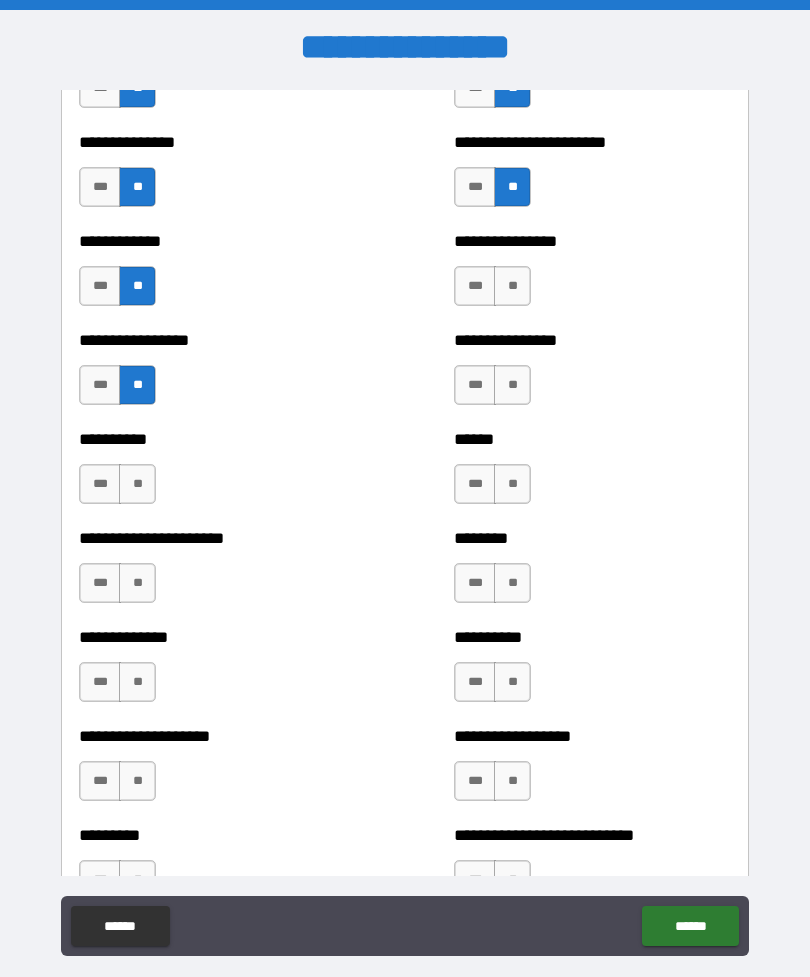 click on "**" at bounding box center [137, 484] 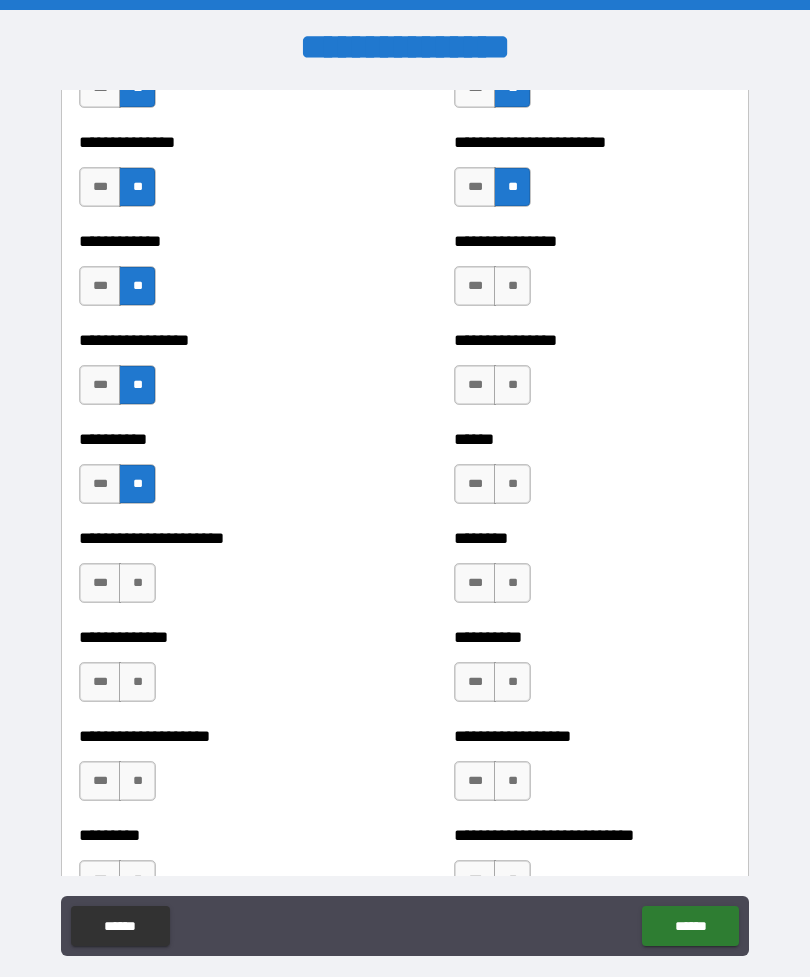 click on "**" at bounding box center [137, 583] 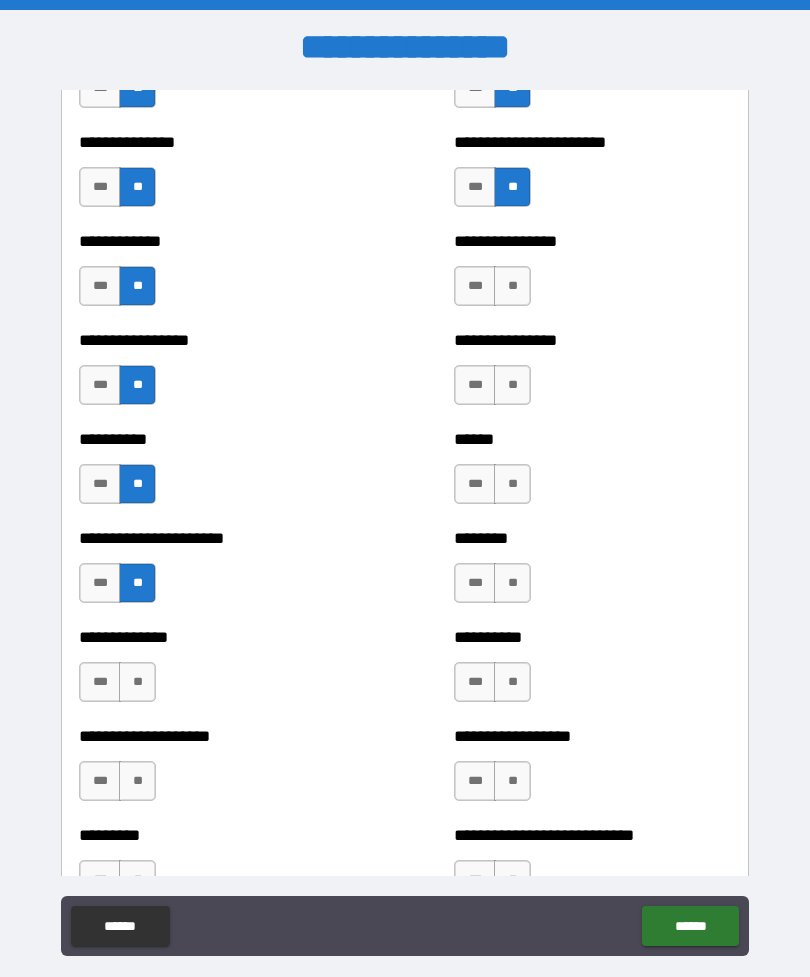 click on "**" at bounding box center (137, 682) 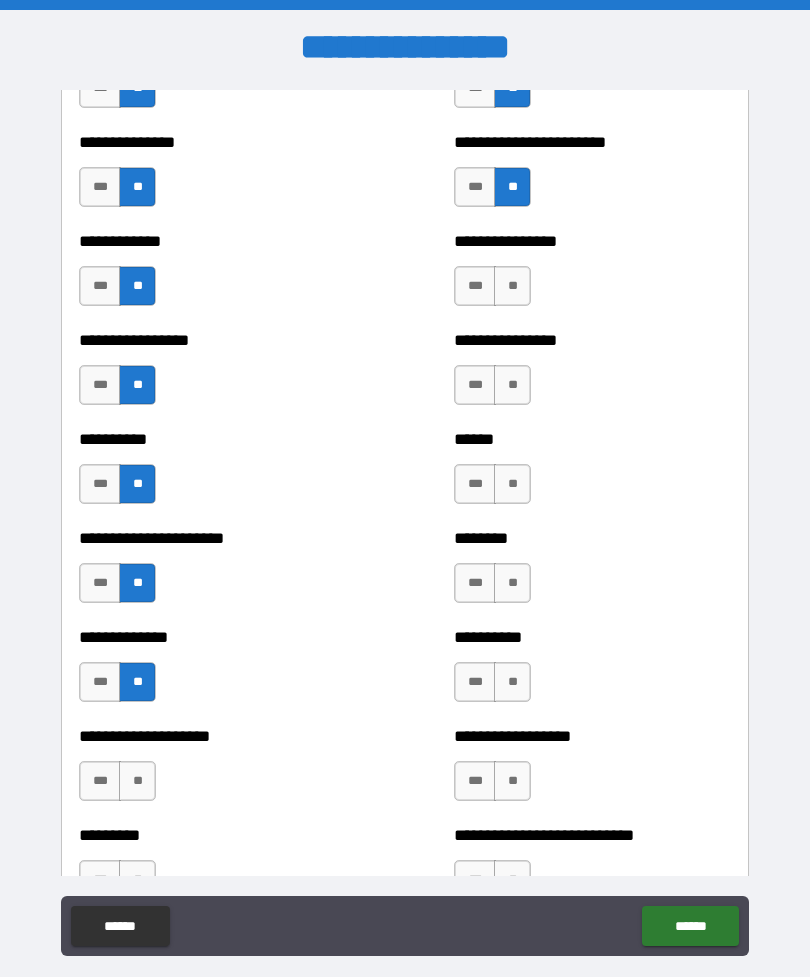 click on "**" at bounding box center (137, 781) 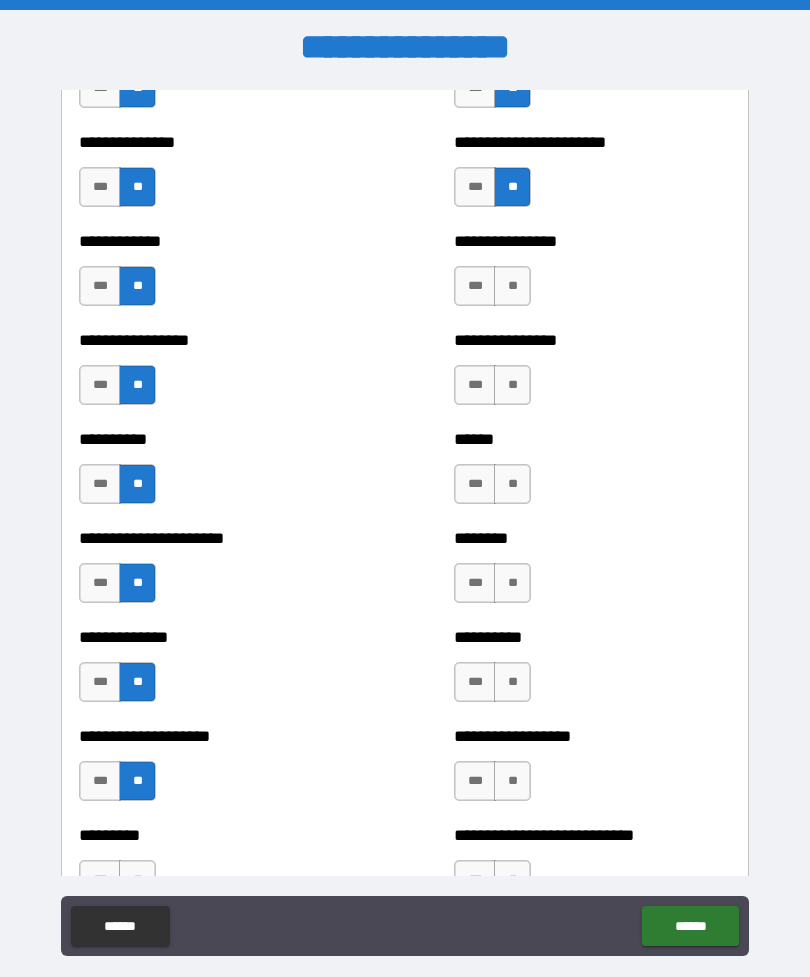 click on "**" at bounding box center [512, 385] 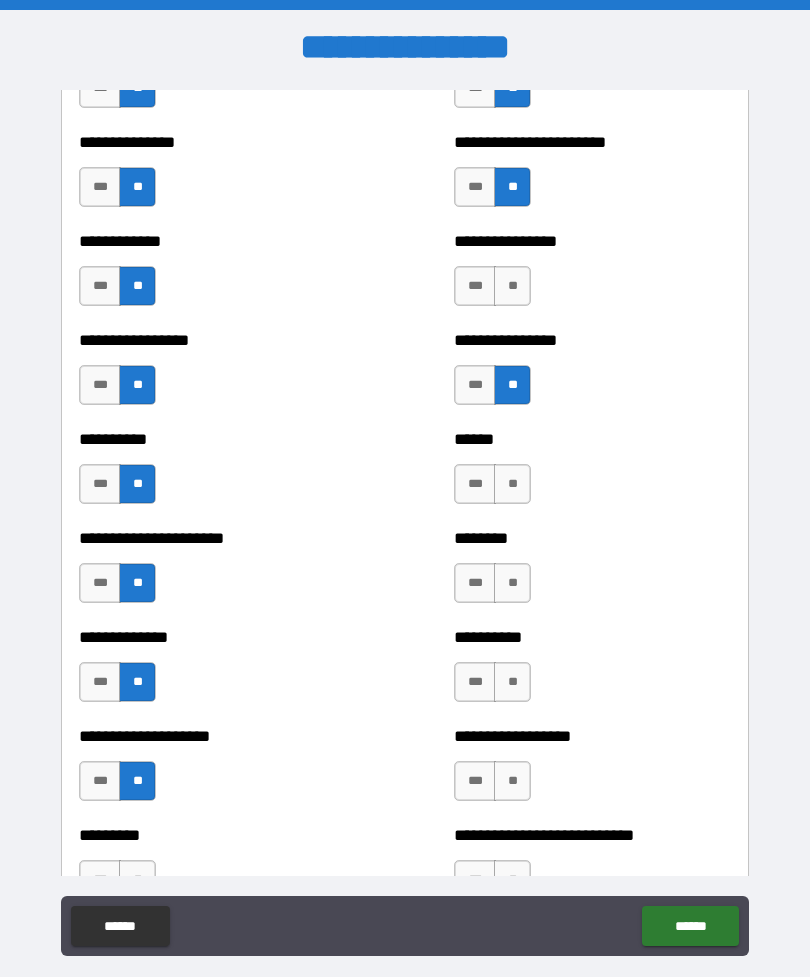 click on "**" at bounding box center (512, 286) 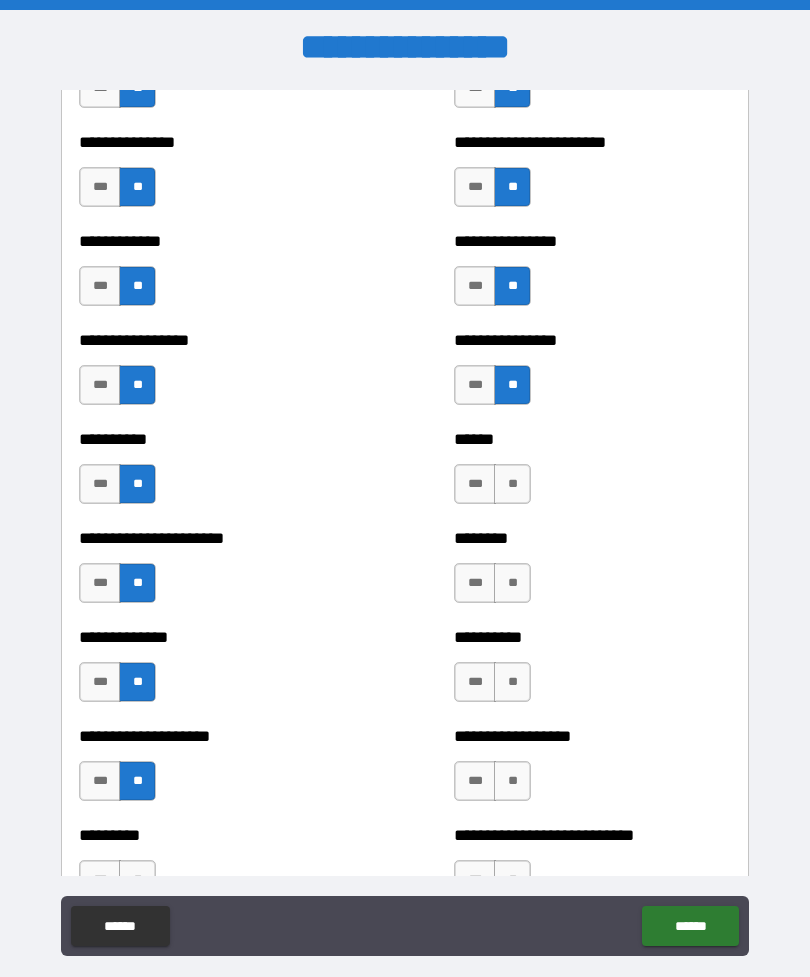 click on "**" at bounding box center (512, 484) 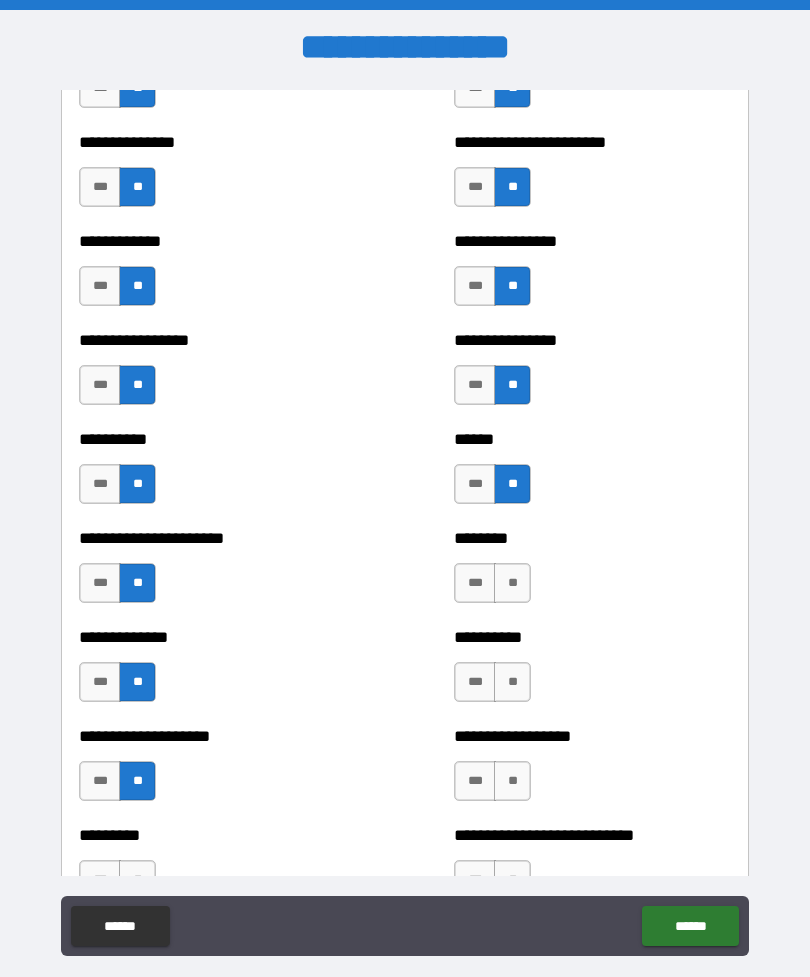 click on "**" at bounding box center (512, 583) 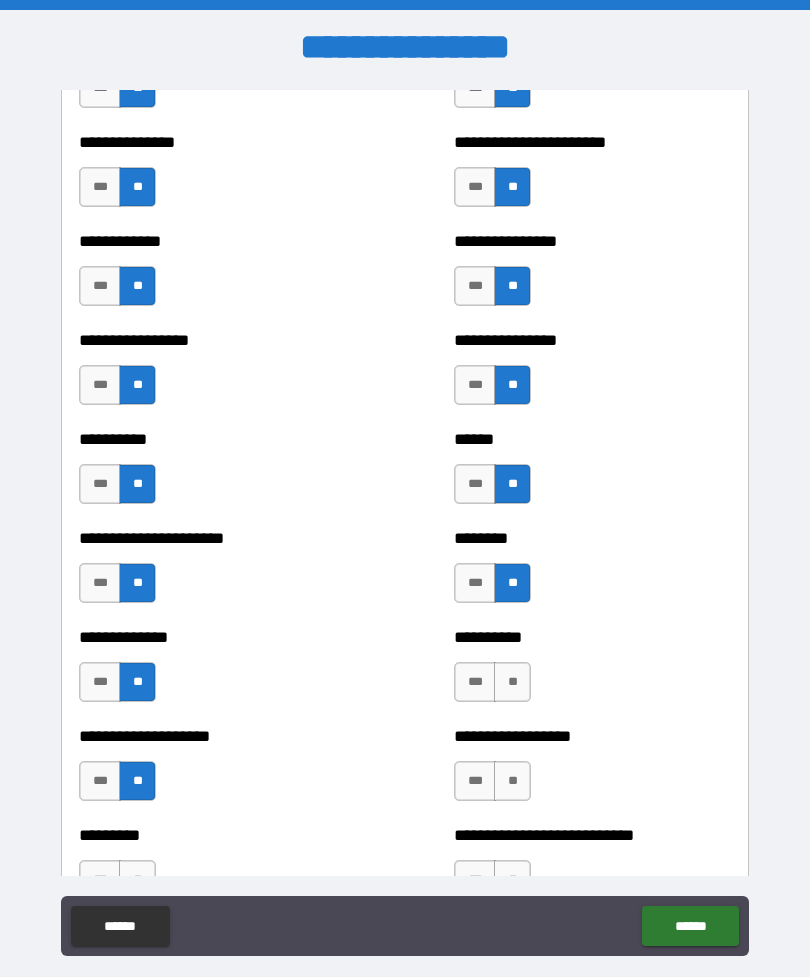 click on "**" at bounding box center [512, 682] 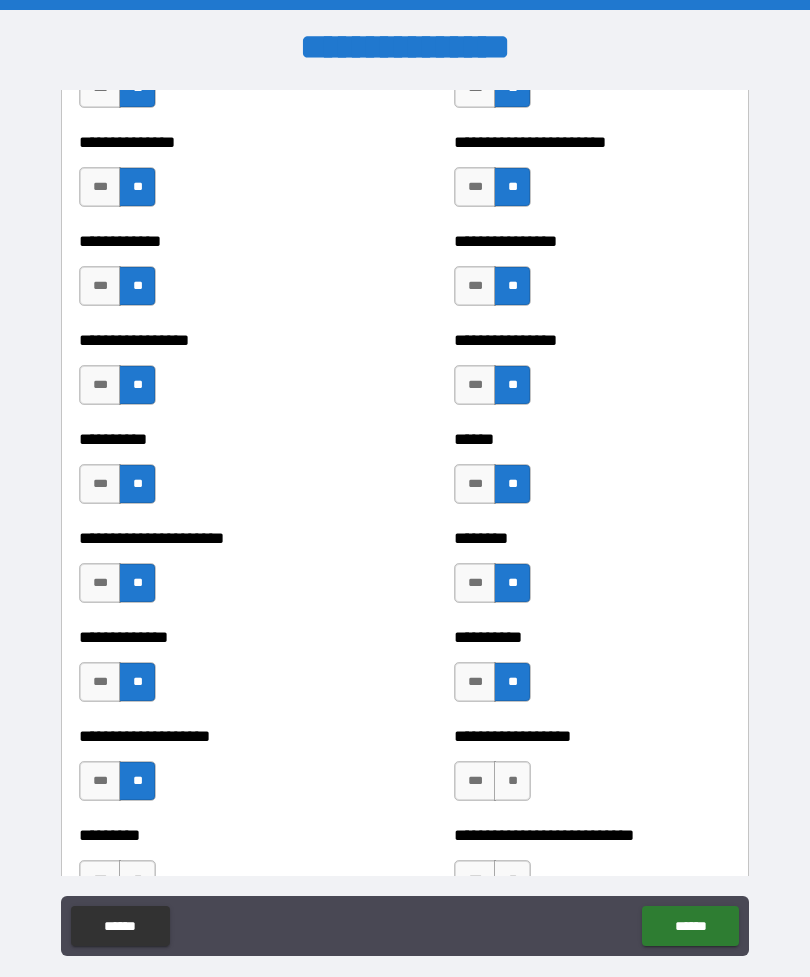 click on "**" at bounding box center [512, 781] 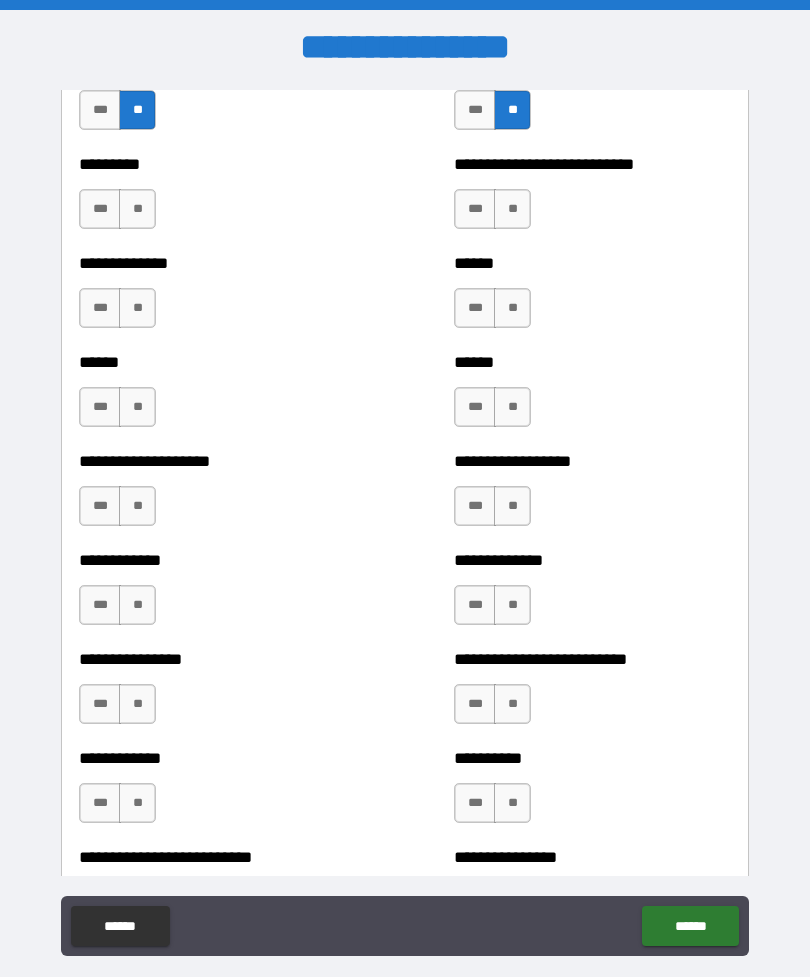 scroll, scrollTop: 3492, scrollLeft: 0, axis: vertical 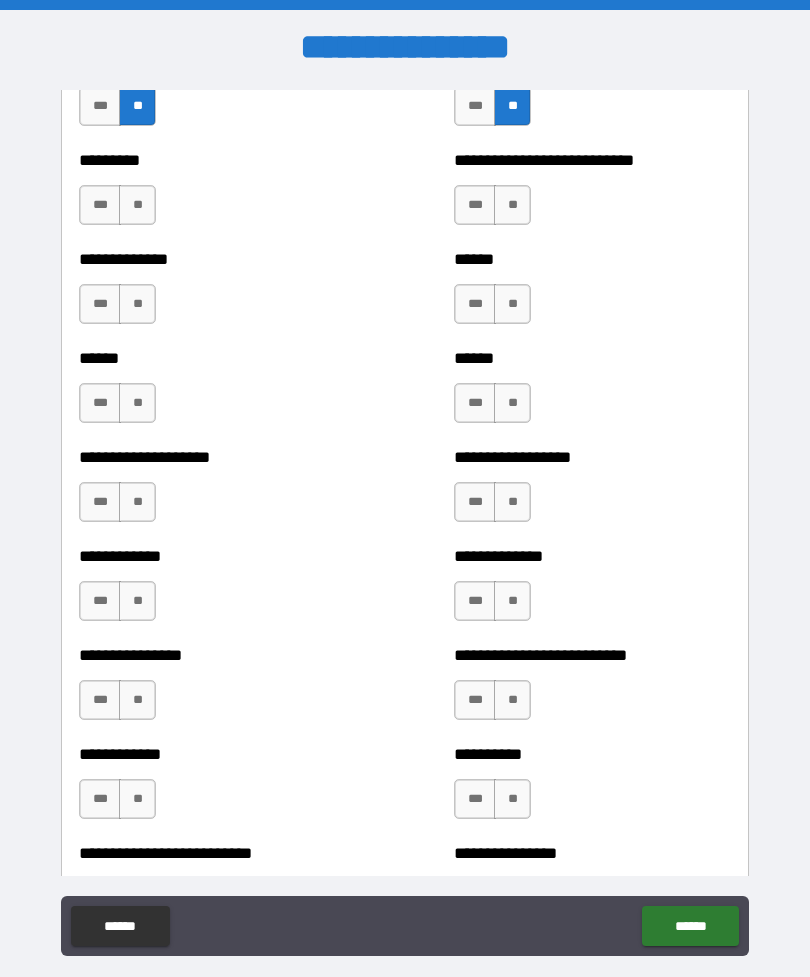 click on "**" at bounding box center [137, 205] 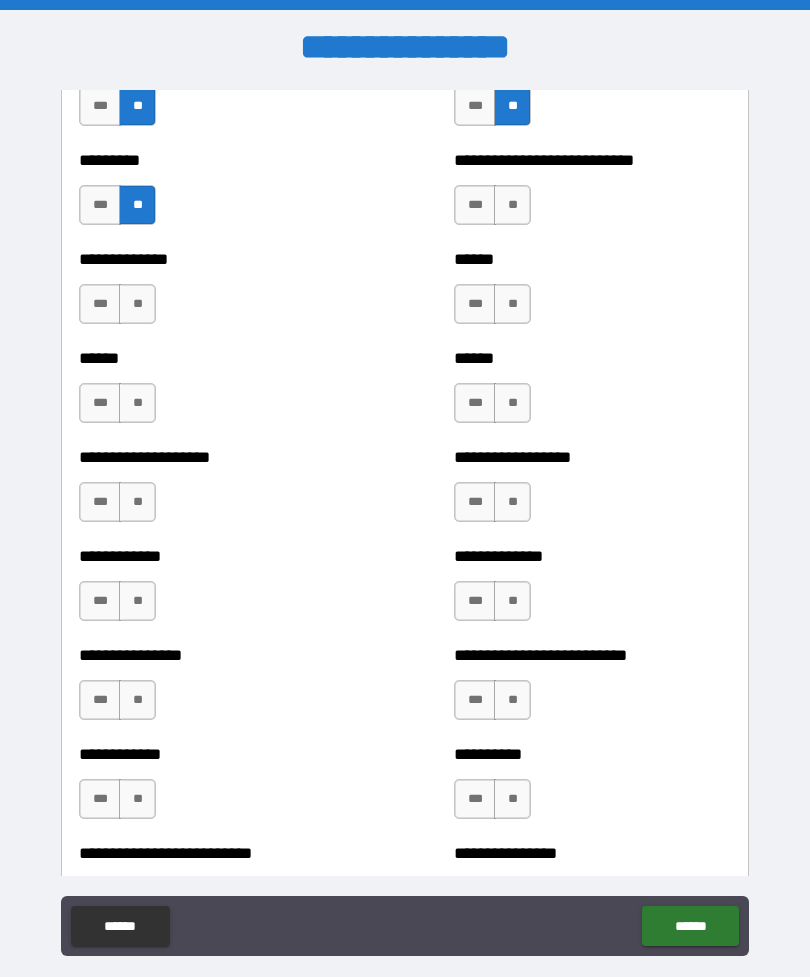 click on "**" at bounding box center (137, 304) 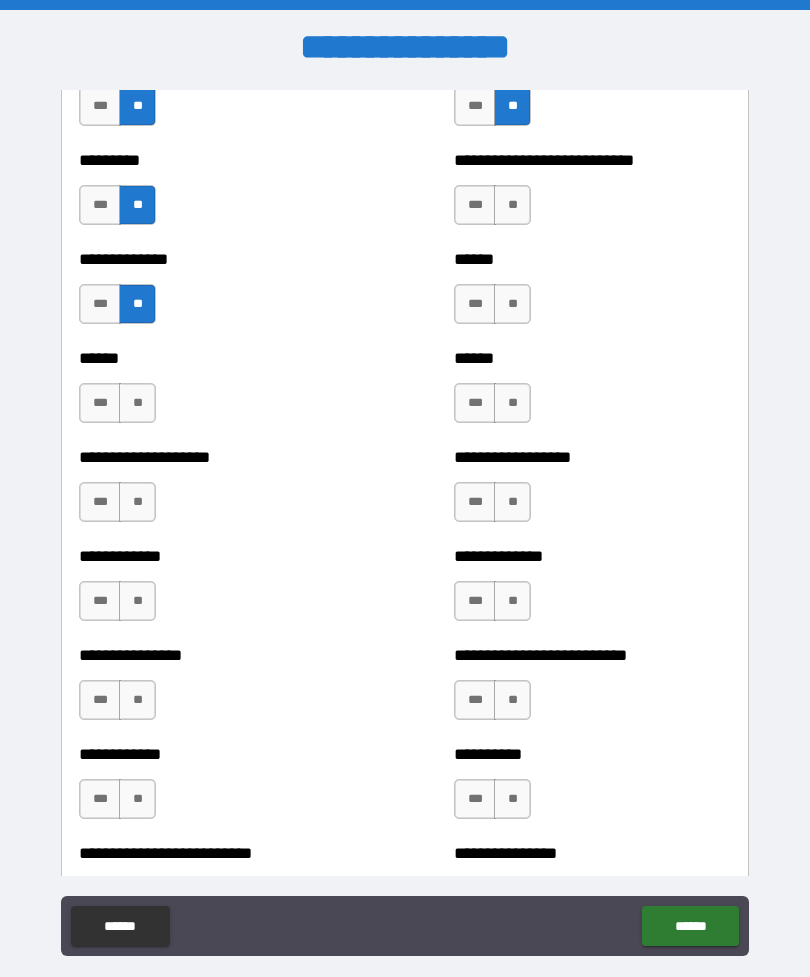 click on "**" at bounding box center [137, 403] 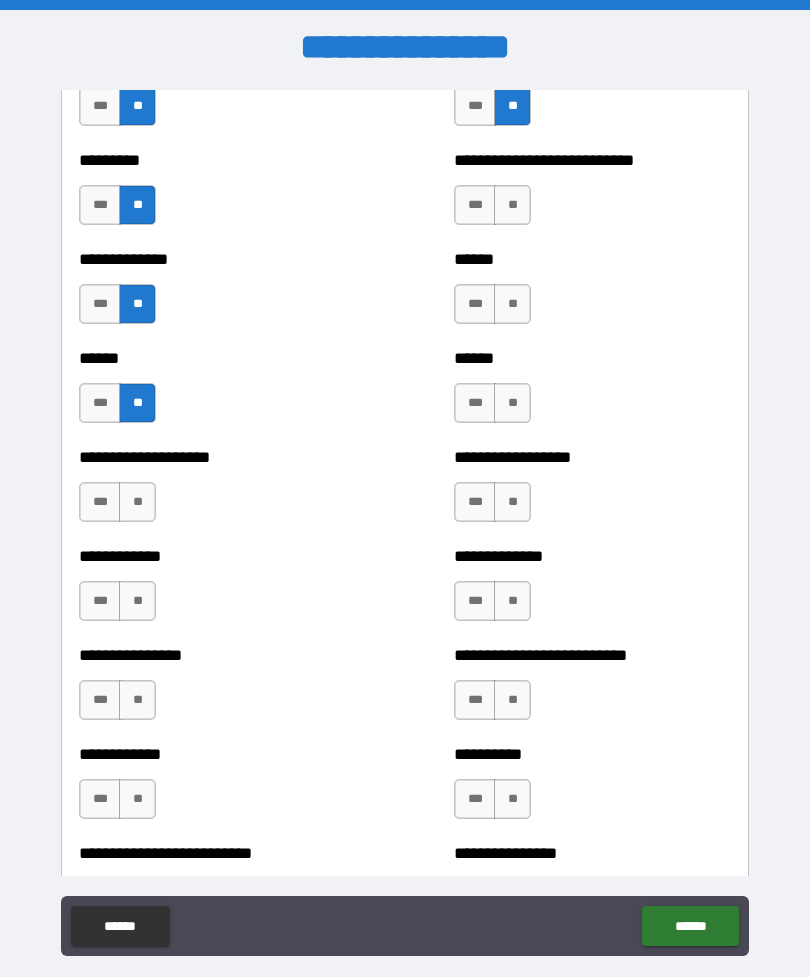 click on "**" at bounding box center [137, 502] 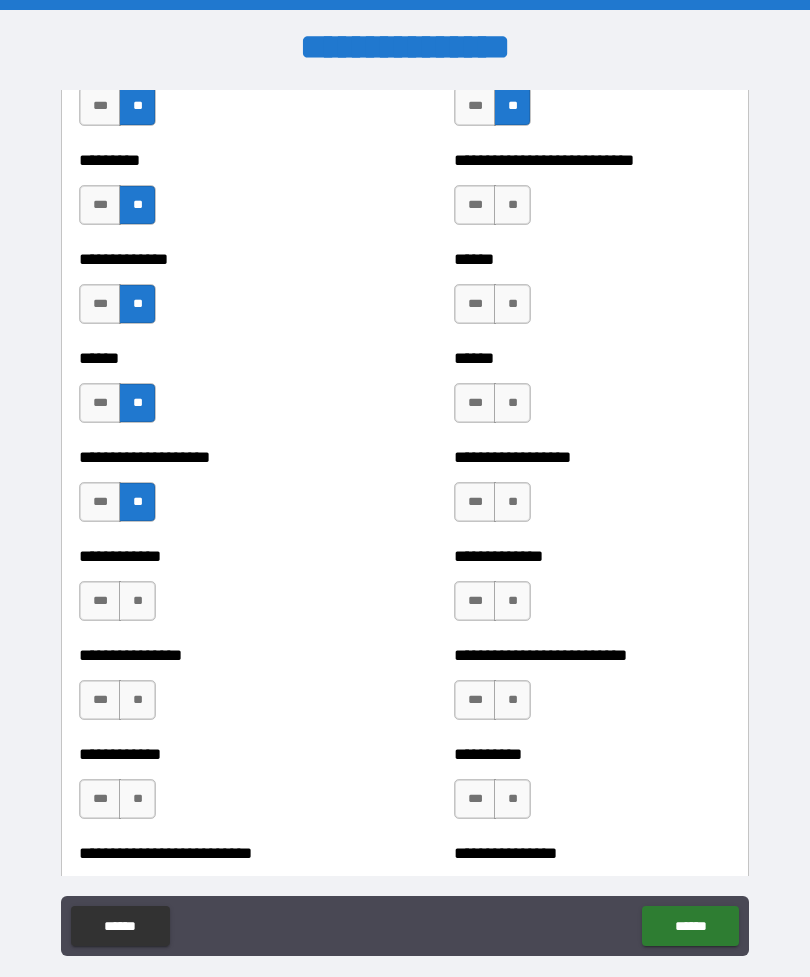 click on "**" at bounding box center (137, 601) 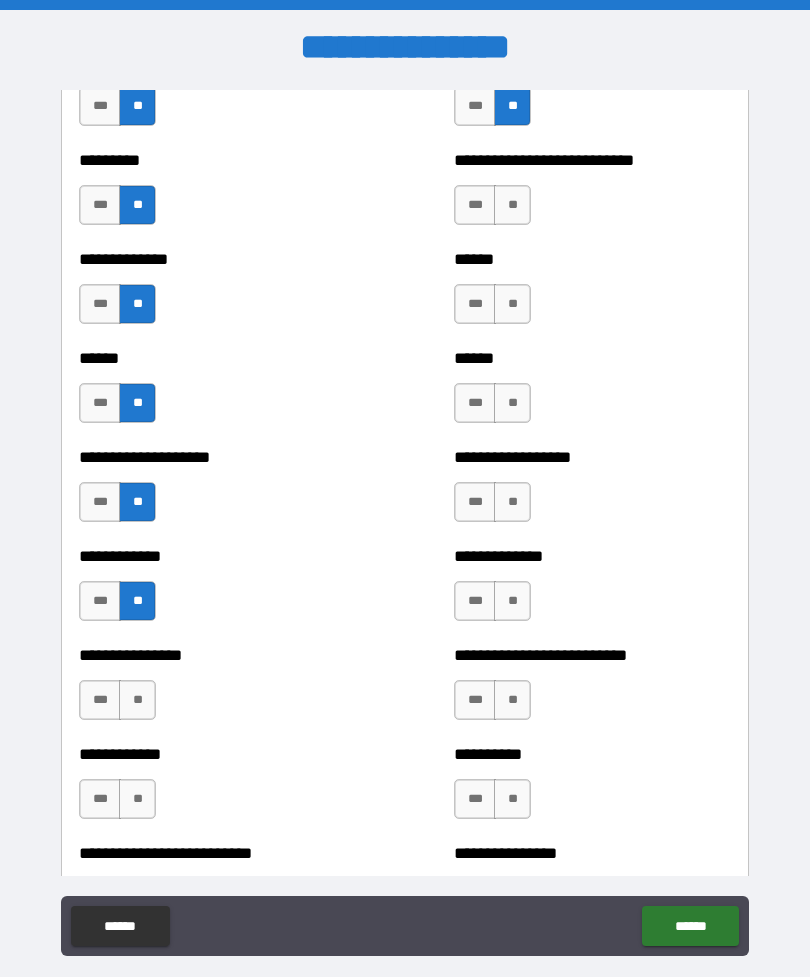 click on "**" at bounding box center (137, 700) 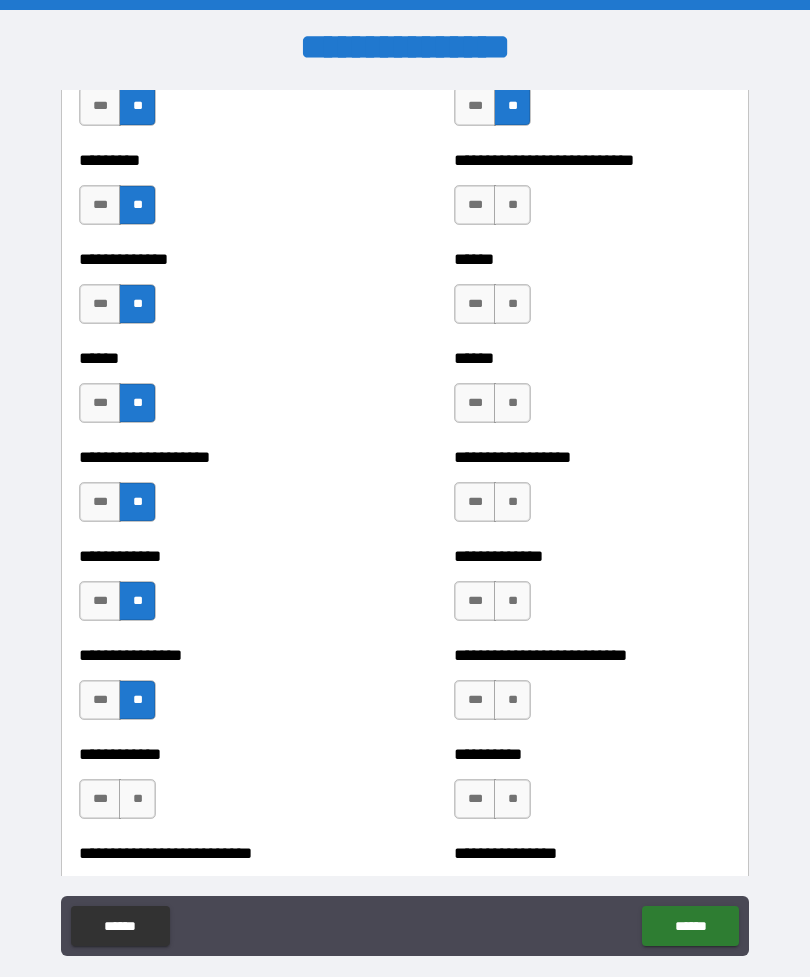 click on "**" at bounding box center [137, 799] 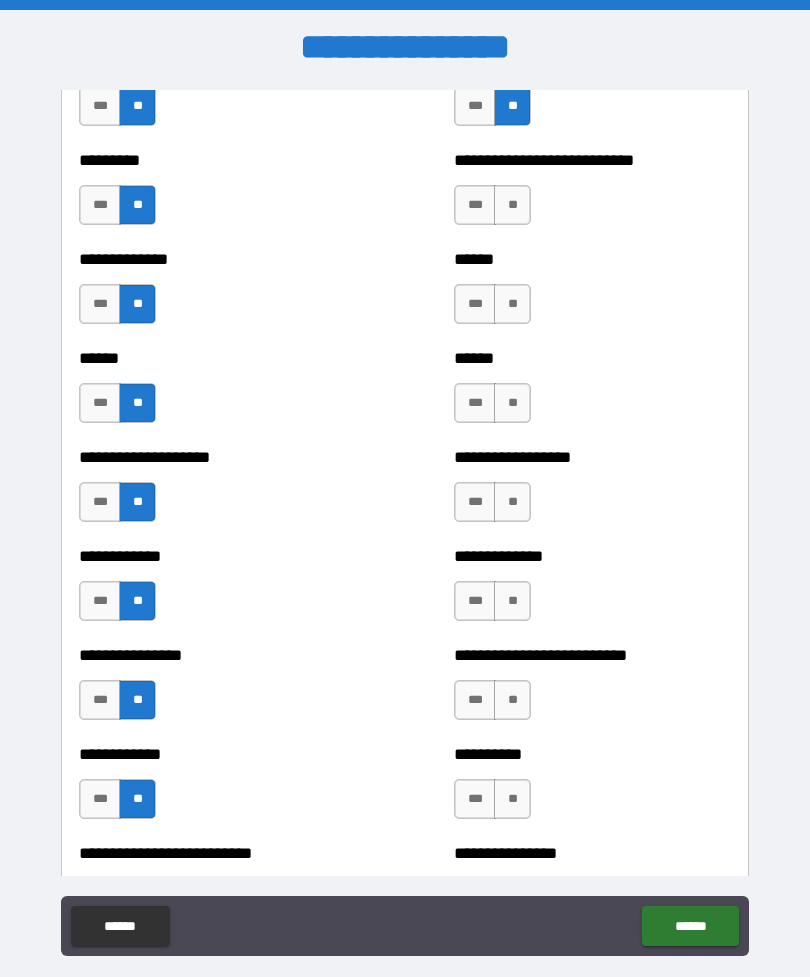 click on "**" at bounding box center (512, 205) 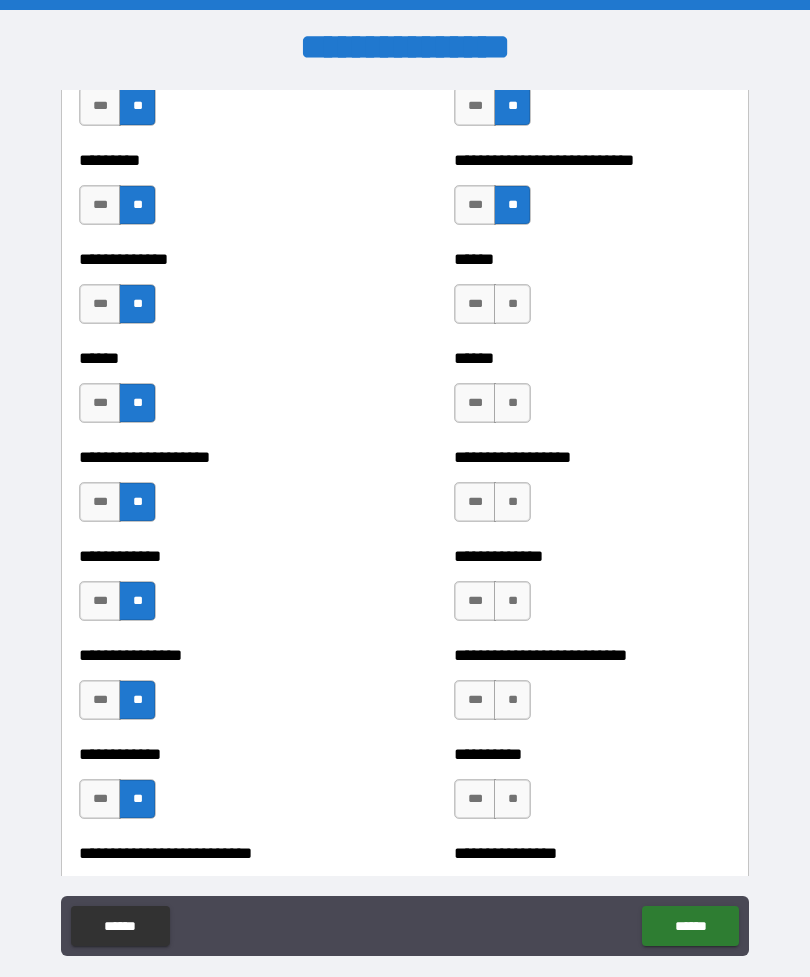 click on "**" at bounding box center [512, 304] 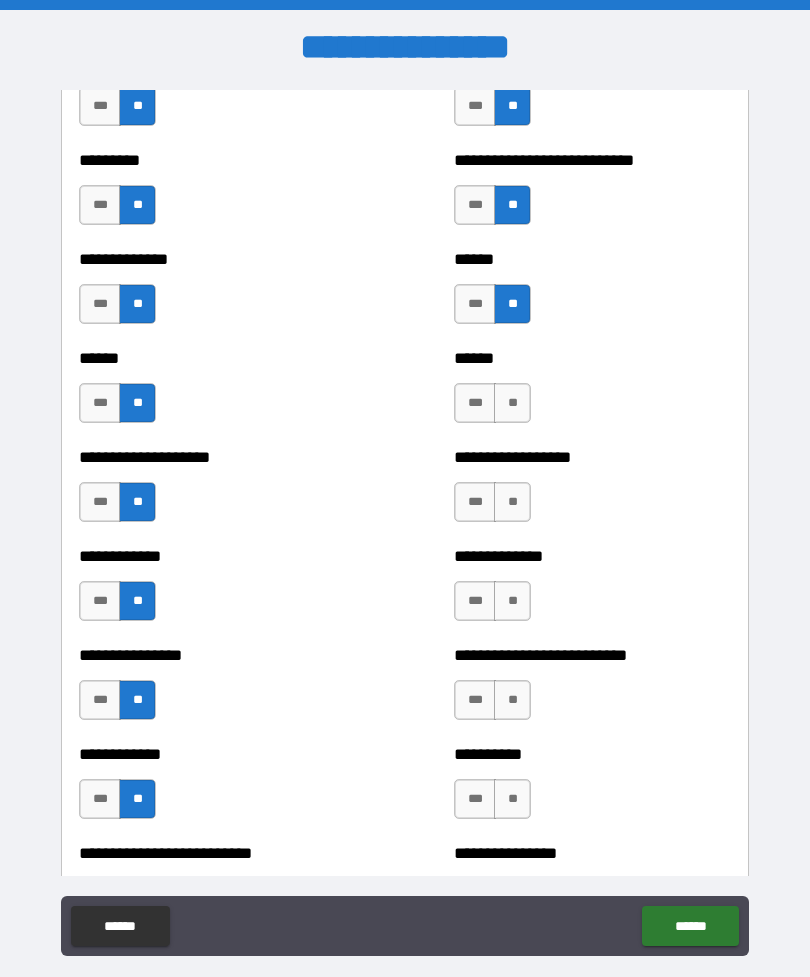 click on "**" at bounding box center [512, 403] 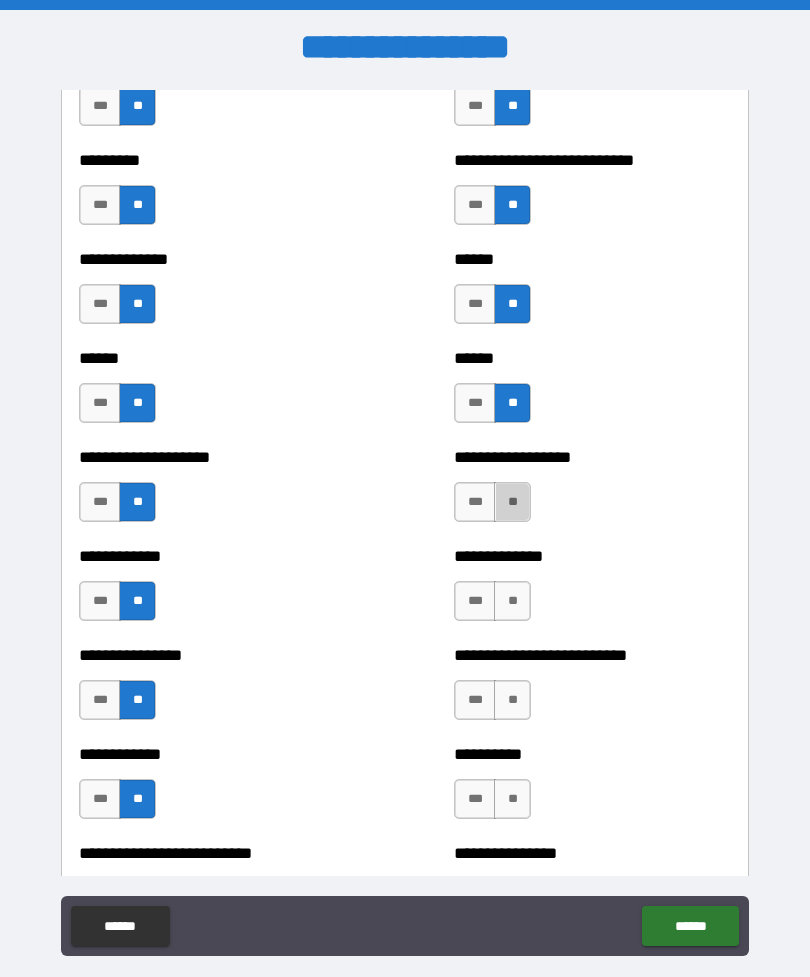 click on "**" at bounding box center [512, 502] 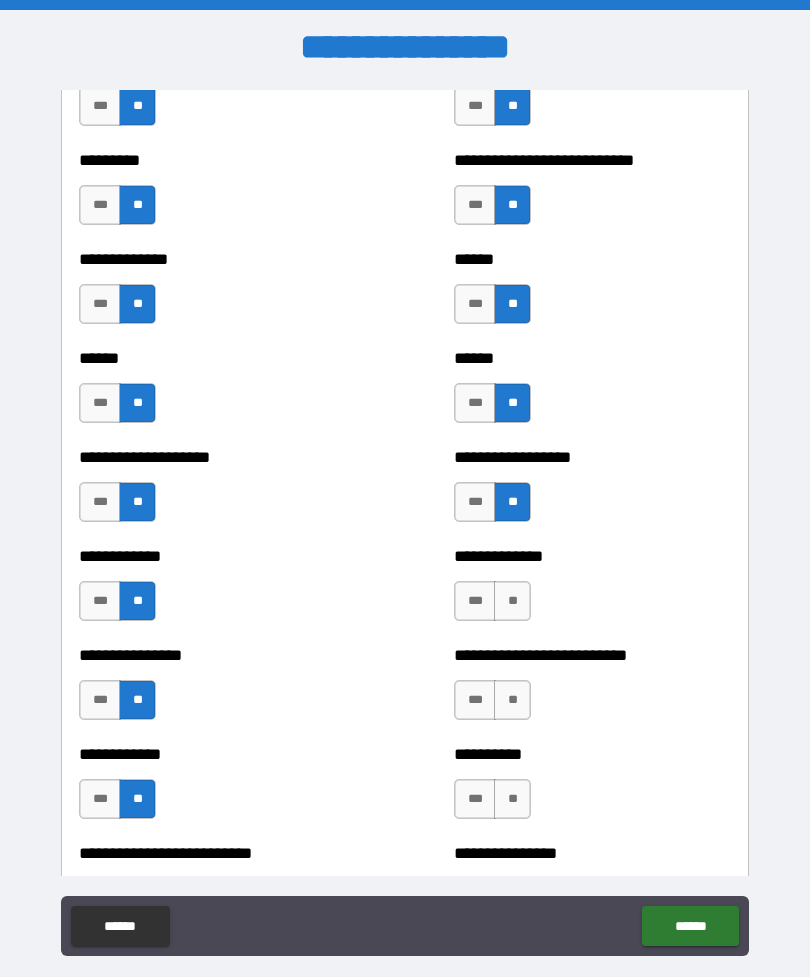 click on "**" at bounding box center (512, 601) 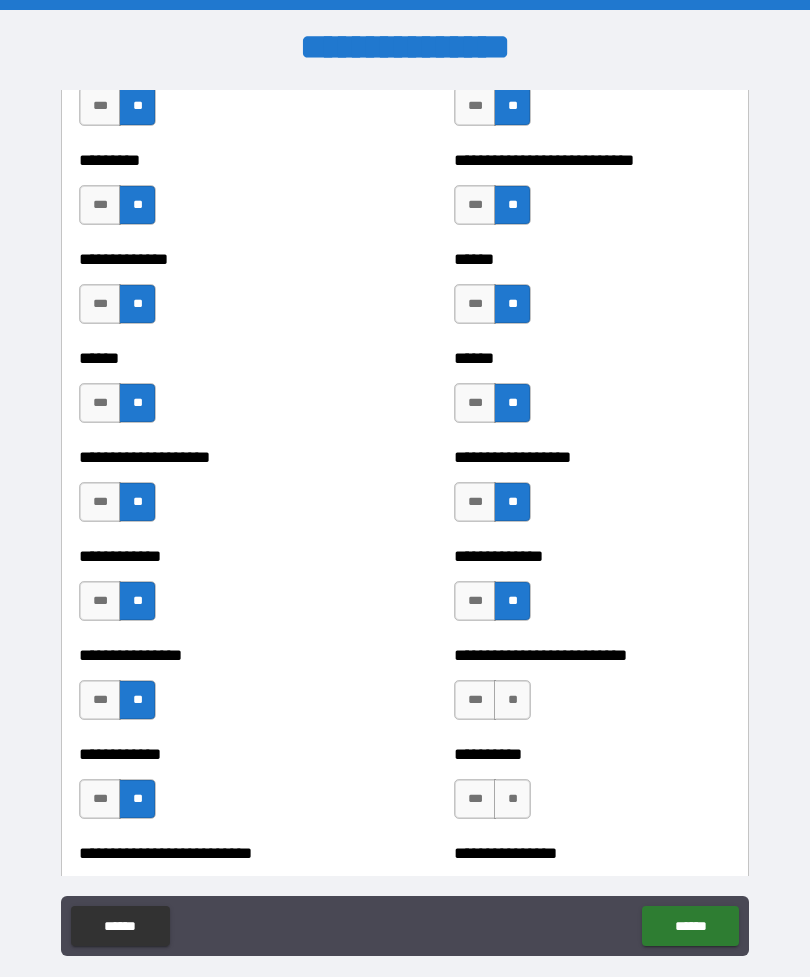 click on "**" at bounding box center (512, 700) 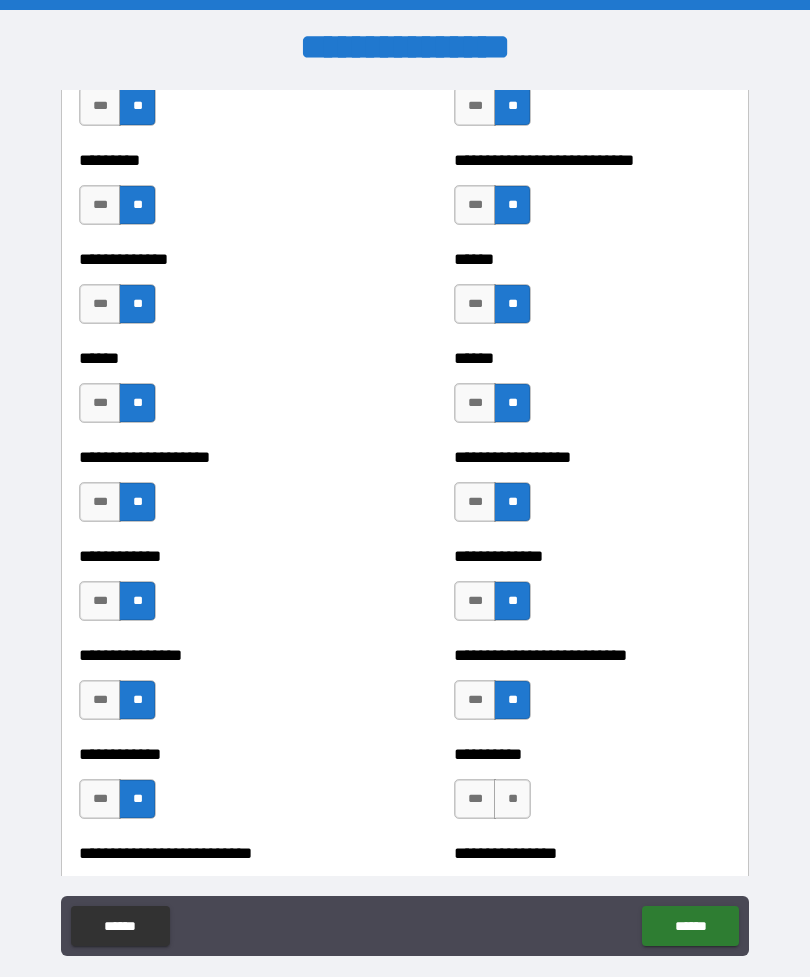 click on "**" at bounding box center [512, 799] 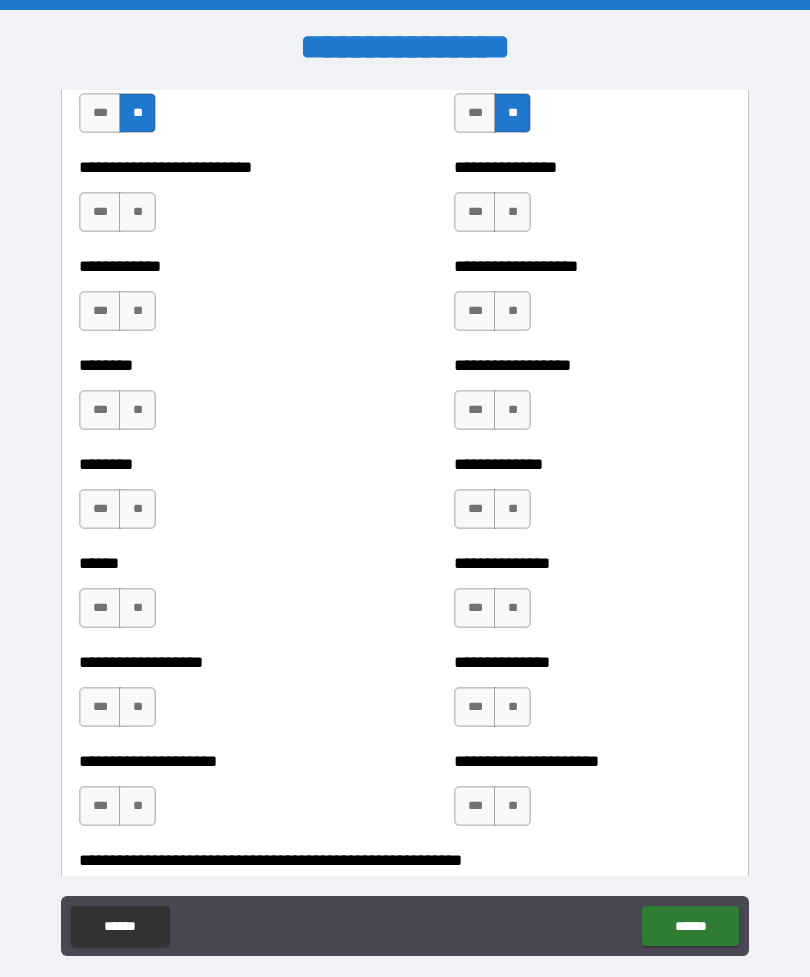 scroll, scrollTop: 4190, scrollLeft: 0, axis: vertical 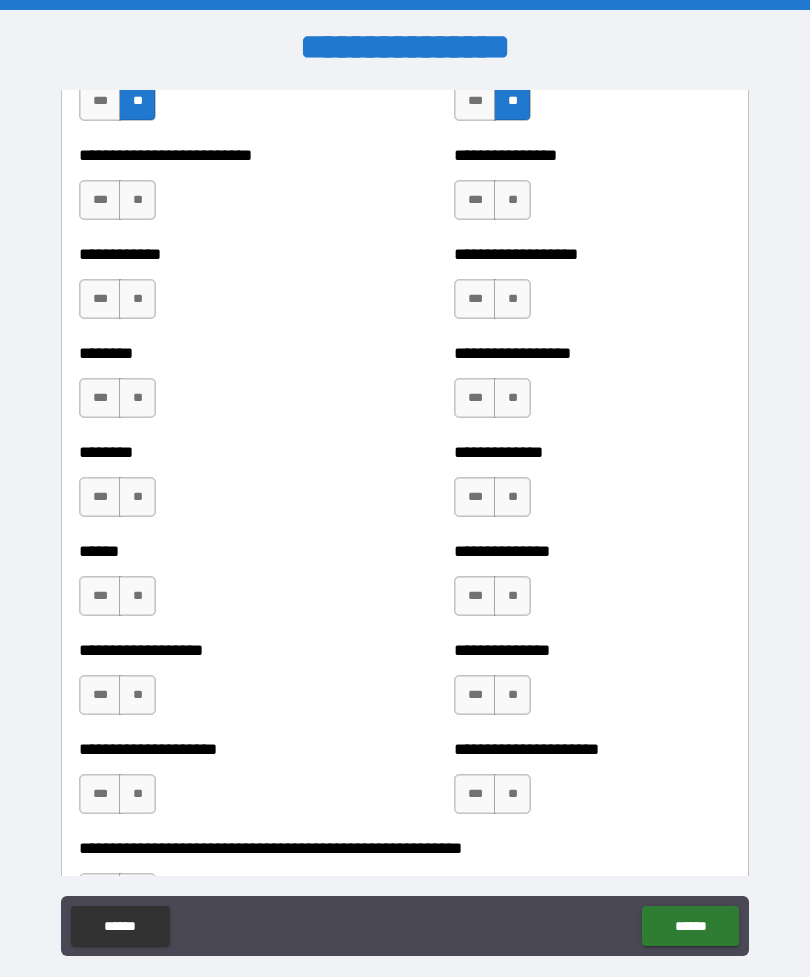 click on "**" at bounding box center (137, 200) 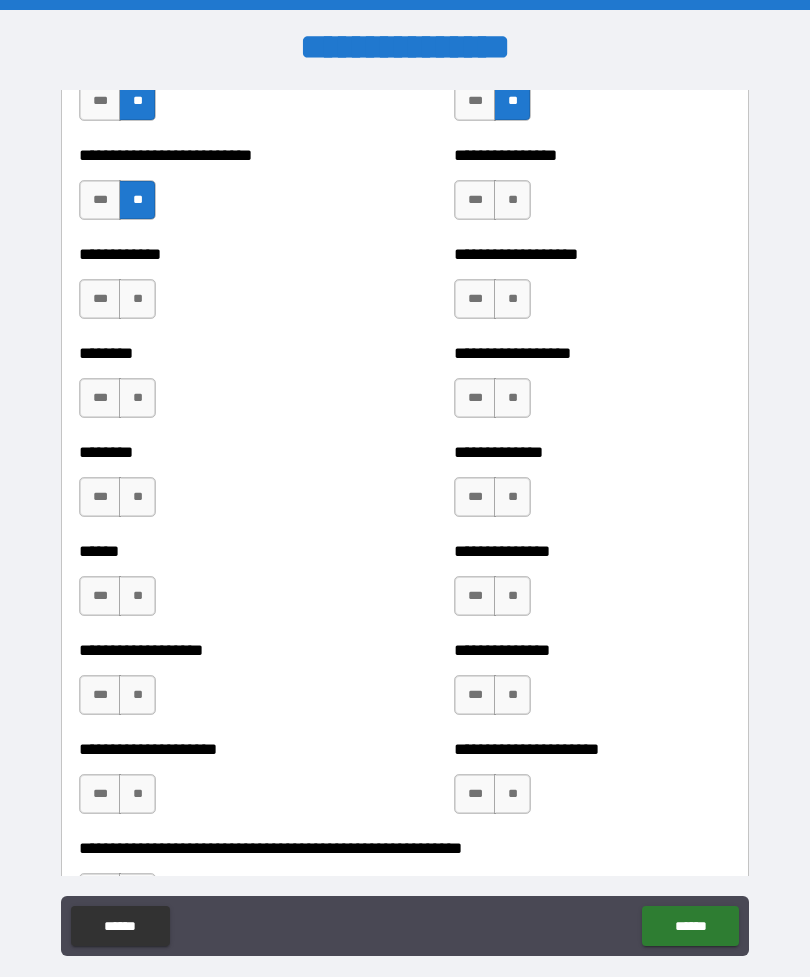 click on "**" at bounding box center [512, 200] 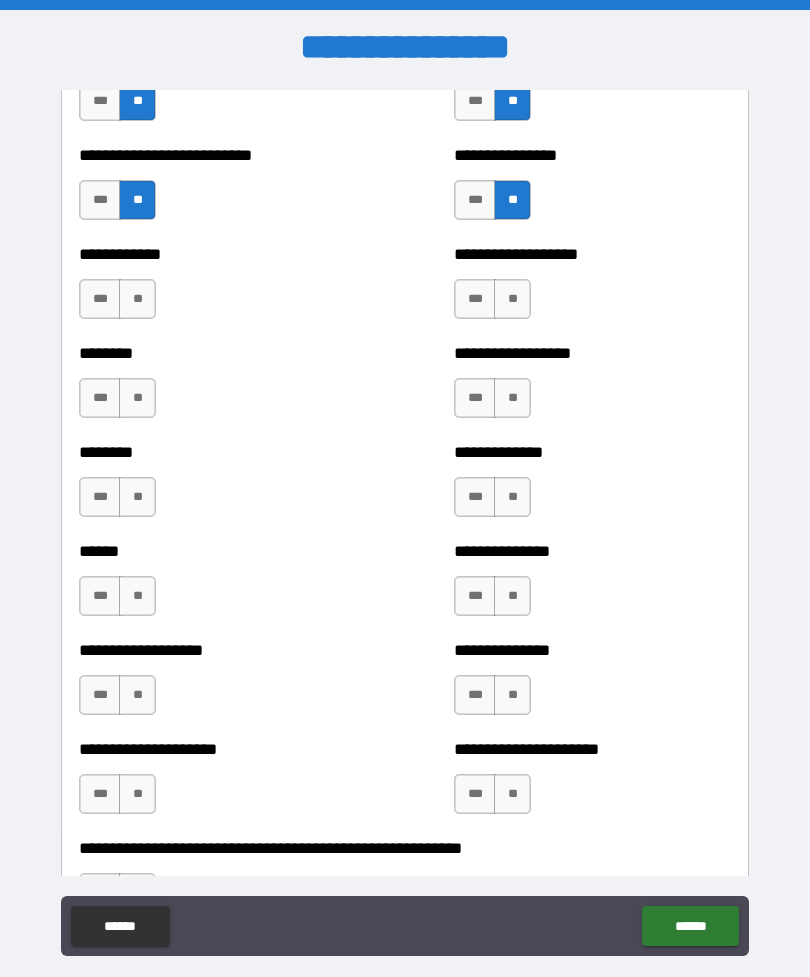 click on "**" at bounding box center (512, 299) 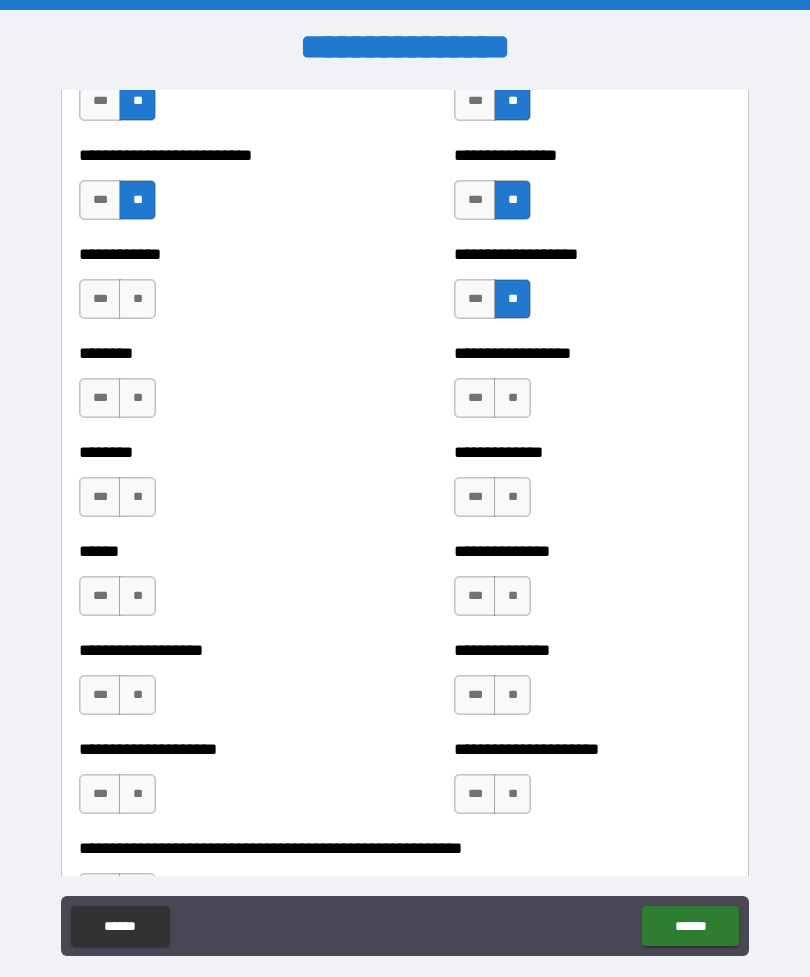 click on "**" at bounding box center (137, 299) 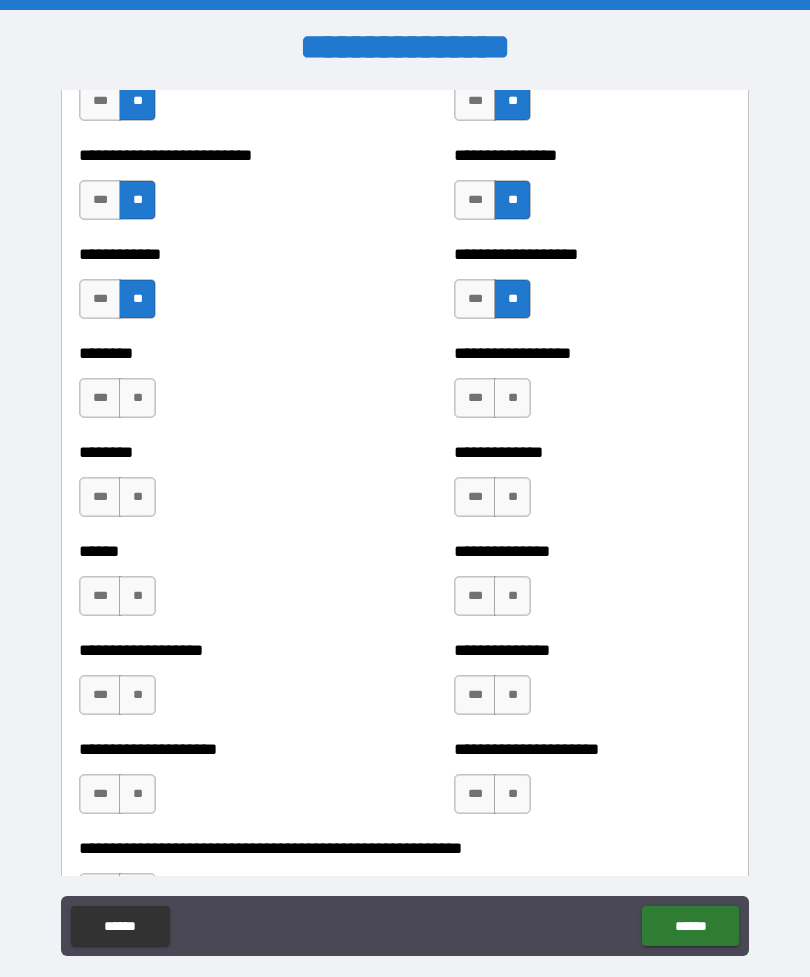 click on "**" at bounding box center [137, 398] 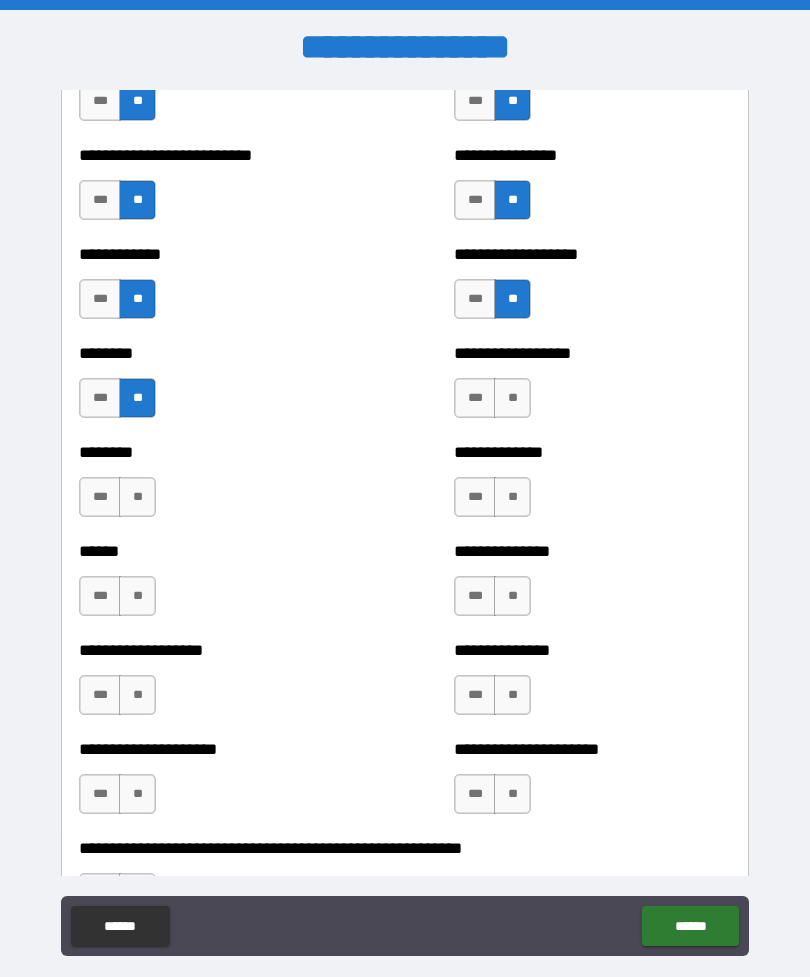 click on "**" at bounding box center [512, 398] 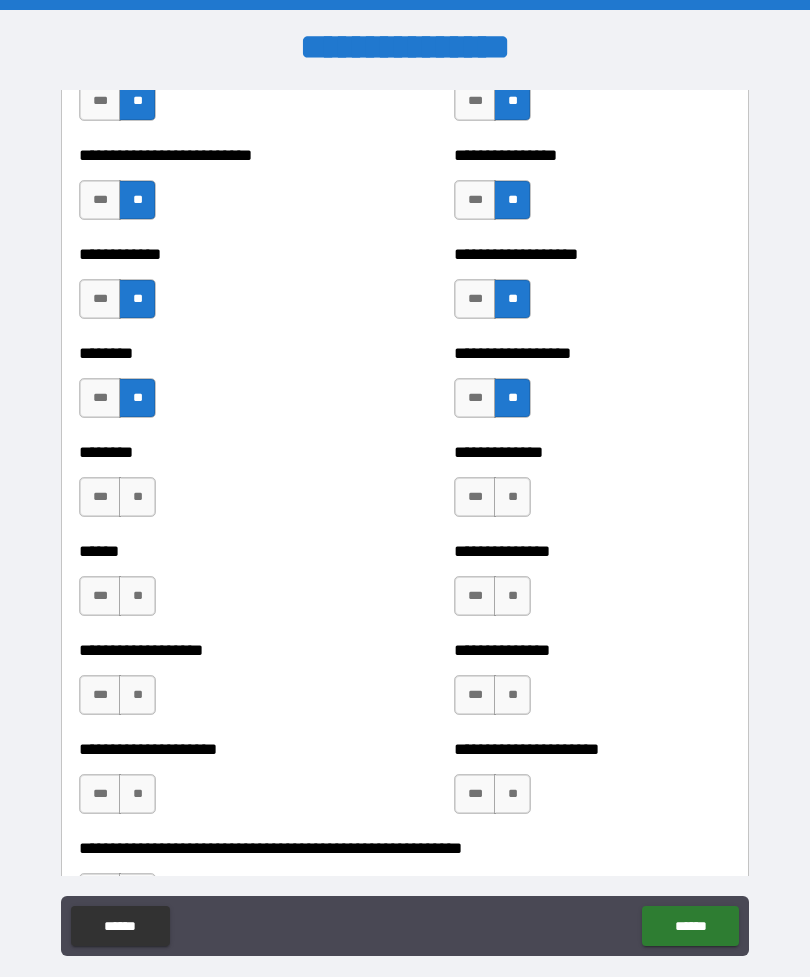 click on "**" at bounding box center (512, 497) 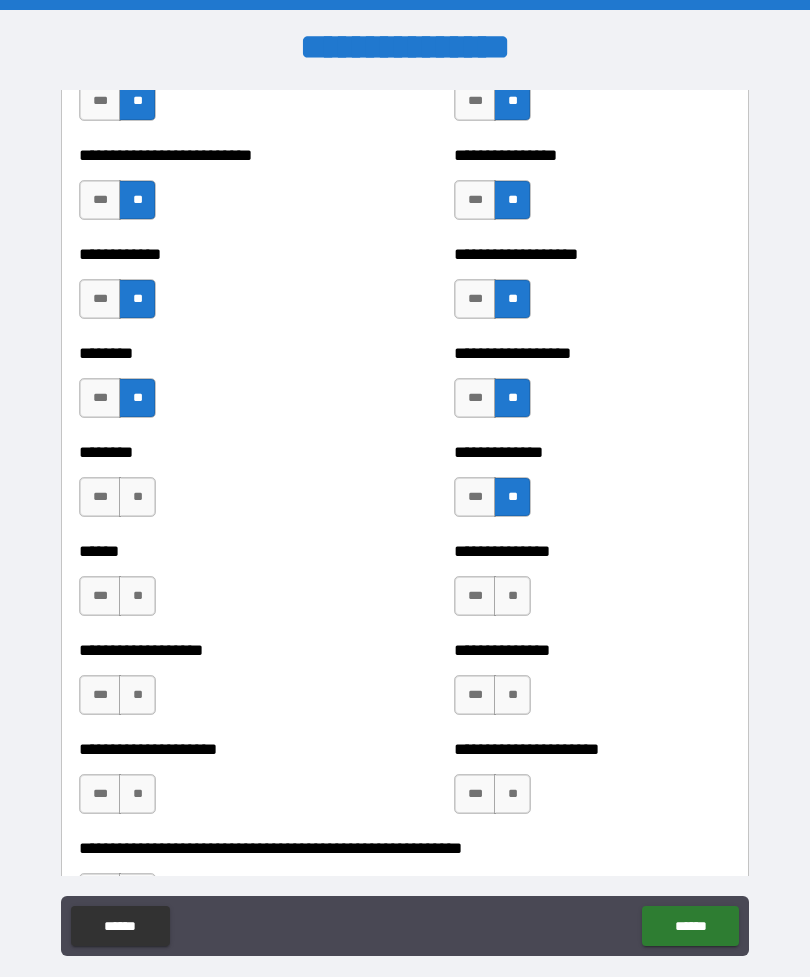 click on "**" at bounding box center (137, 497) 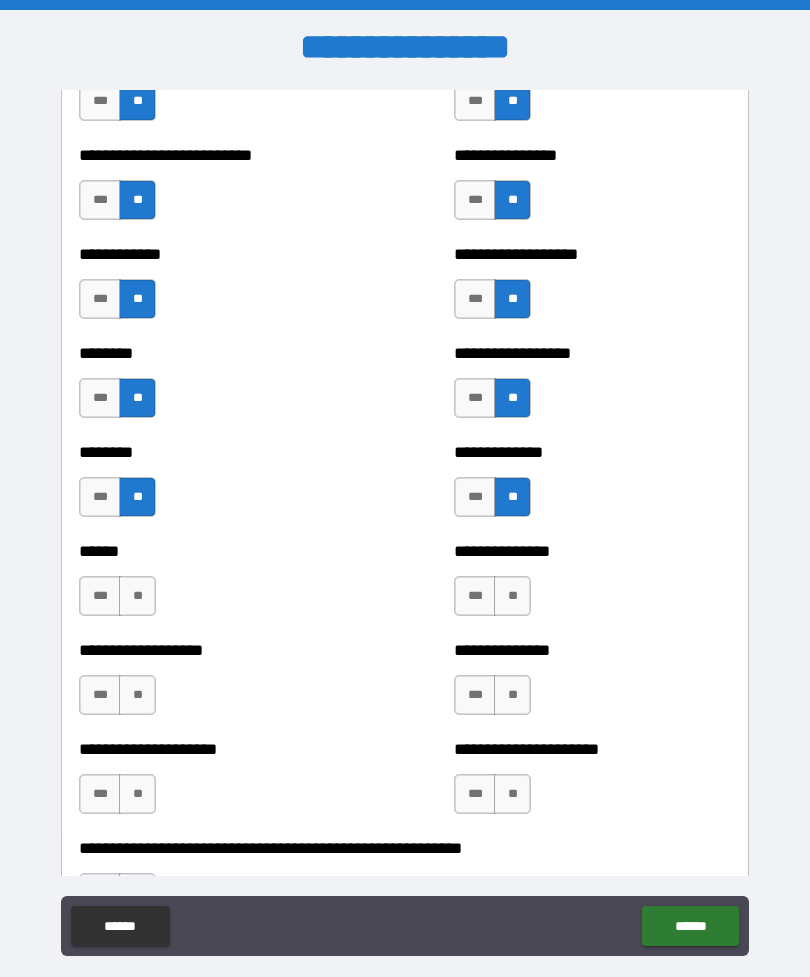 click on "**" at bounding box center (137, 596) 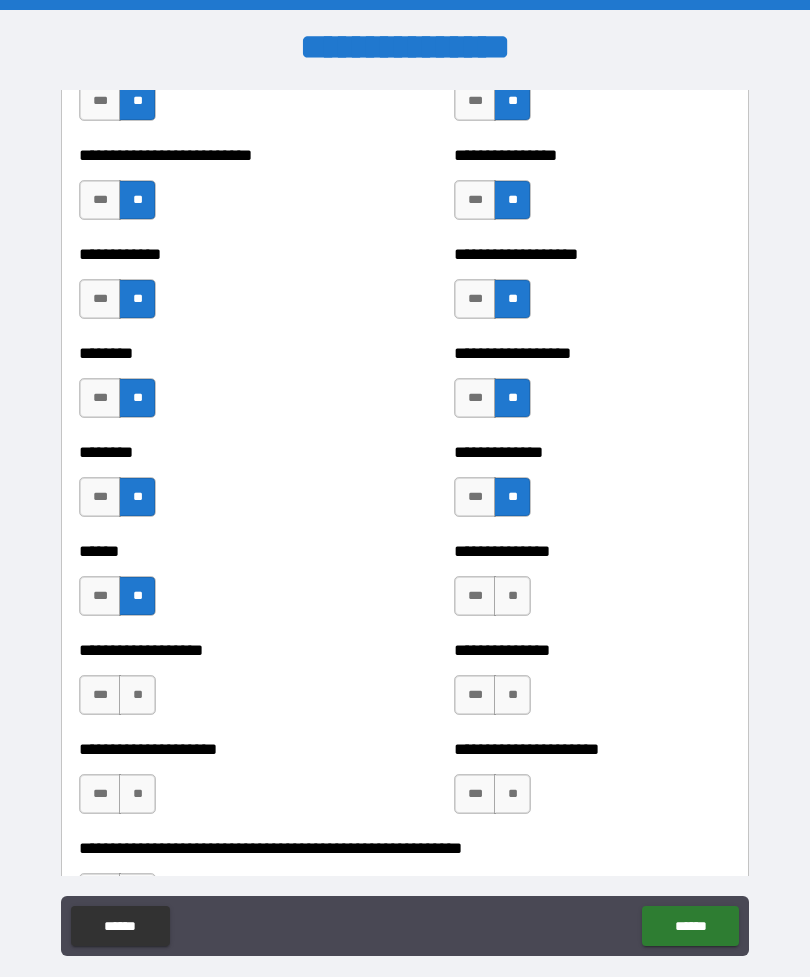 click on "**" at bounding box center (512, 596) 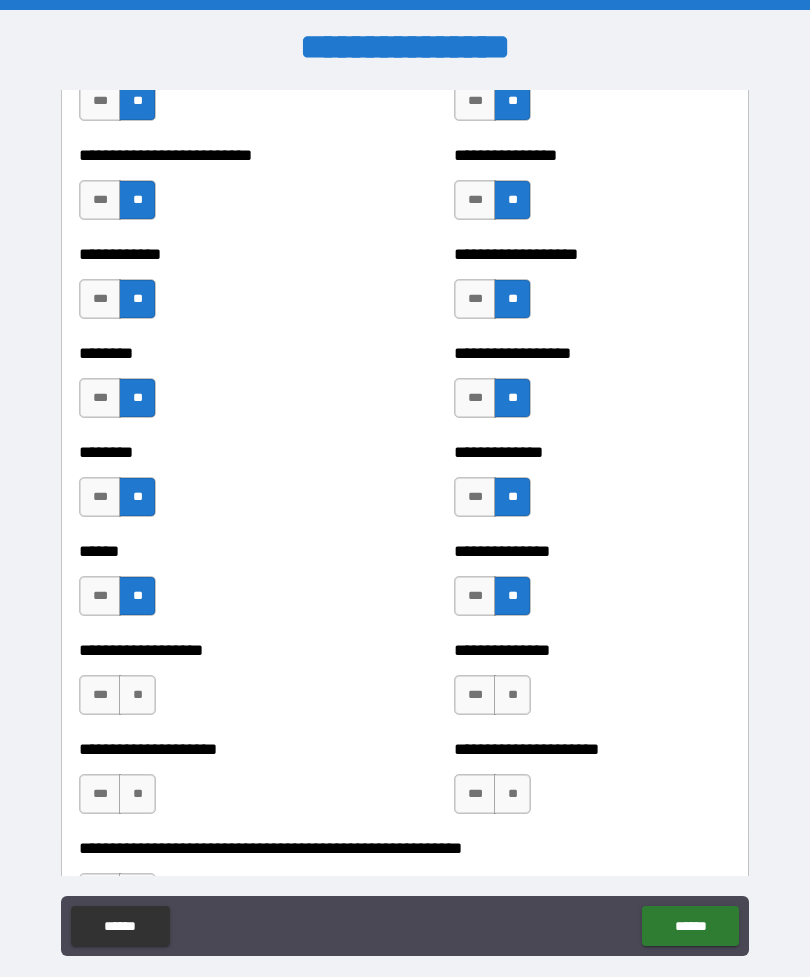 click on "**" at bounding box center [512, 695] 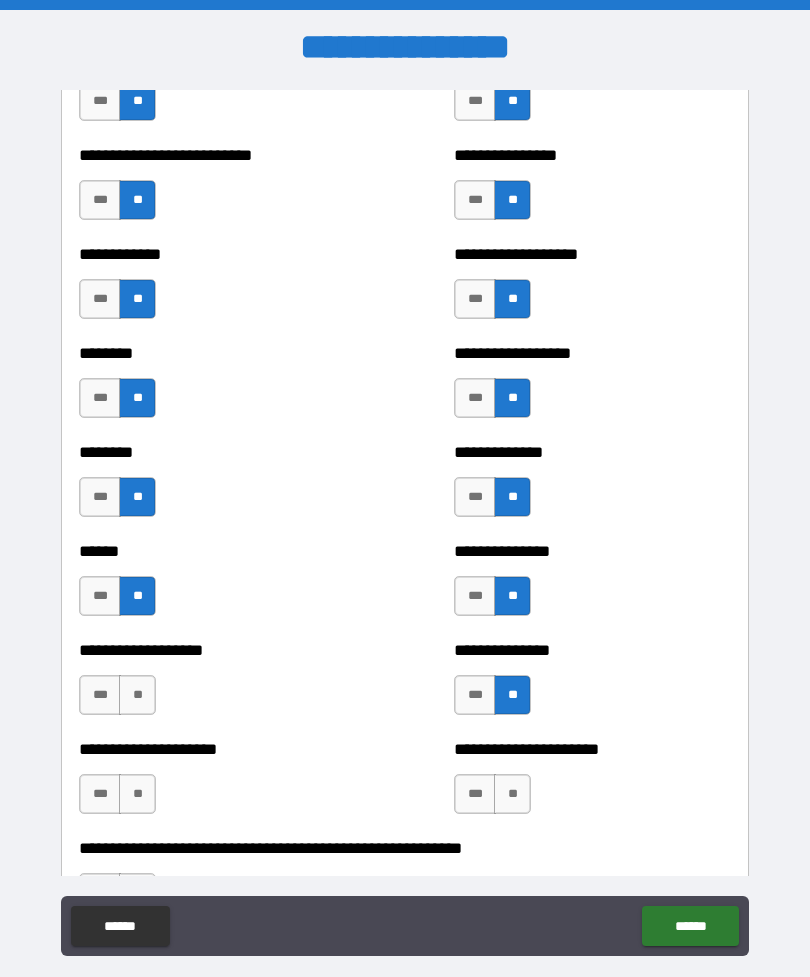 click on "**" at bounding box center (137, 695) 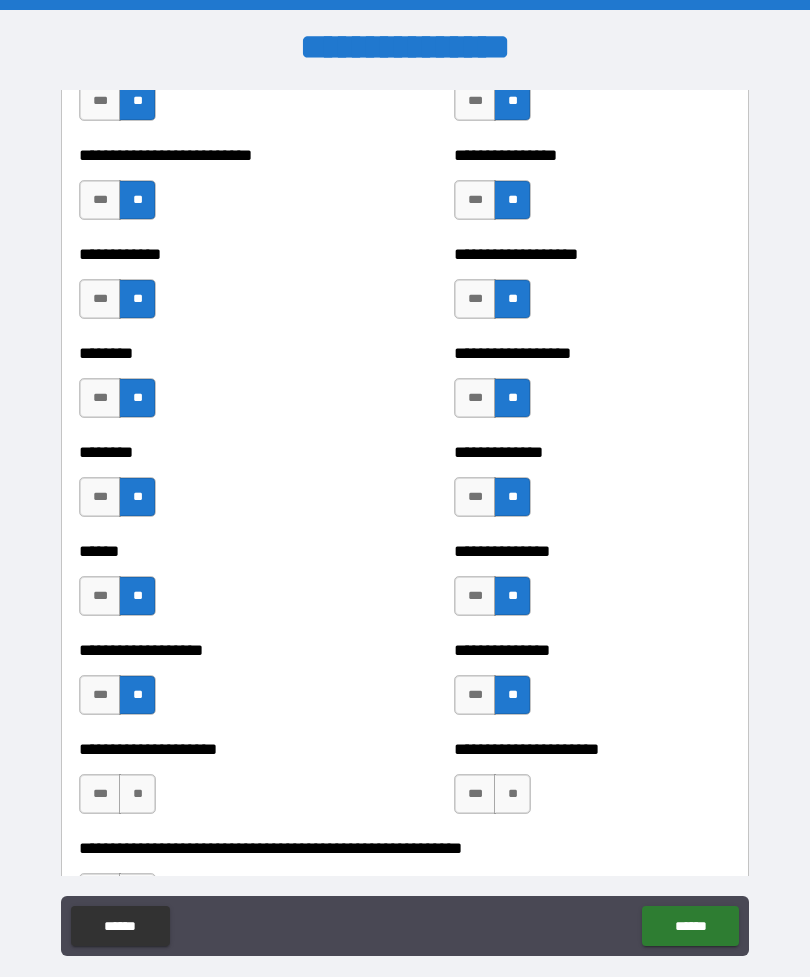 click on "**" at bounding box center [512, 794] 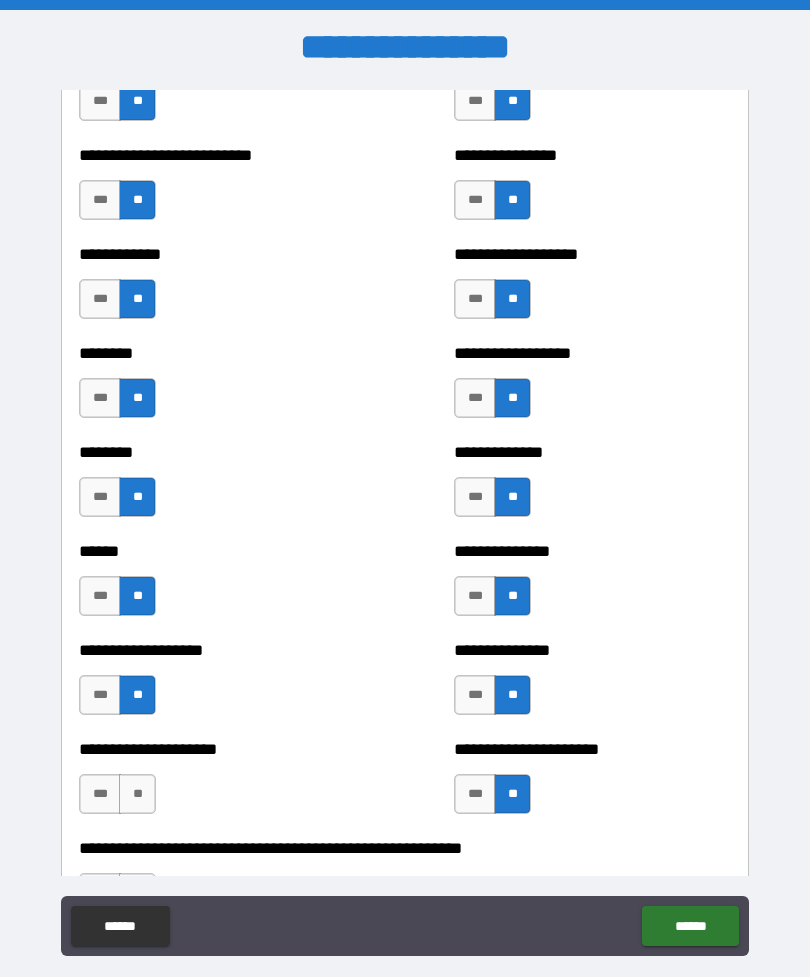 click on "**" at bounding box center [137, 794] 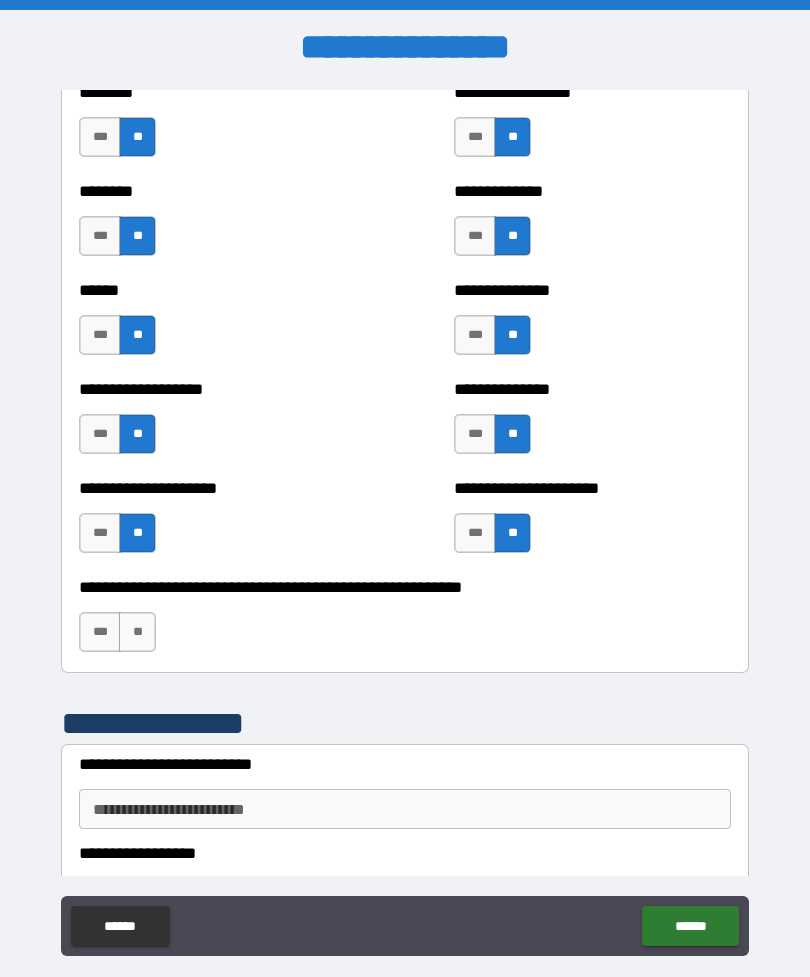 scroll, scrollTop: 4453, scrollLeft: 0, axis: vertical 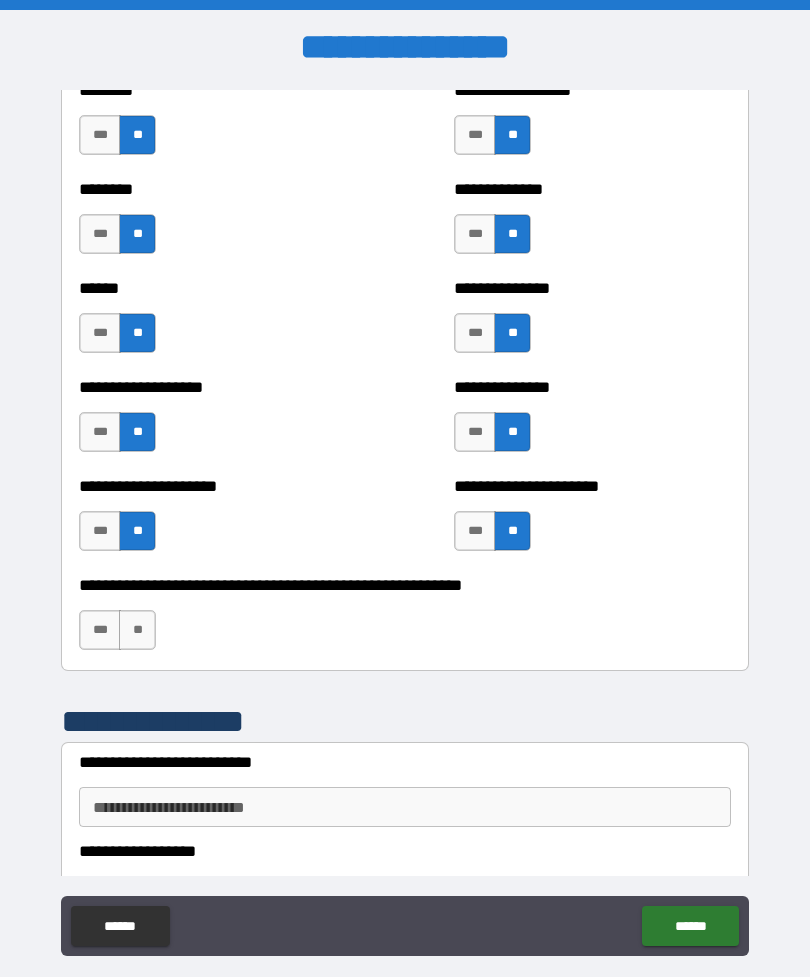click on "**" at bounding box center [137, 630] 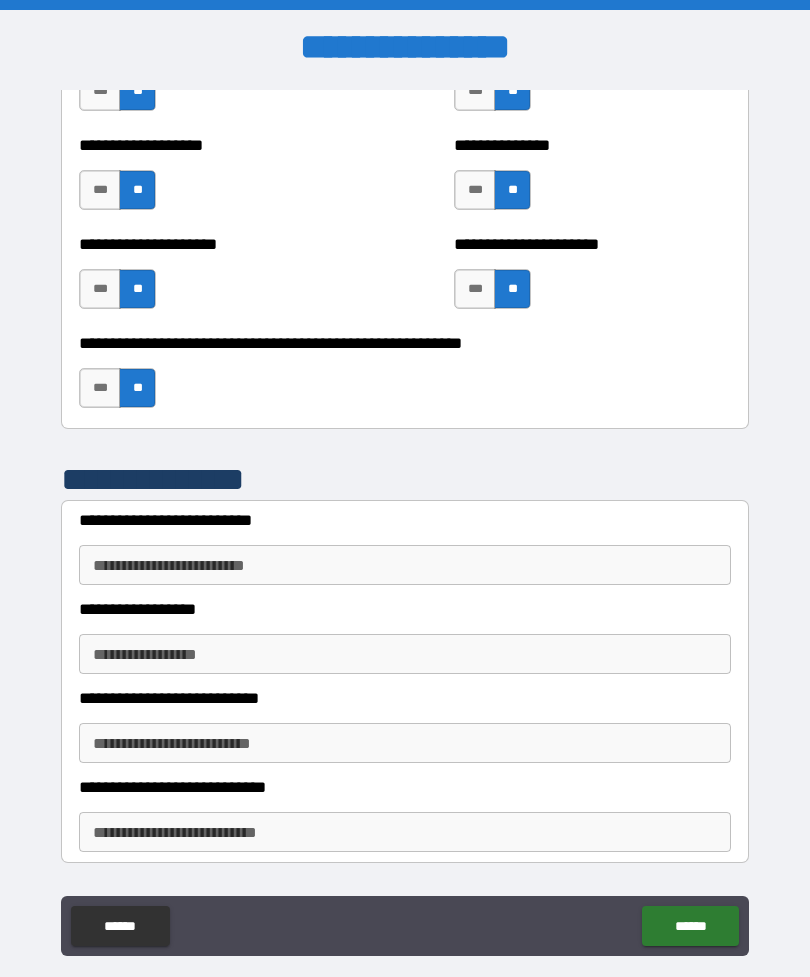 scroll, scrollTop: 4696, scrollLeft: 0, axis: vertical 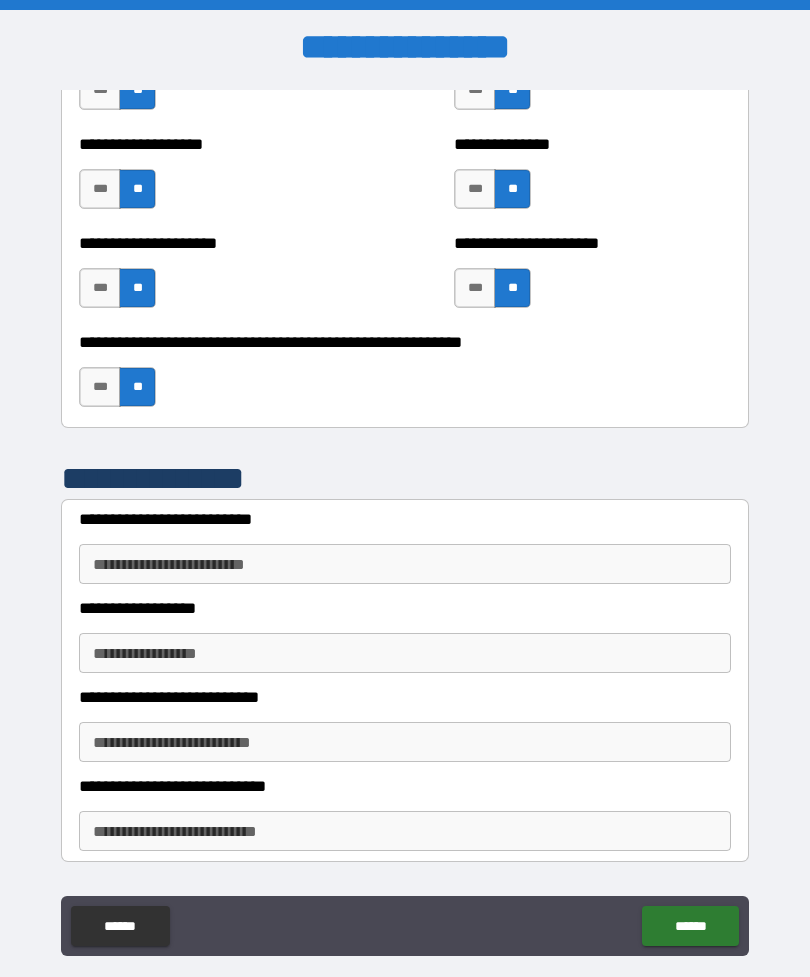 click on "**********" at bounding box center [405, 564] 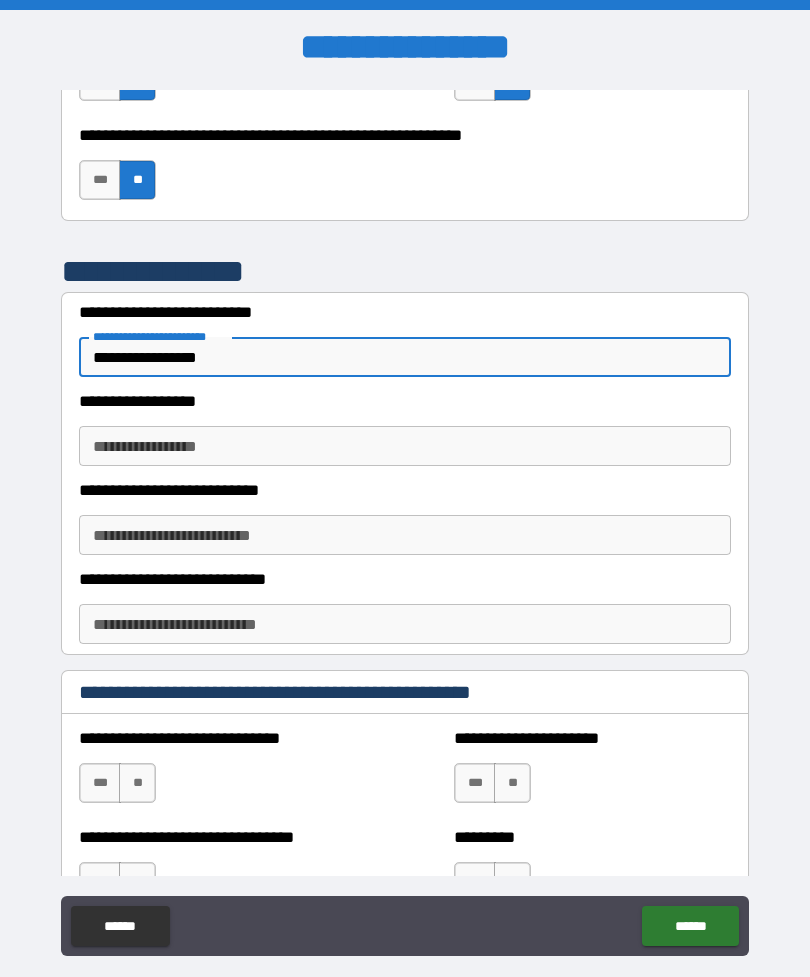 scroll, scrollTop: 4920, scrollLeft: 0, axis: vertical 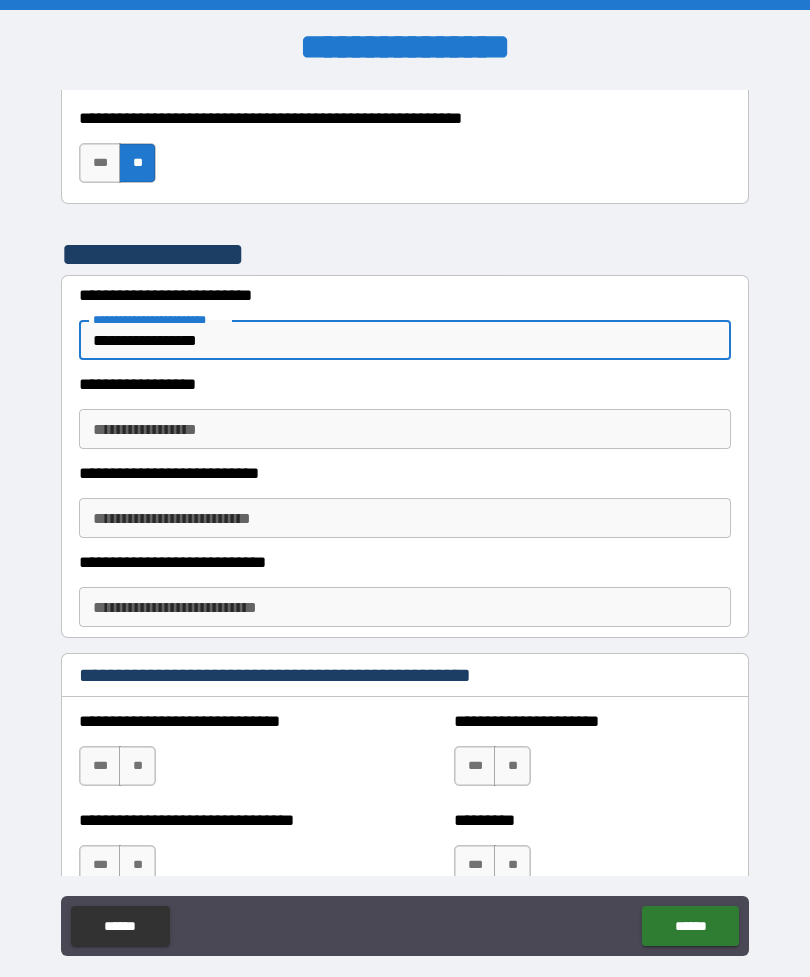 type on "**********" 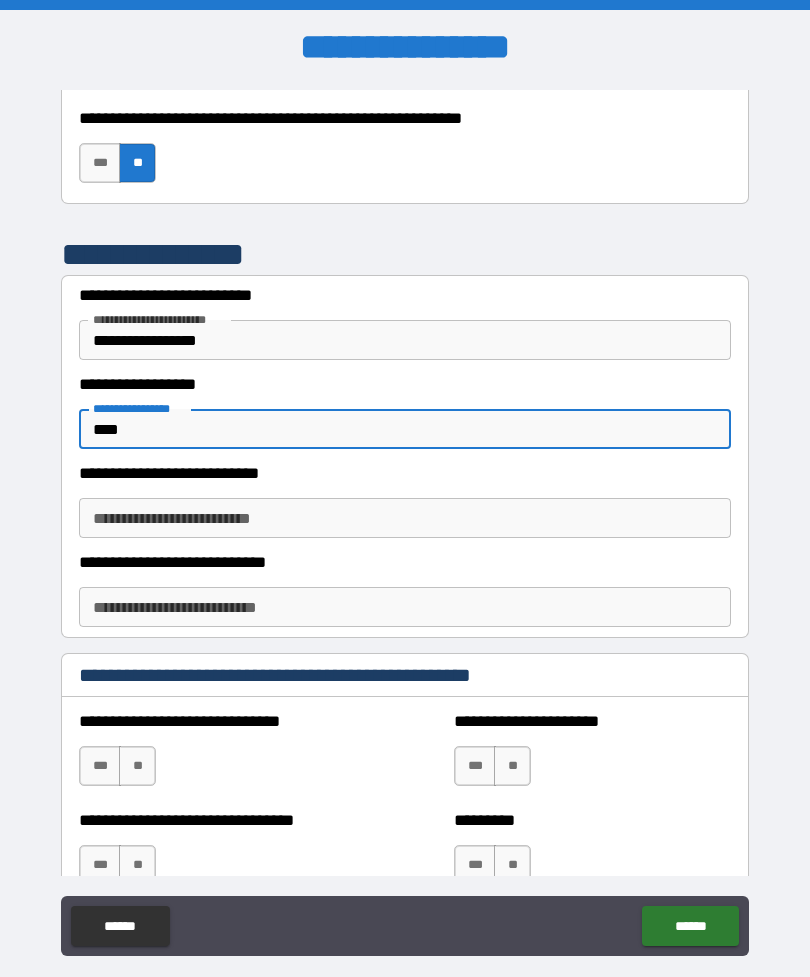 type on "****" 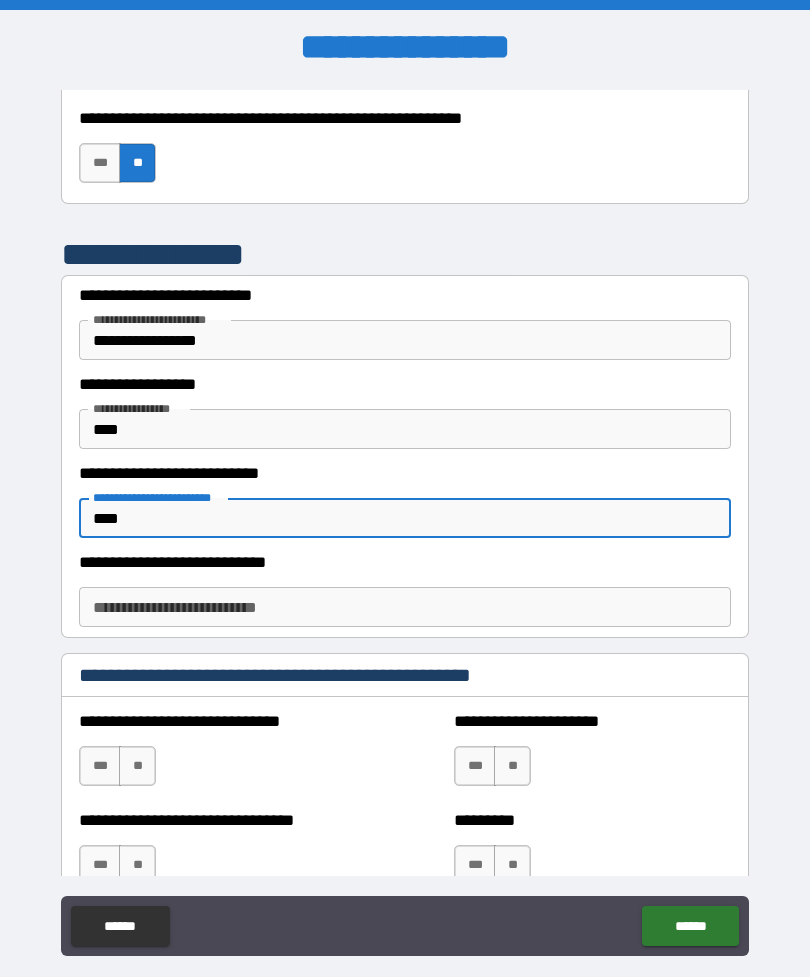 type on "****" 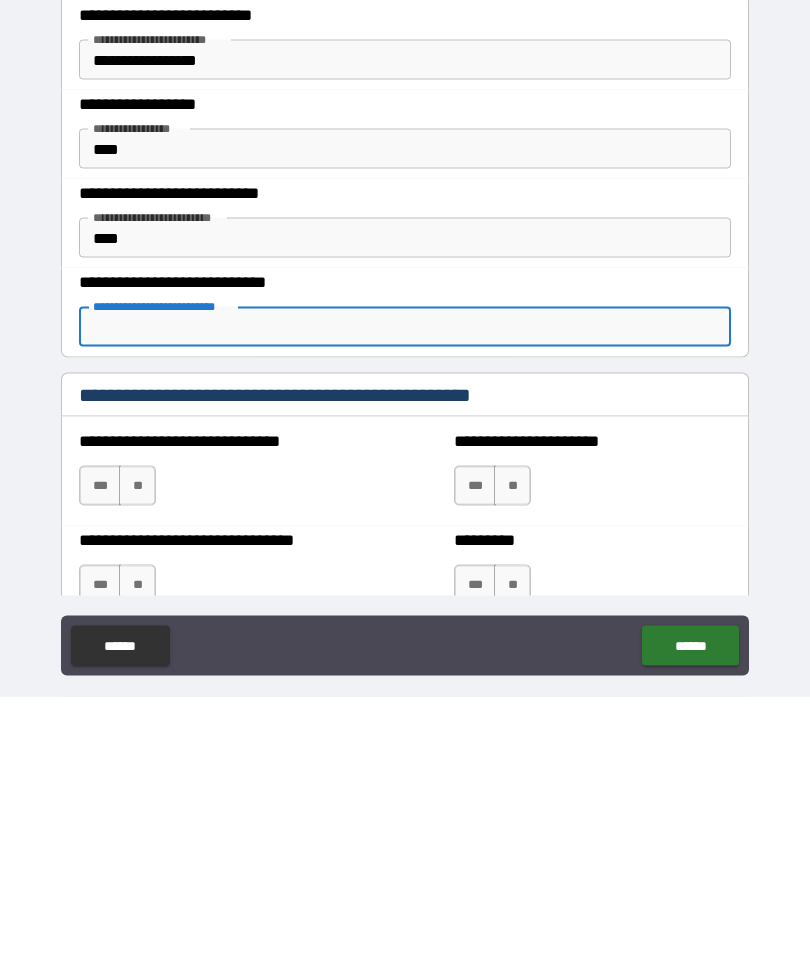 type on "*" 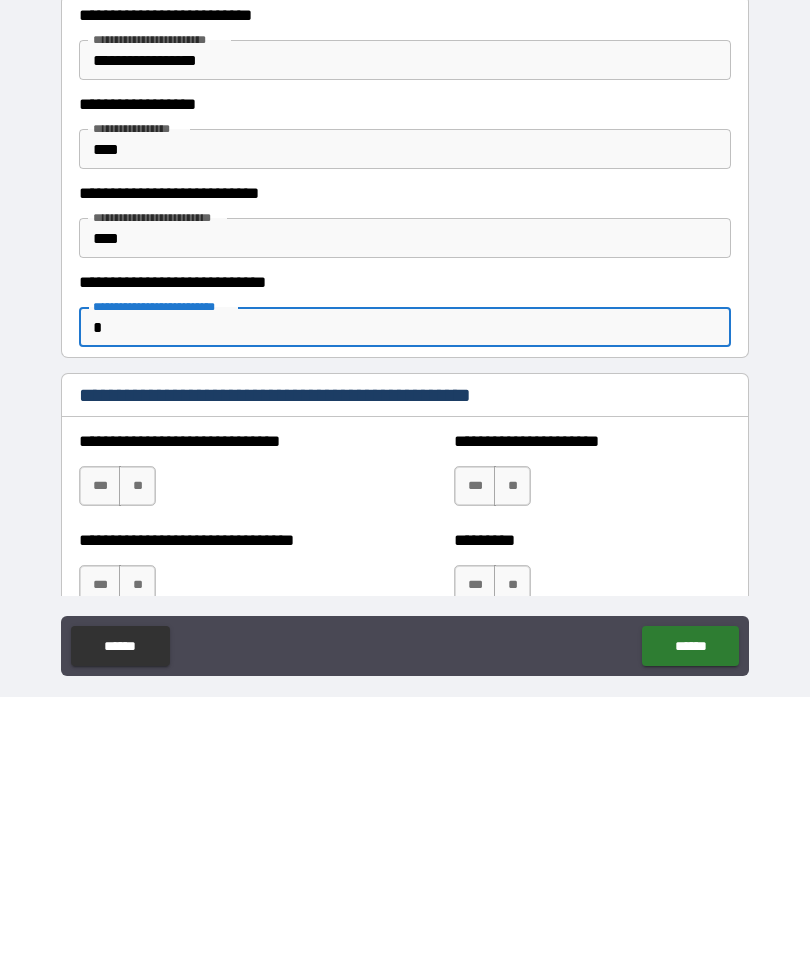 type 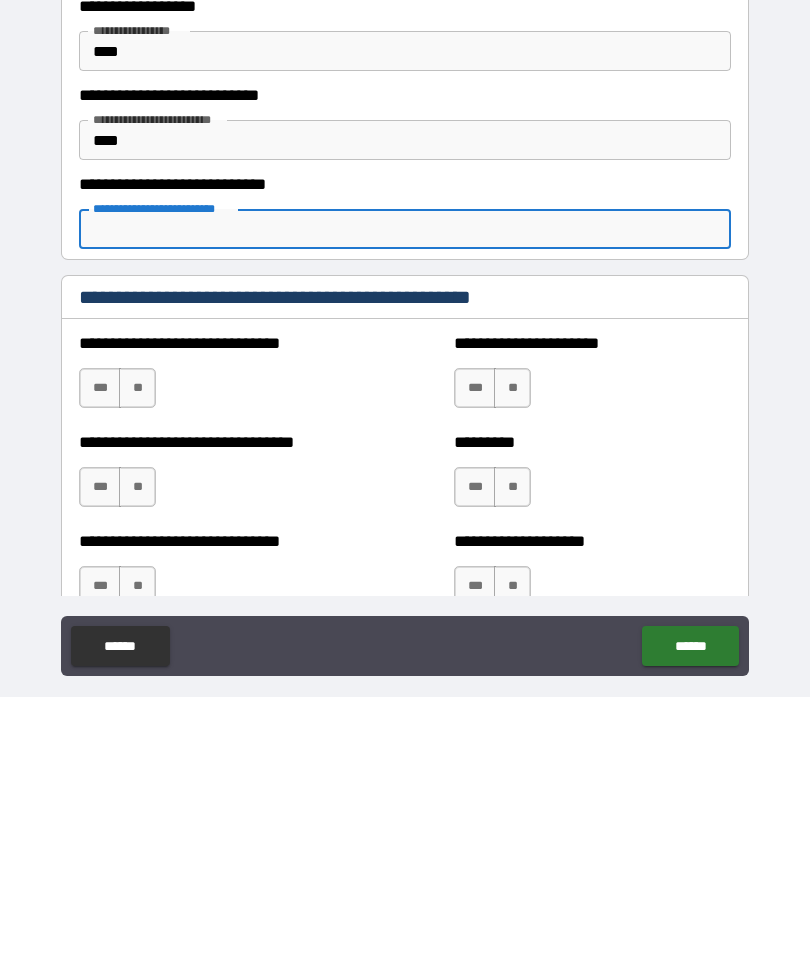 scroll, scrollTop: 5042, scrollLeft: 0, axis: vertical 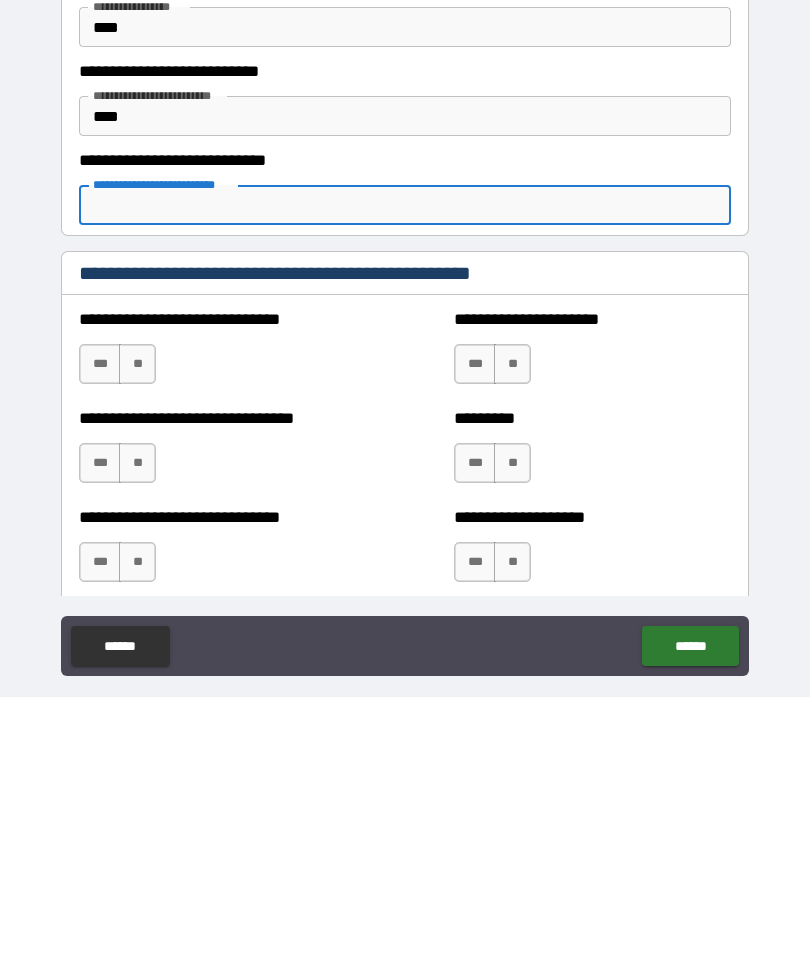 click on "**" at bounding box center [137, 644] 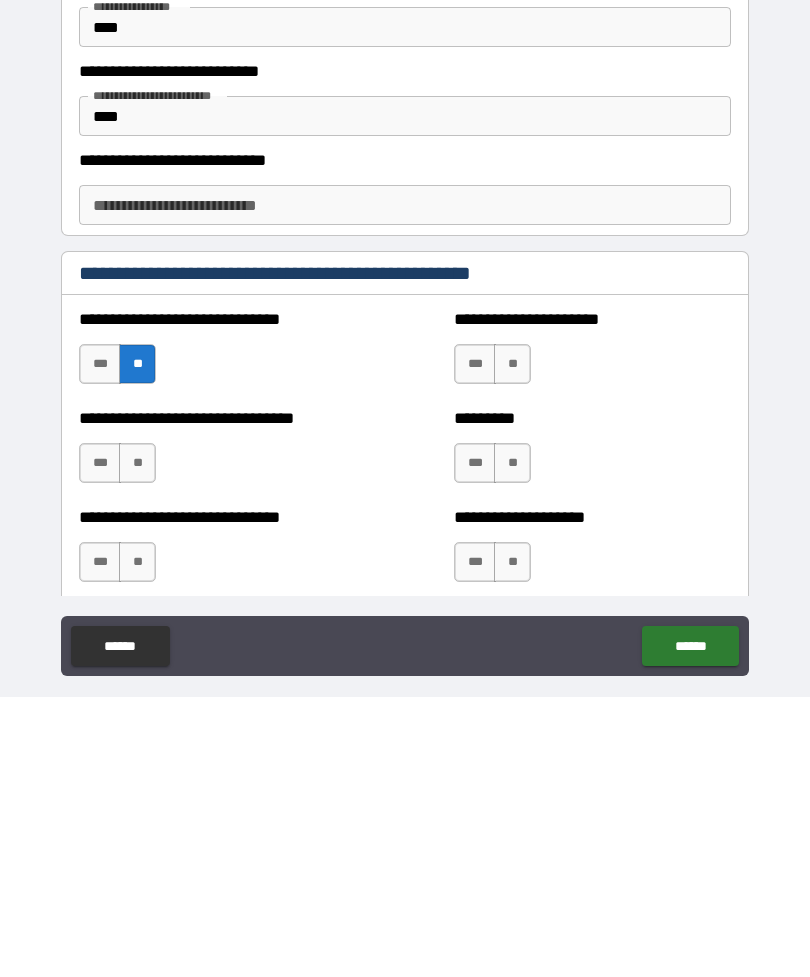 scroll, scrollTop: 64, scrollLeft: 0, axis: vertical 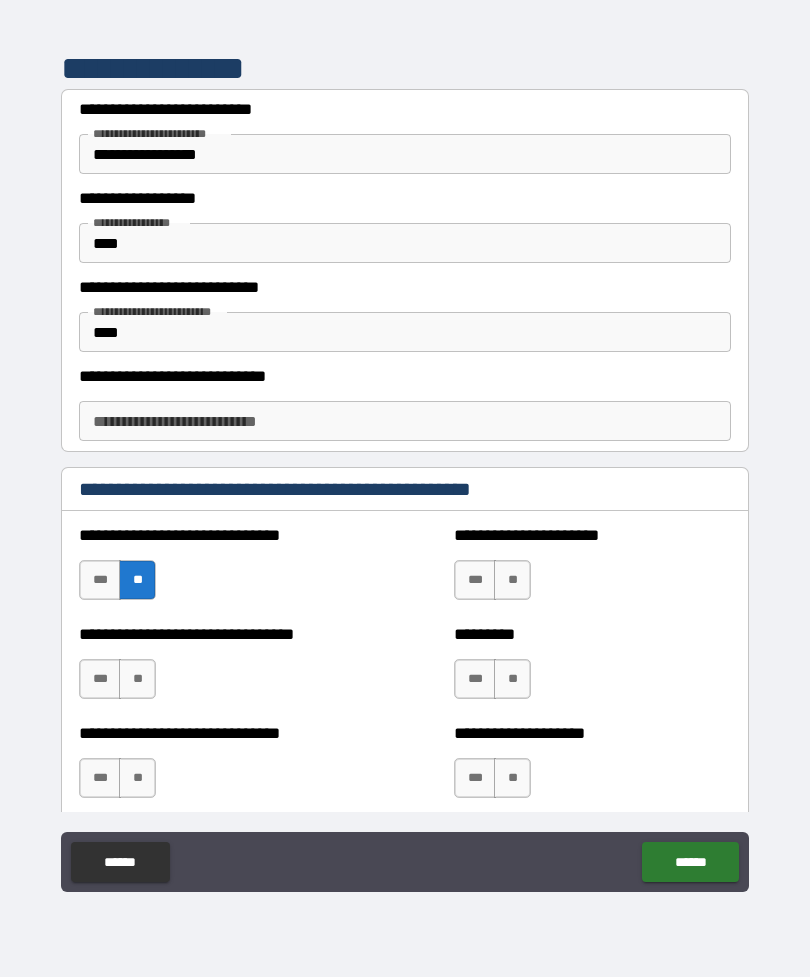 click on "**" at bounding box center [137, 679] 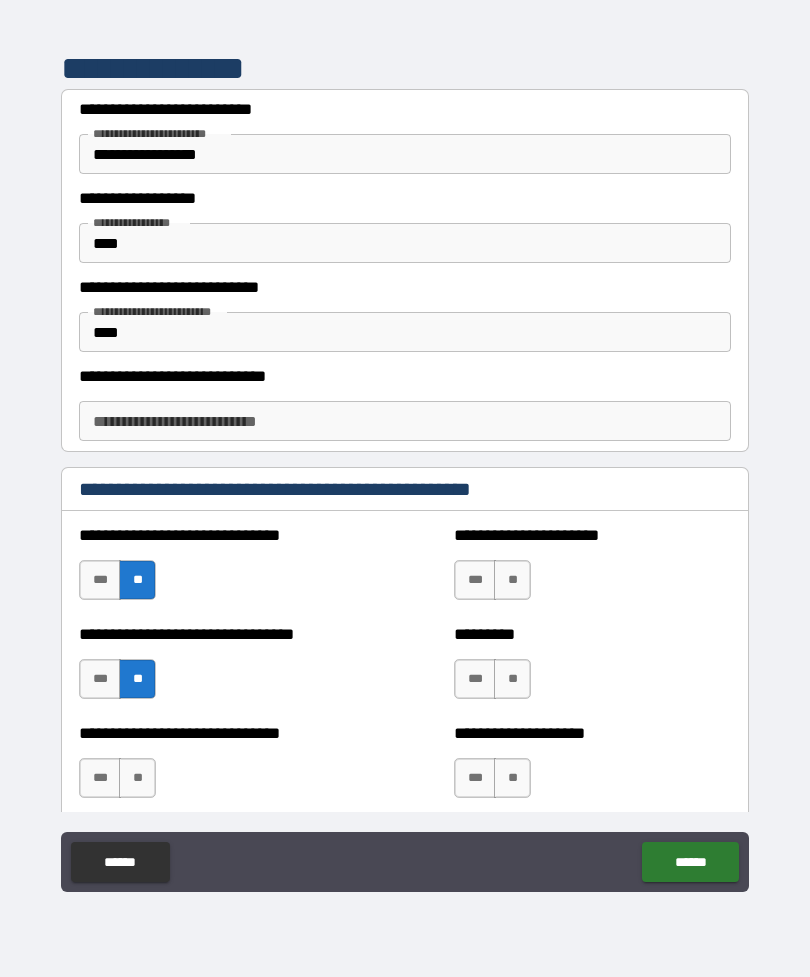 click on "**" at bounding box center (137, 778) 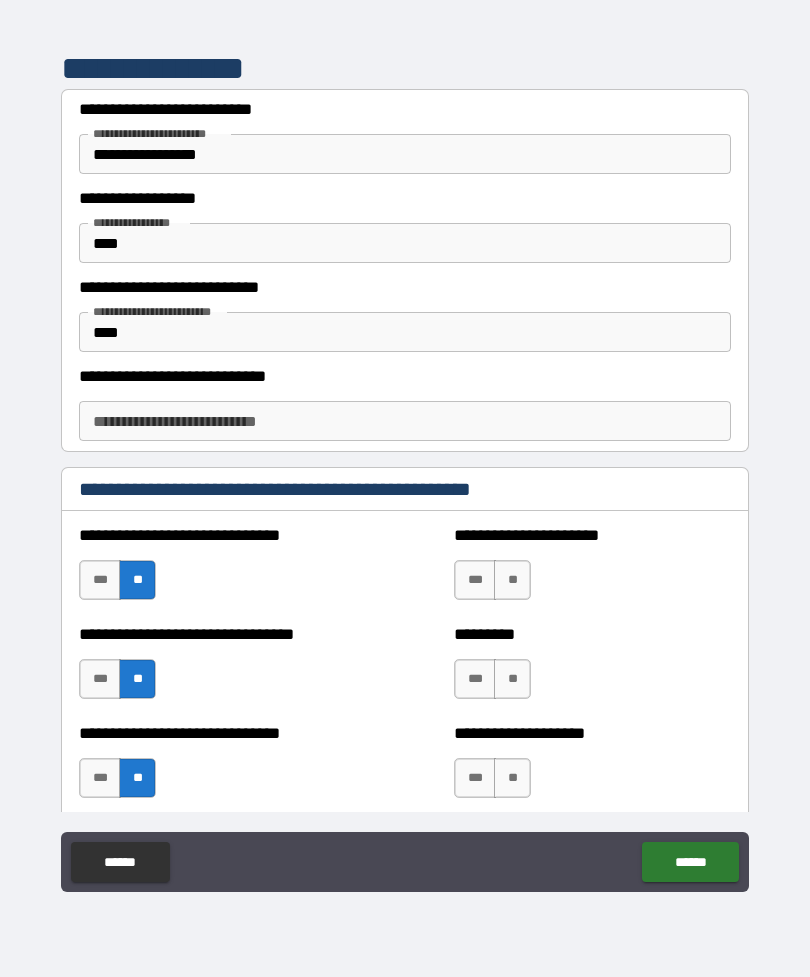 click on "**" at bounding box center [512, 580] 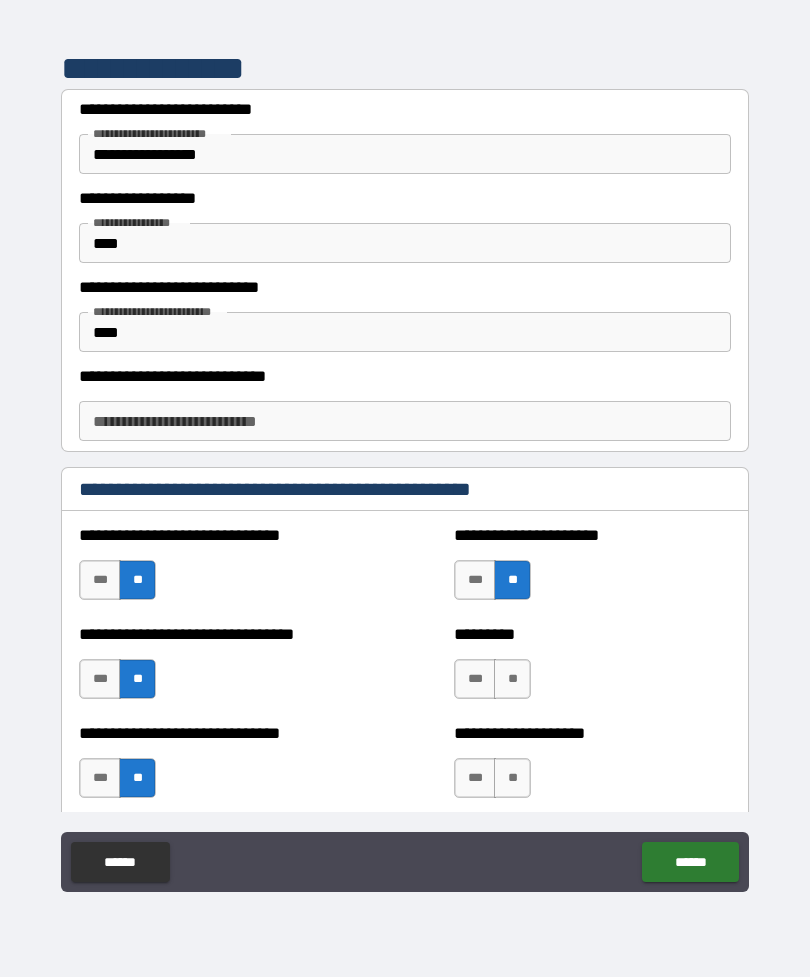 click on "**" at bounding box center (512, 679) 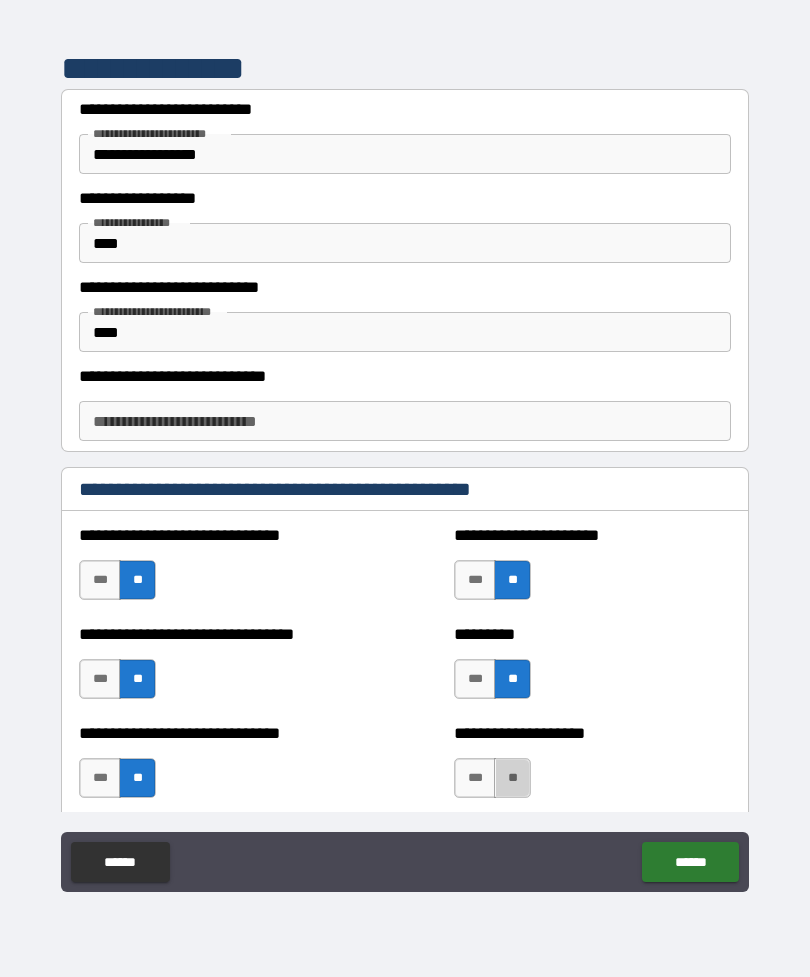 click on "**" at bounding box center [512, 778] 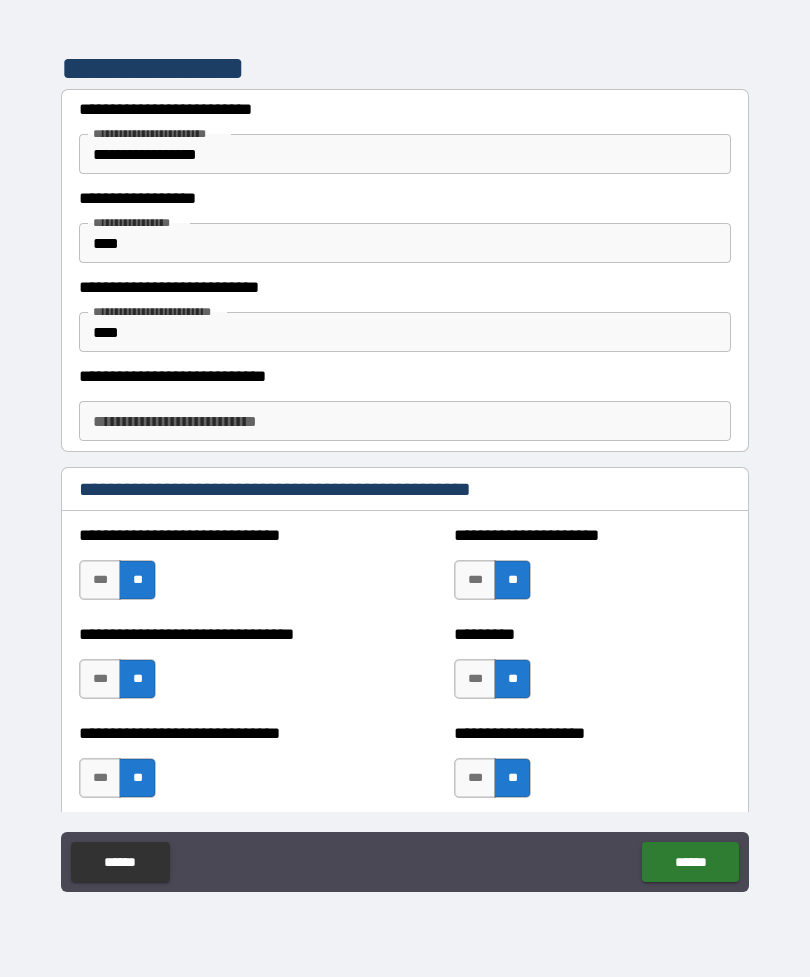 click on "******" at bounding box center (690, 862) 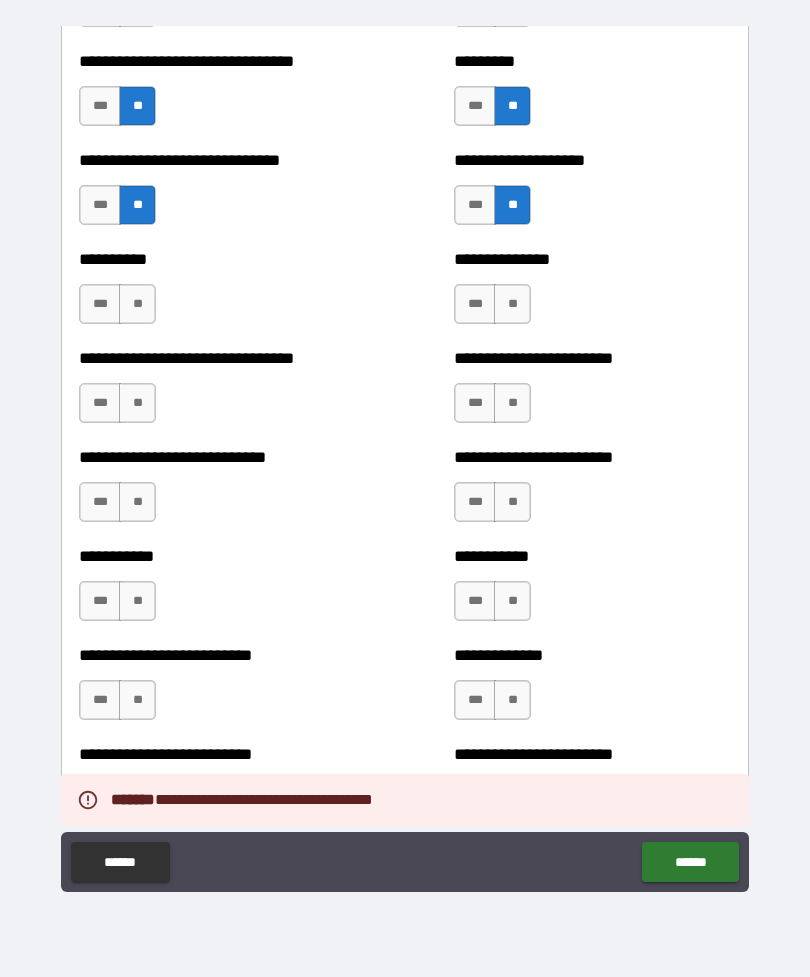 scroll, scrollTop: 5614, scrollLeft: 0, axis: vertical 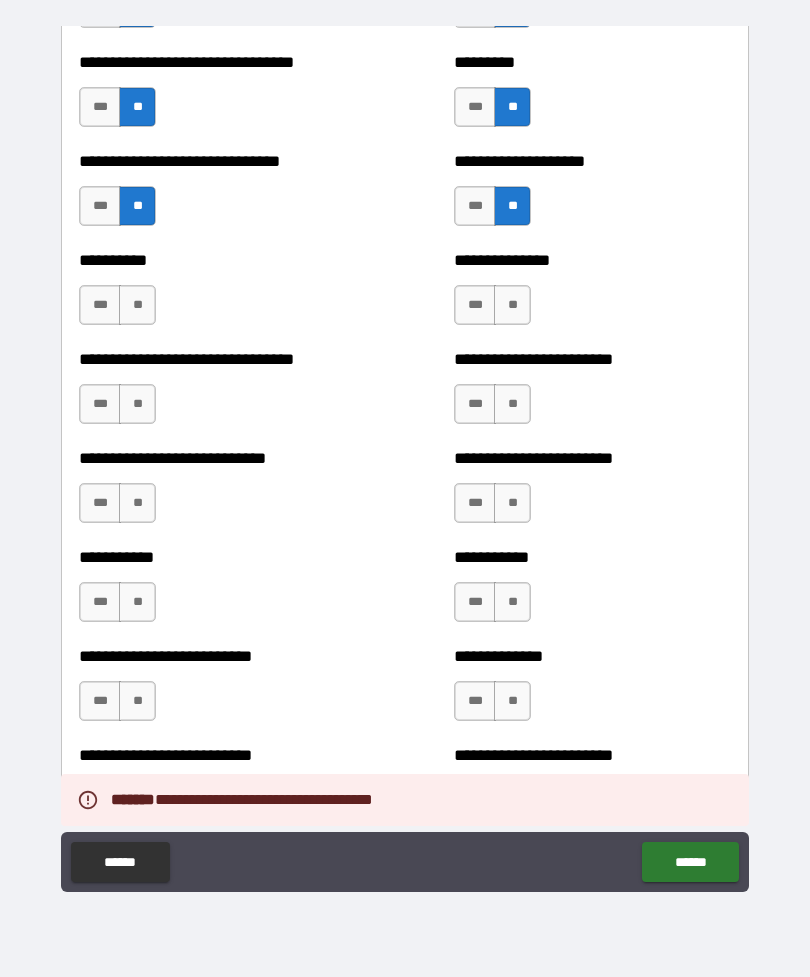 click on "**" at bounding box center [137, 305] 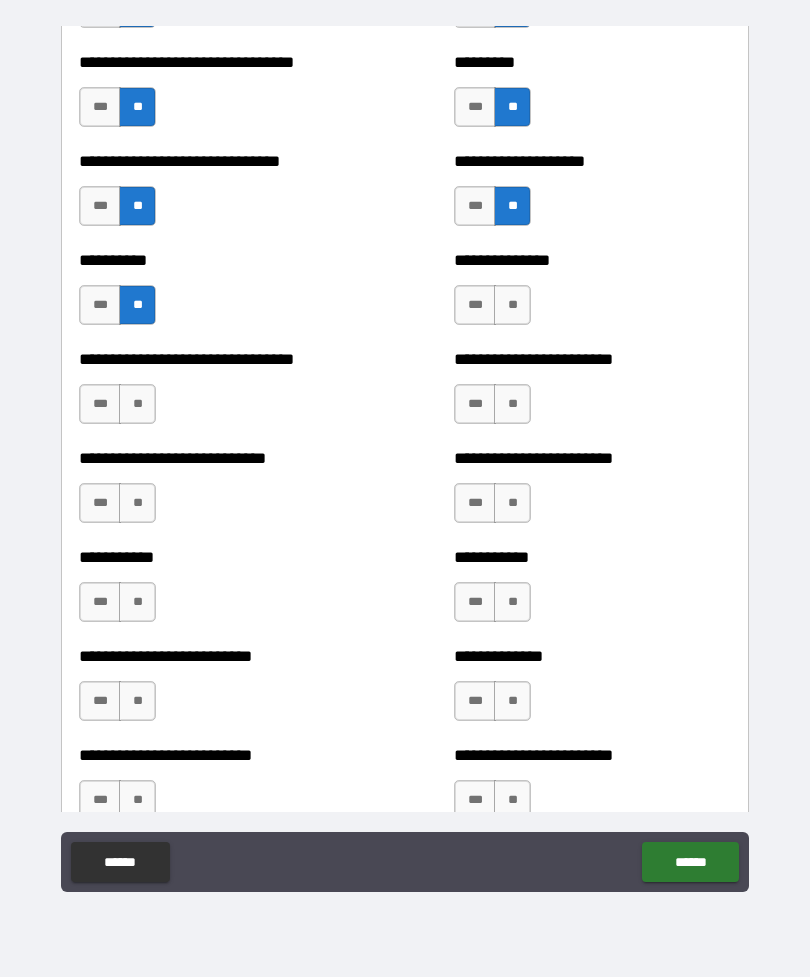 click on "***" at bounding box center [475, 305] 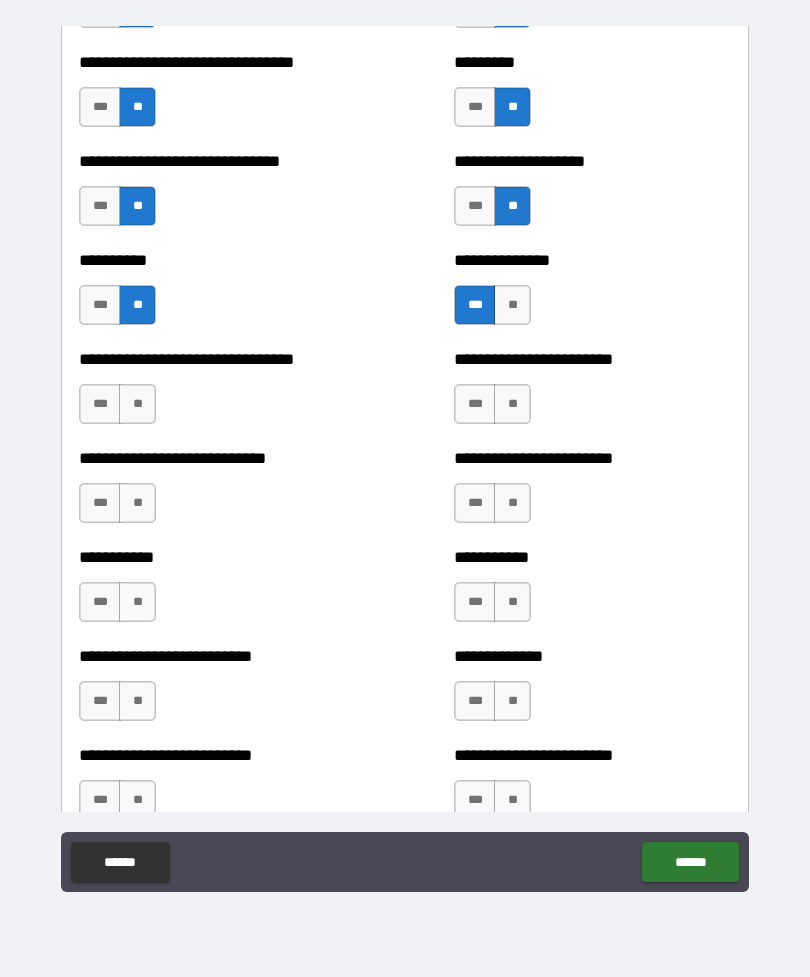 click on "**" at bounding box center (137, 404) 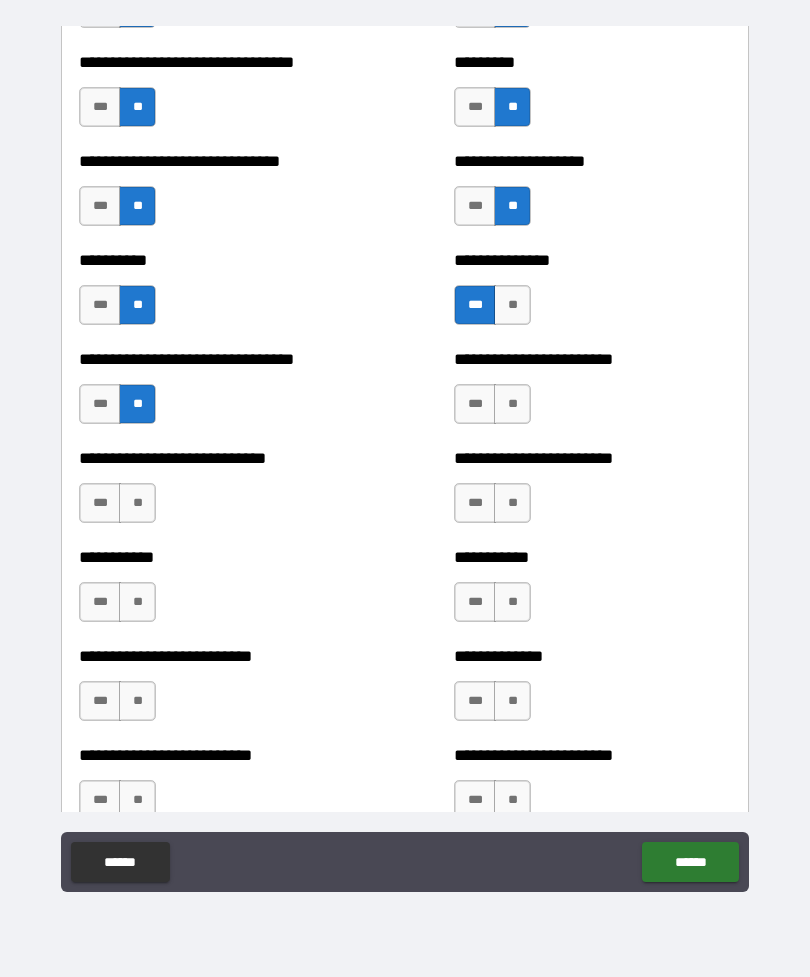 click on "**" at bounding box center (512, 404) 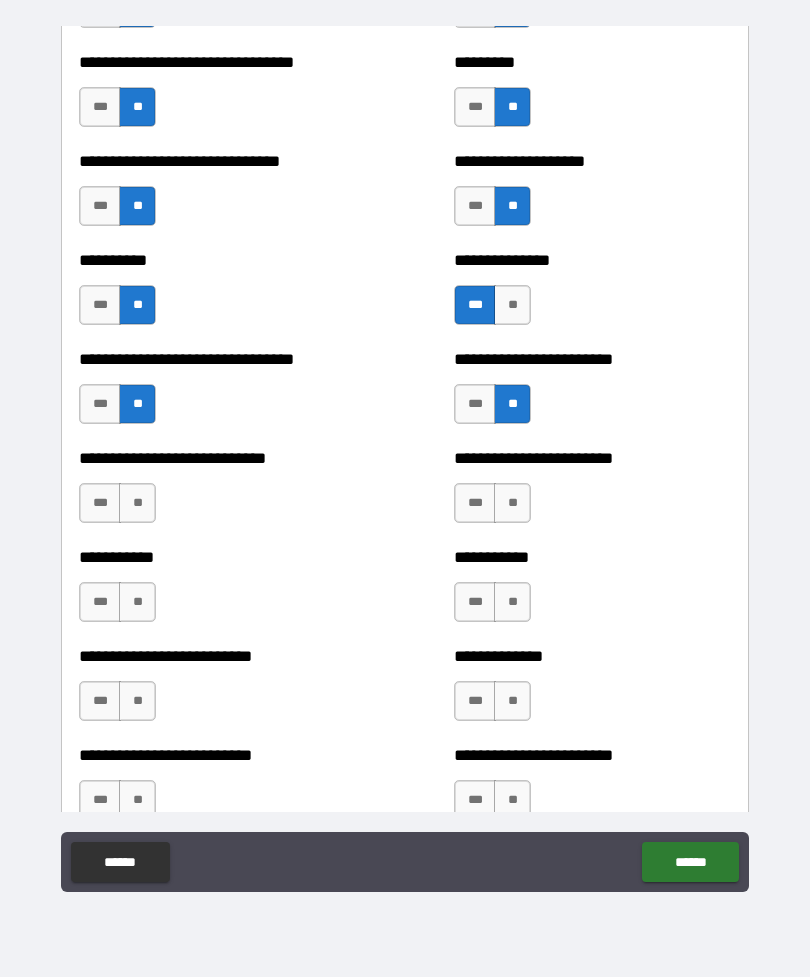click on "***" at bounding box center [475, 404] 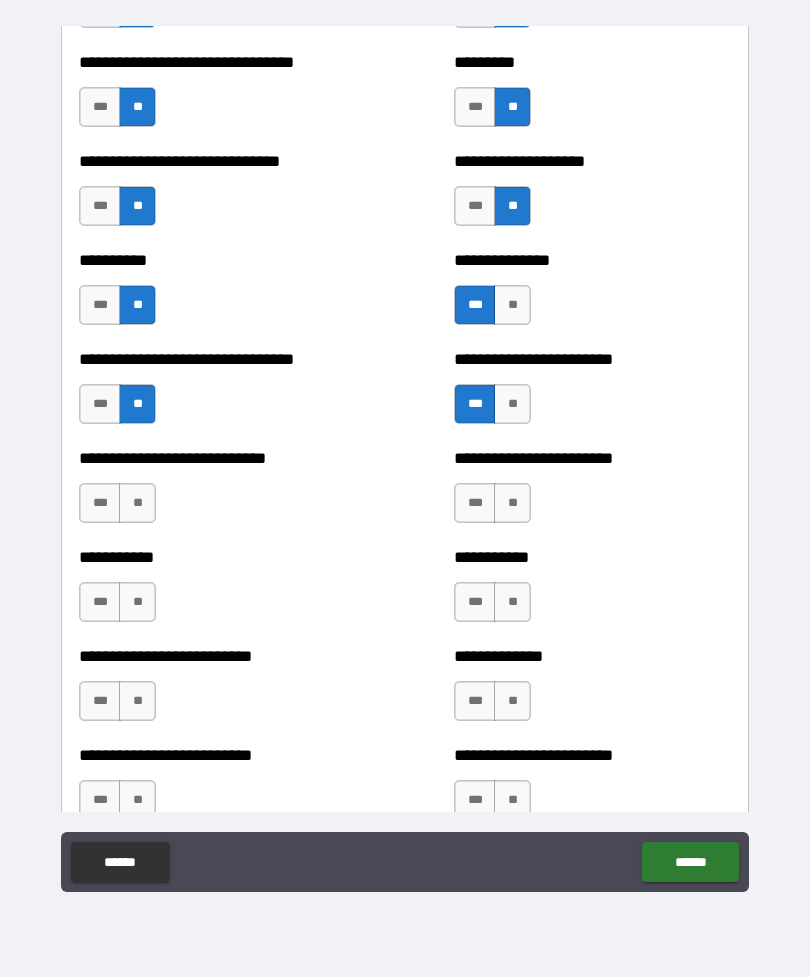click on "**********" at bounding box center [217, 557] 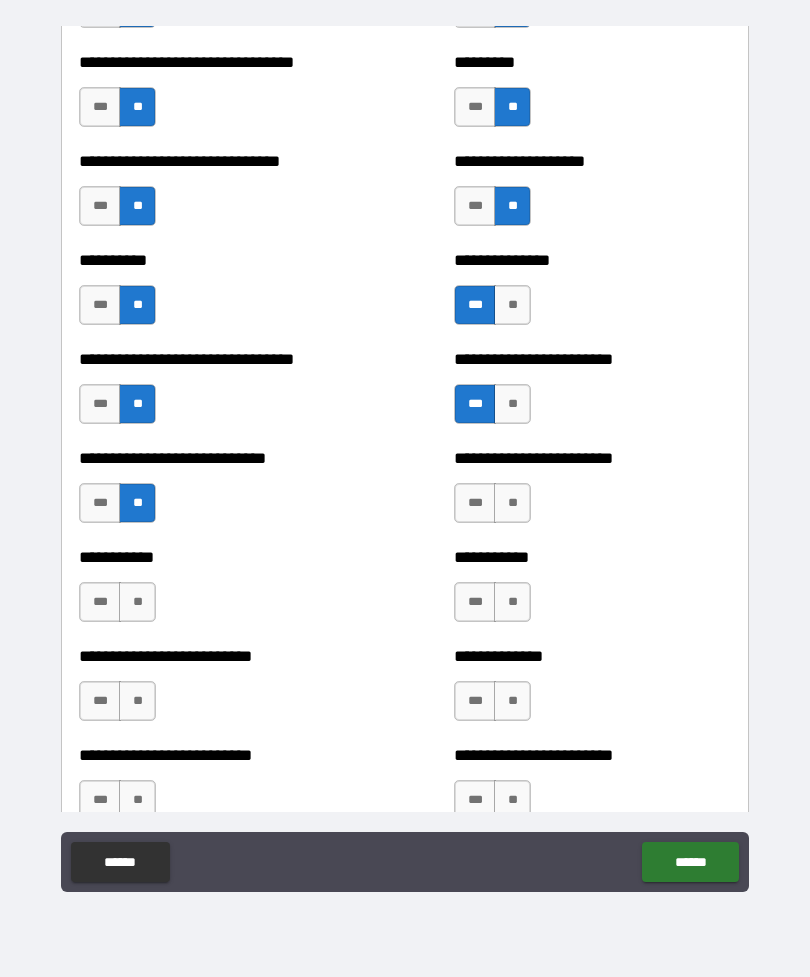 click on "**" at bounding box center [512, 503] 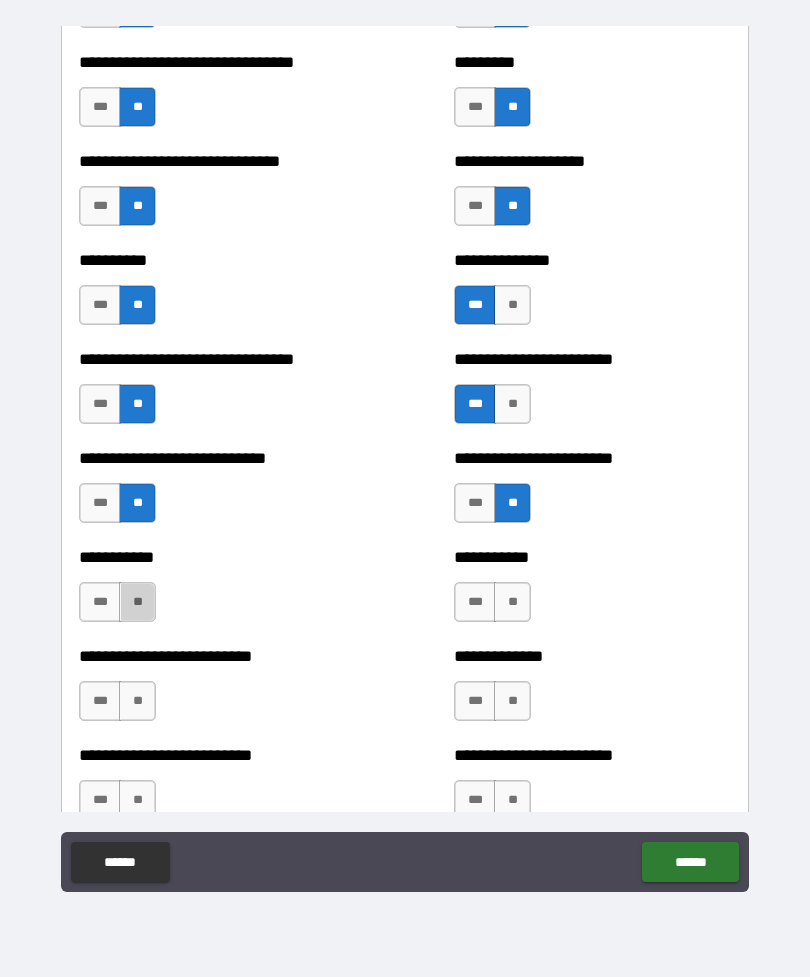 click on "**" at bounding box center (137, 602) 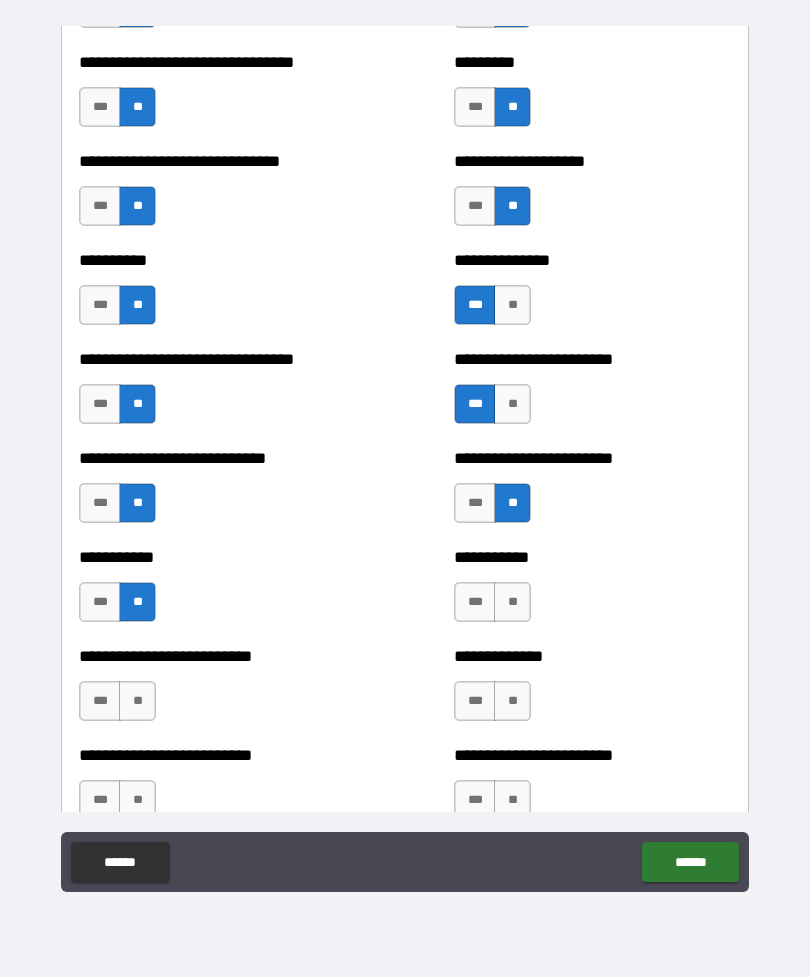 click on "**" at bounding box center [512, 602] 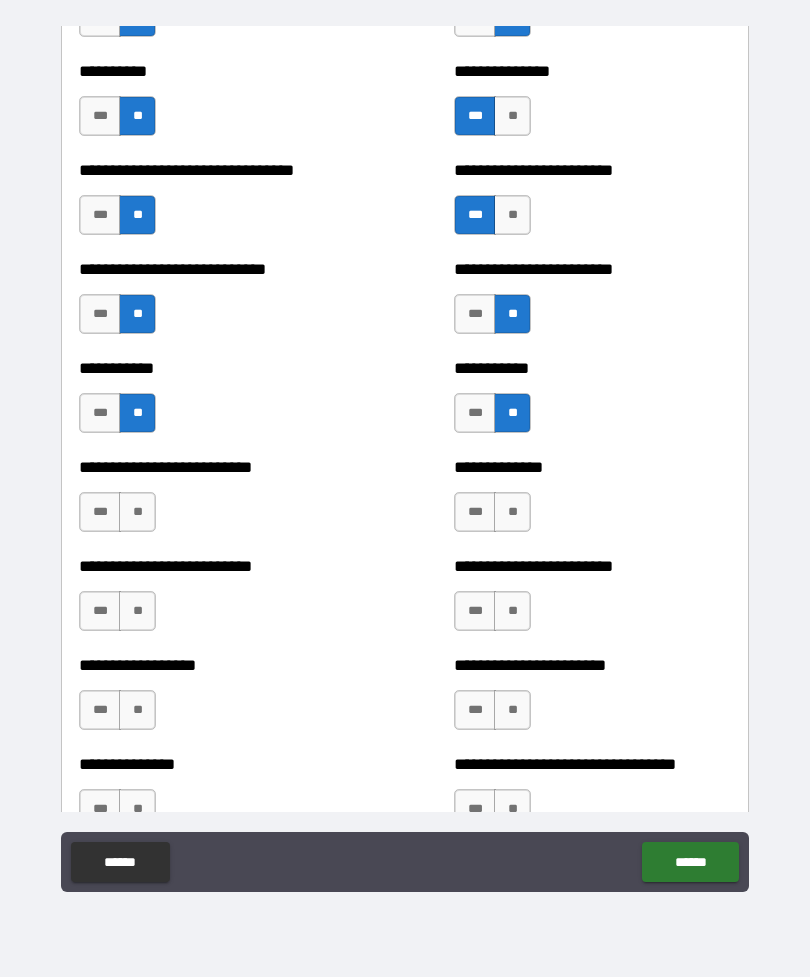 scroll, scrollTop: 5804, scrollLeft: 0, axis: vertical 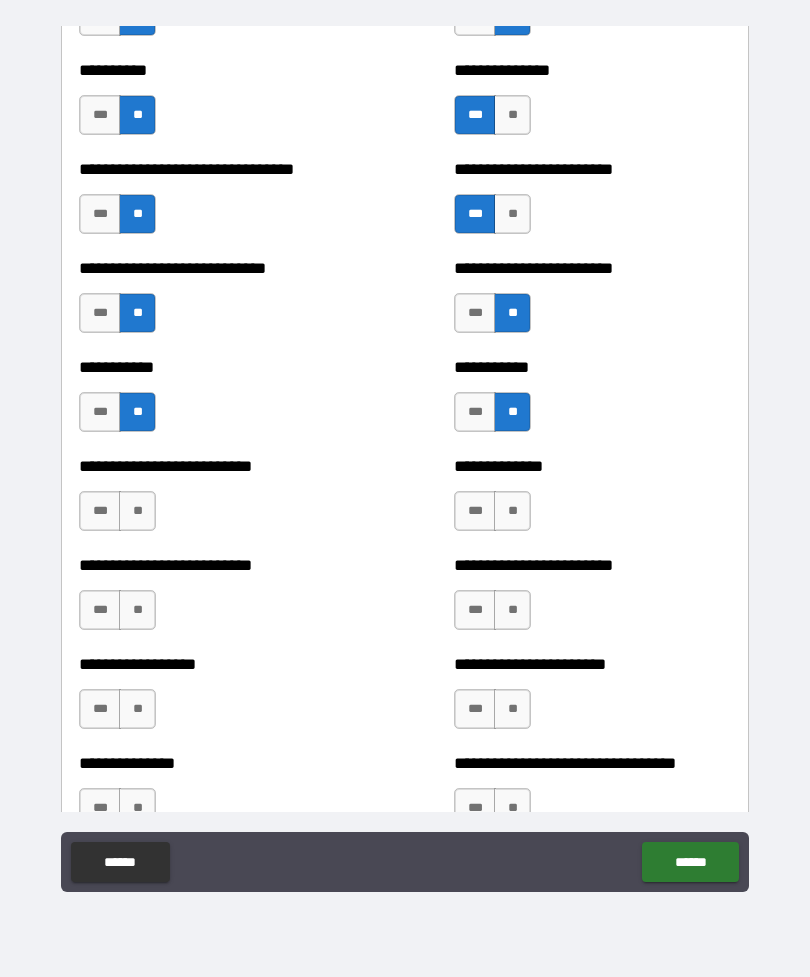 click on "**" at bounding box center (137, 511) 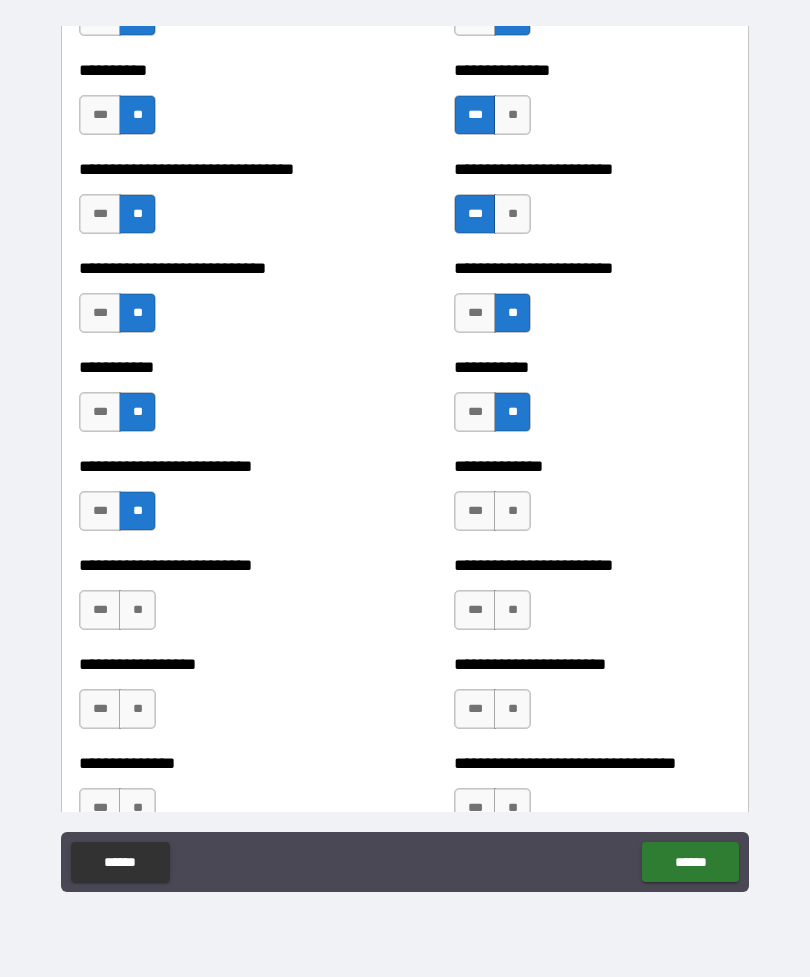 click on "**" at bounding box center (512, 511) 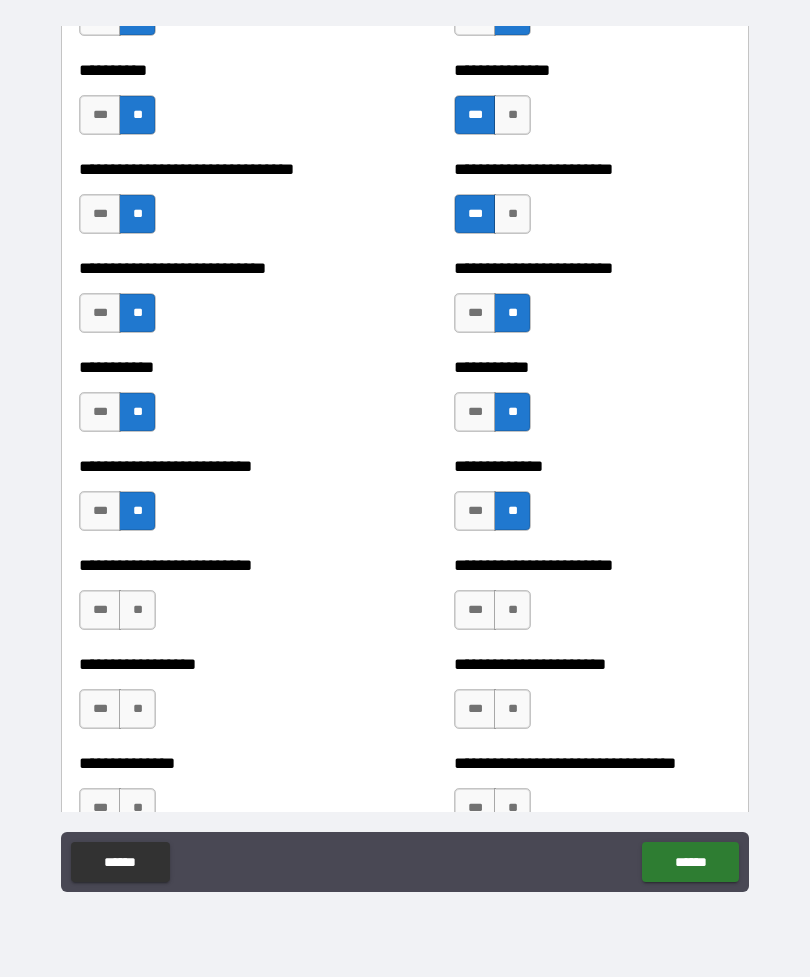 click on "**" at bounding box center [137, 610] 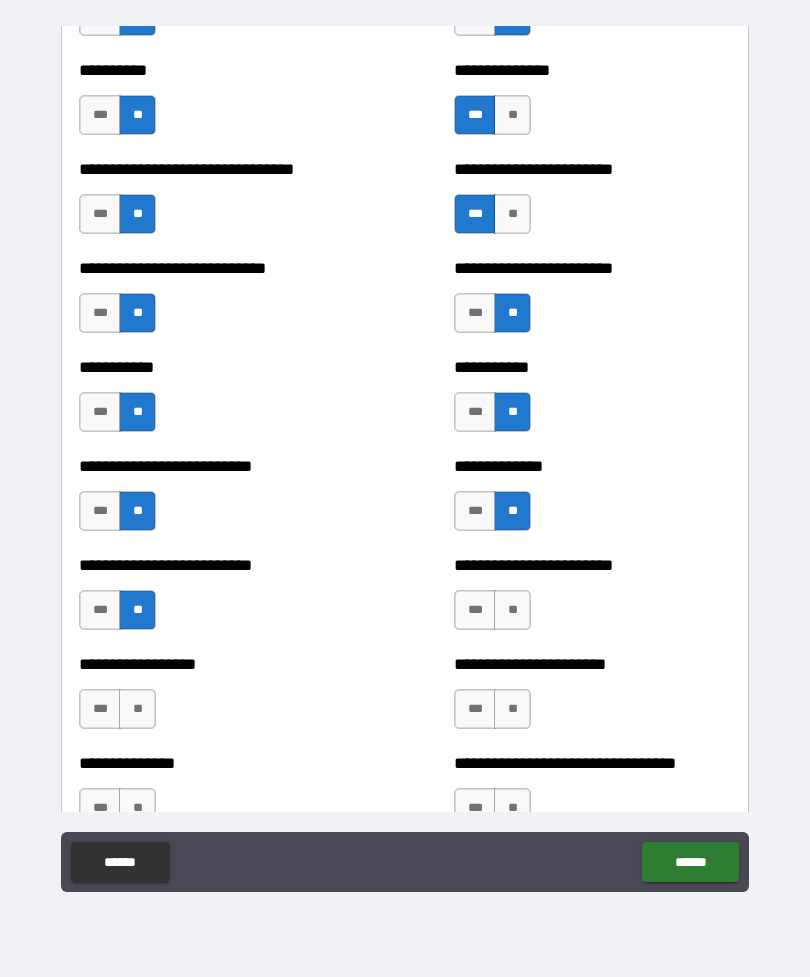 click on "**" at bounding box center [512, 610] 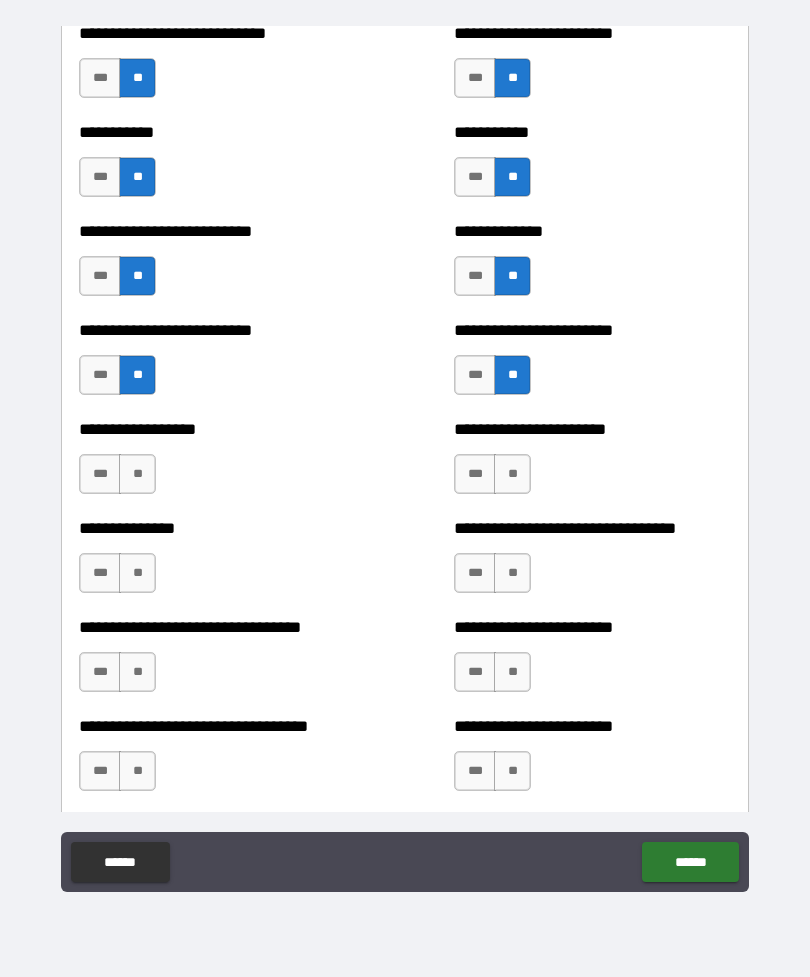 scroll, scrollTop: 6049, scrollLeft: 0, axis: vertical 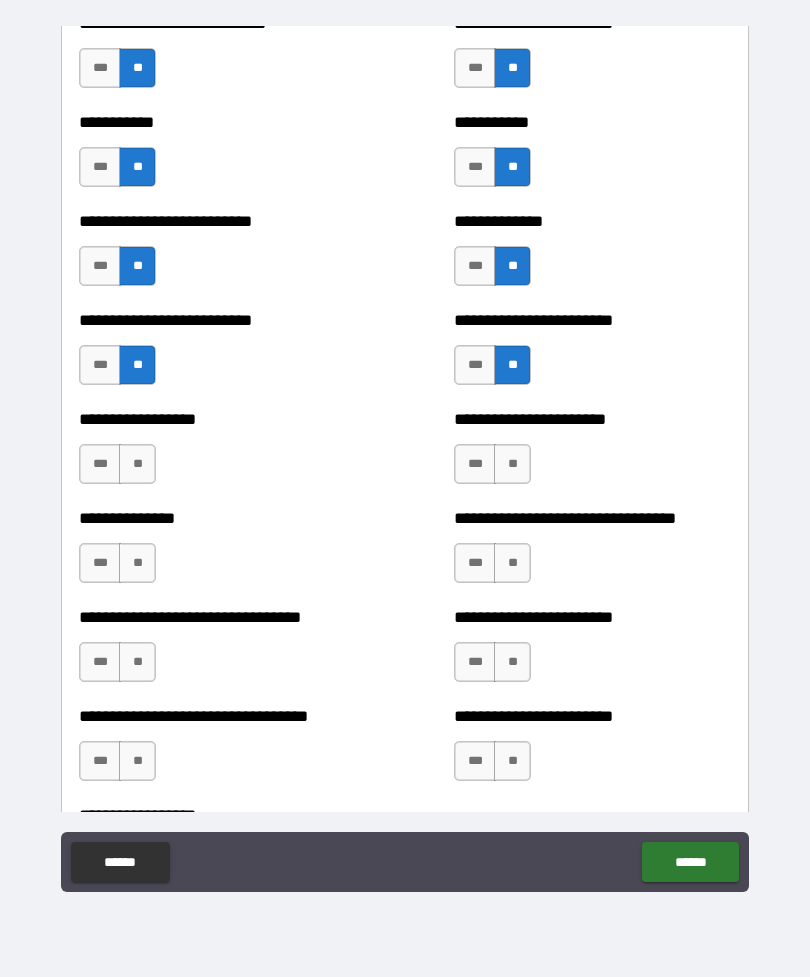 click on "**" at bounding box center (137, 464) 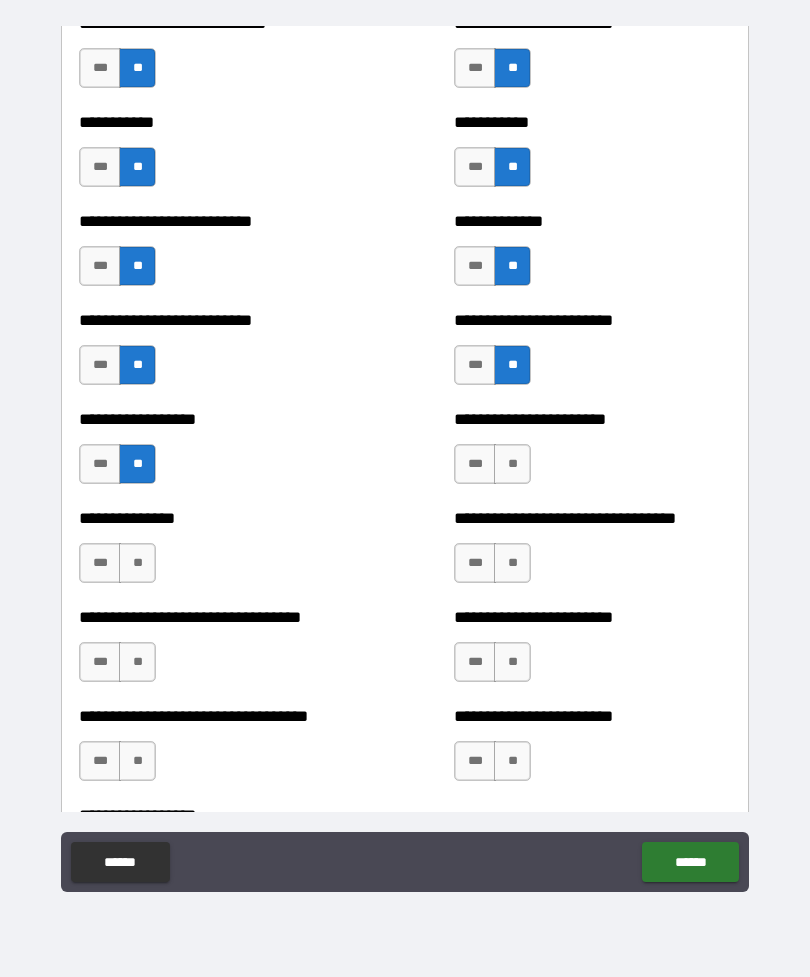 click on "**" at bounding box center (512, 464) 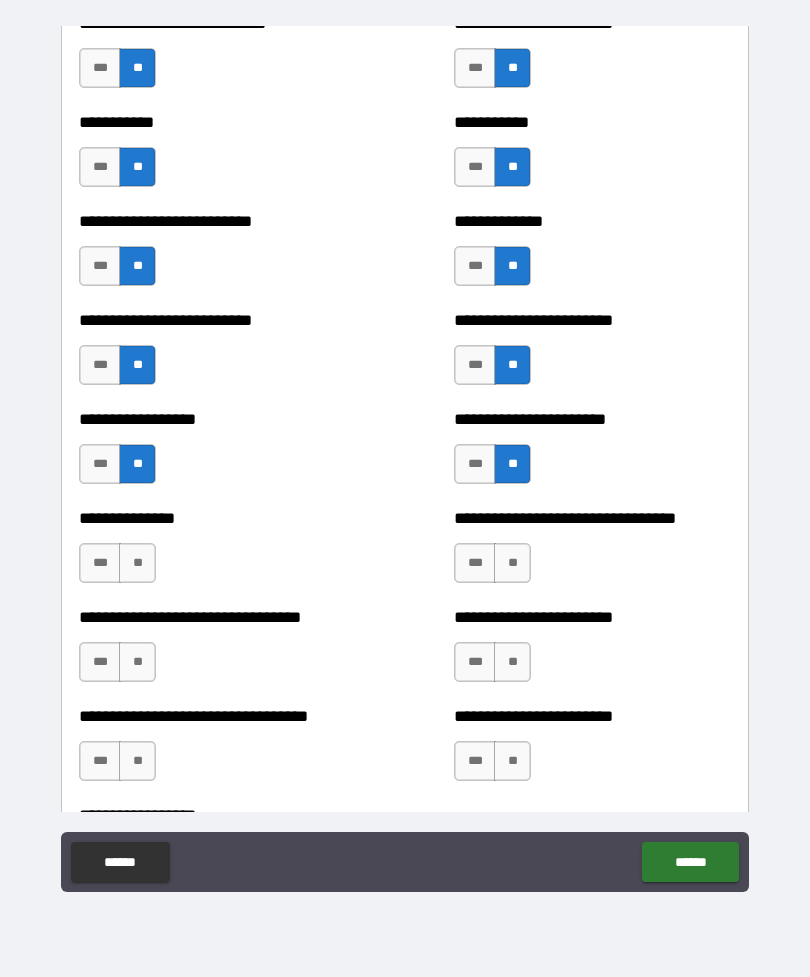 click on "**" at bounding box center (137, 563) 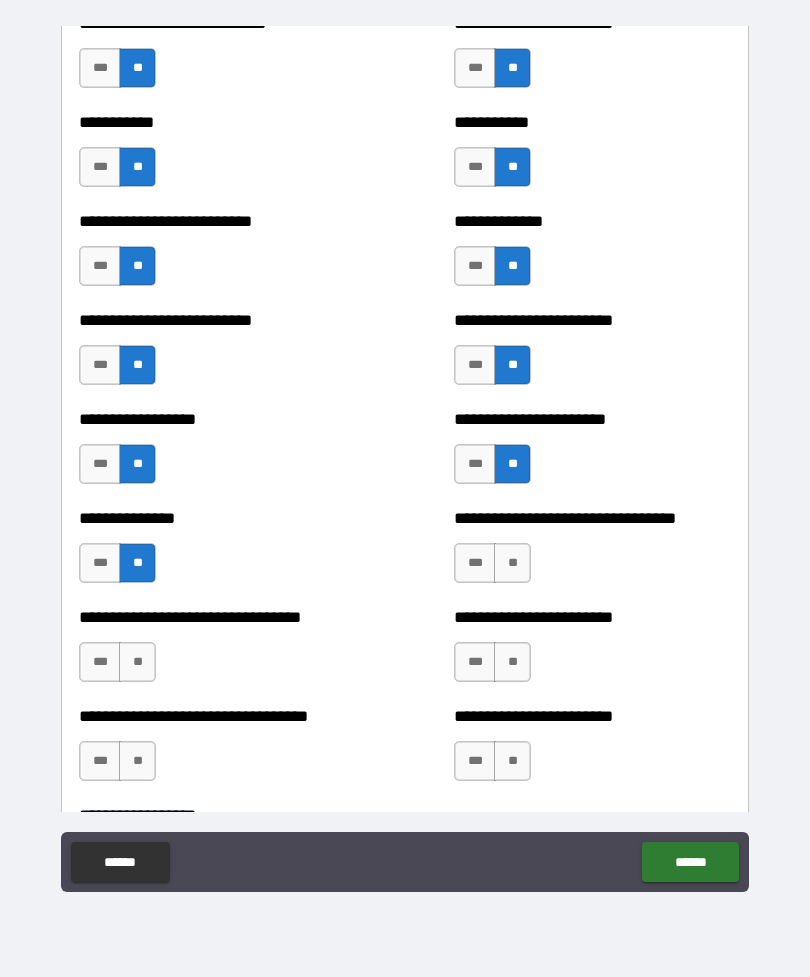 click on "**" at bounding box center (512, 563) 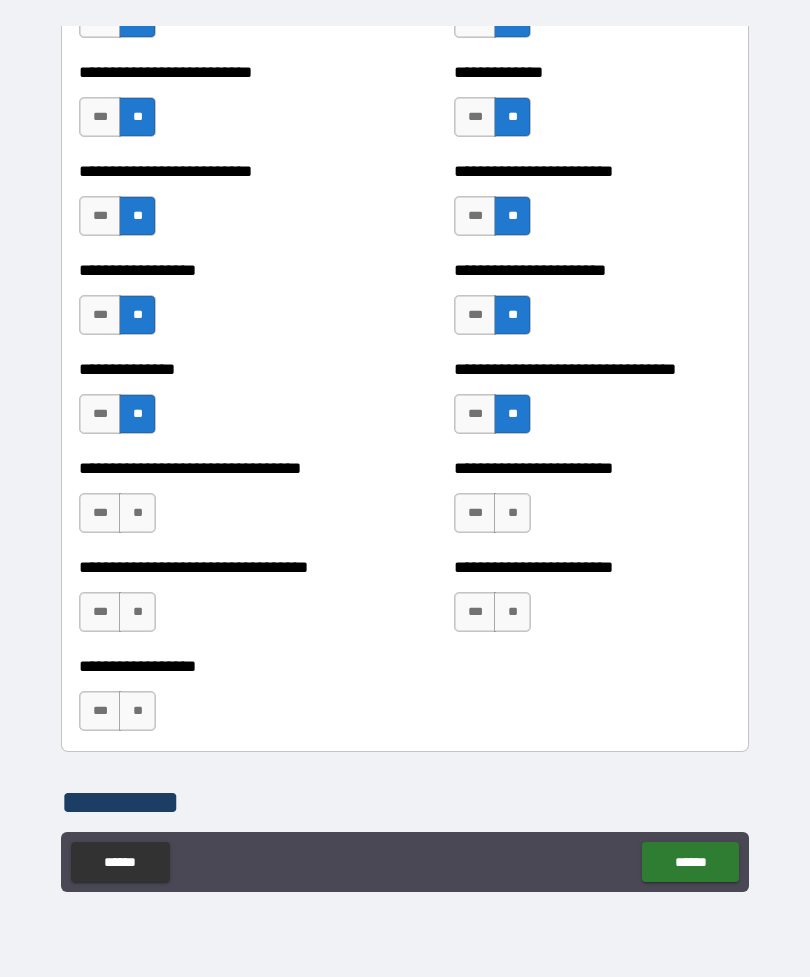 scroll, scrollTop: 6203, scrollLeft: 0, axis: vertical 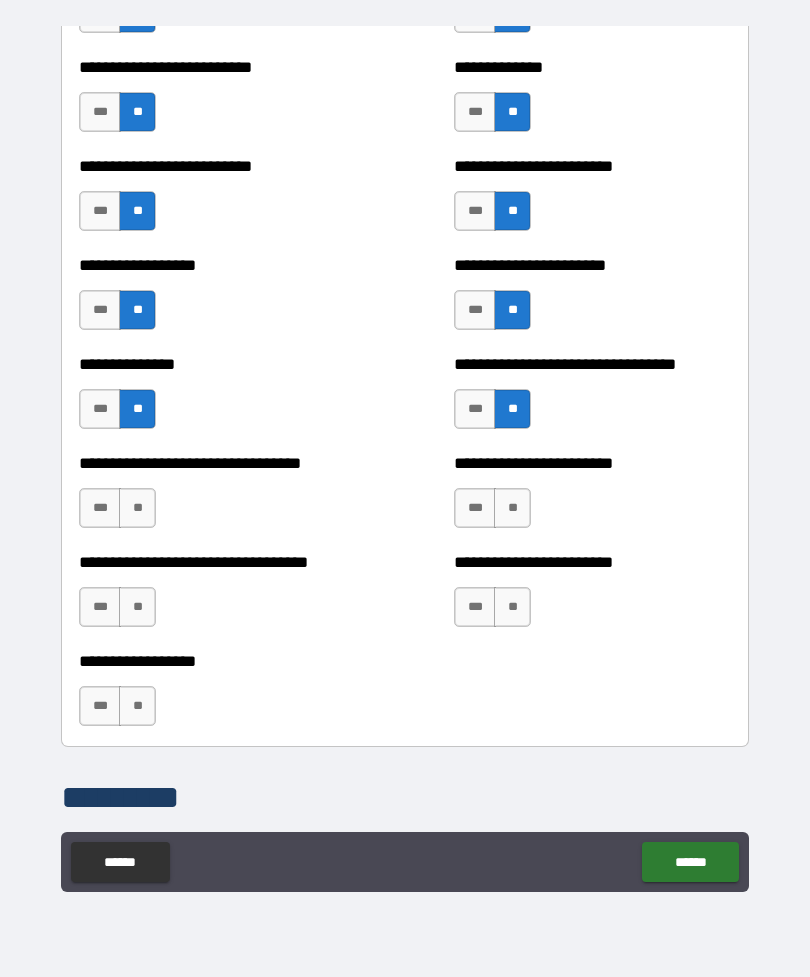 click on "**" at bounding box center [137, 508] 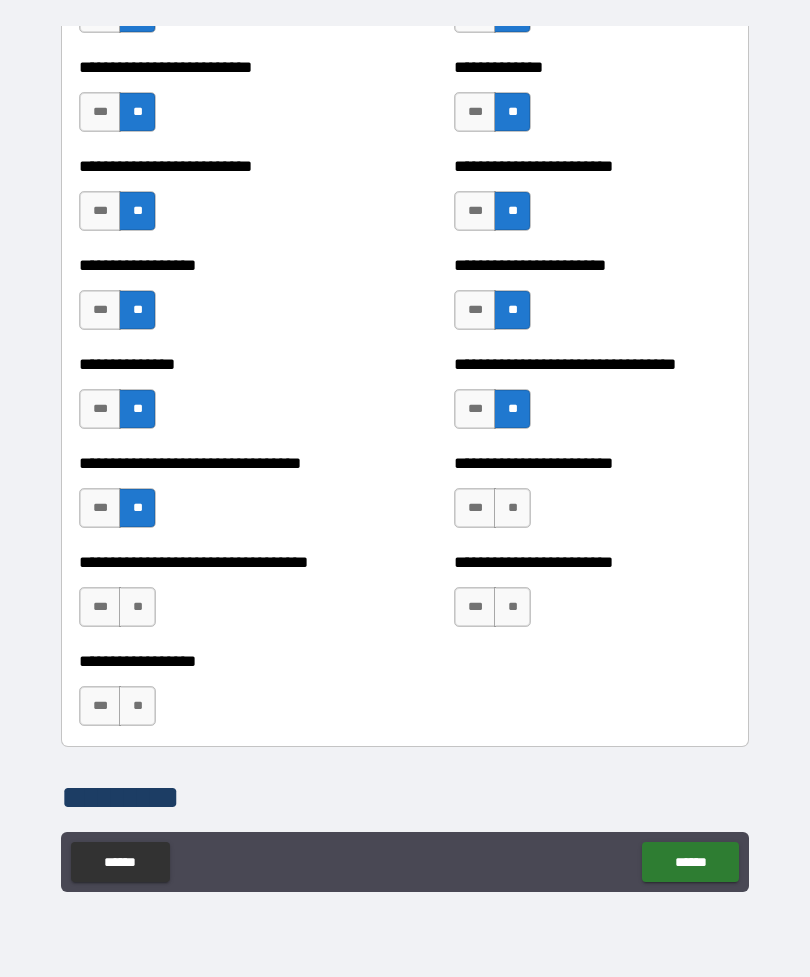 click on "**" at bounding box center [512, 508] 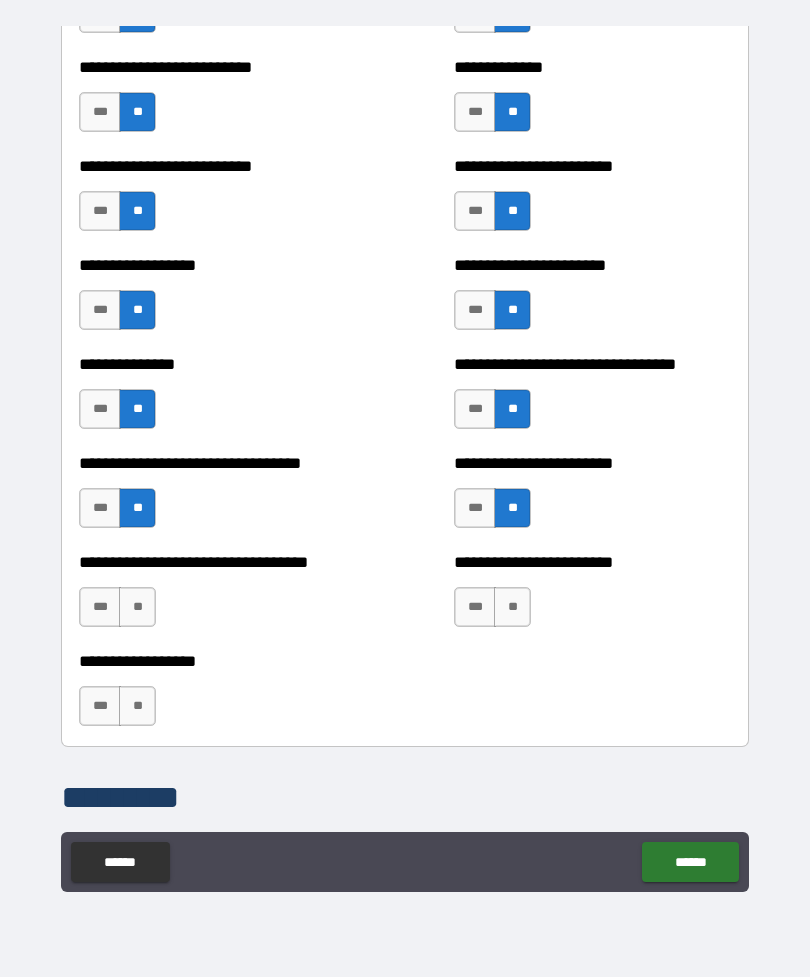 click on "**" at bounding box center [137, 607] 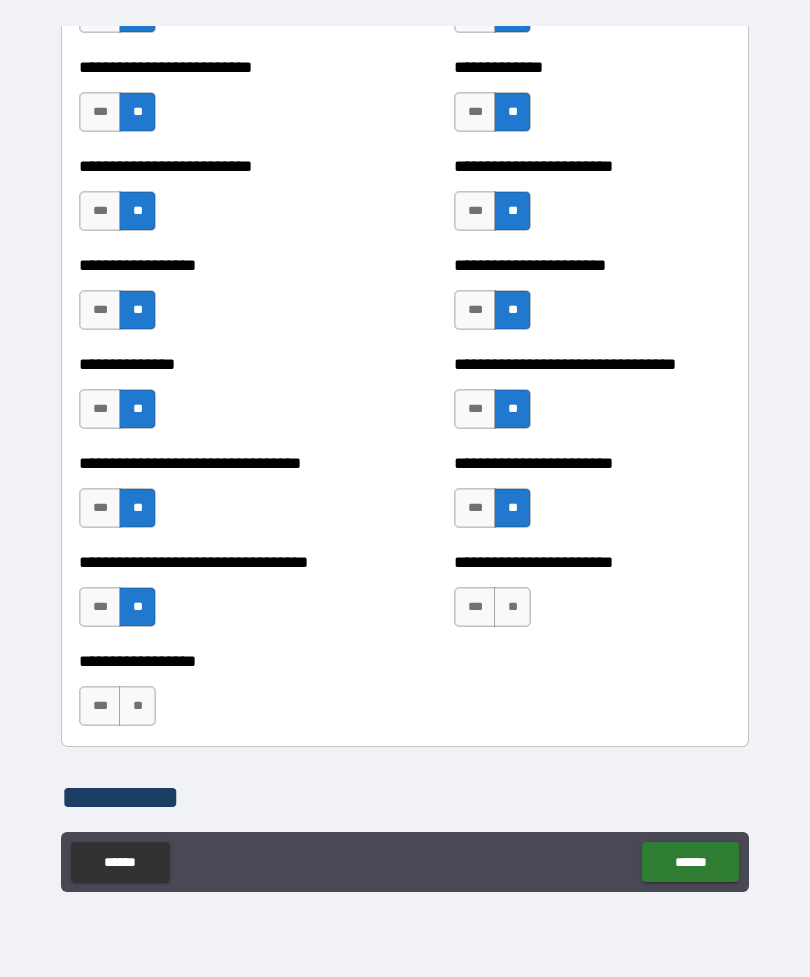 click on "**" at bounding box center (512, 607) 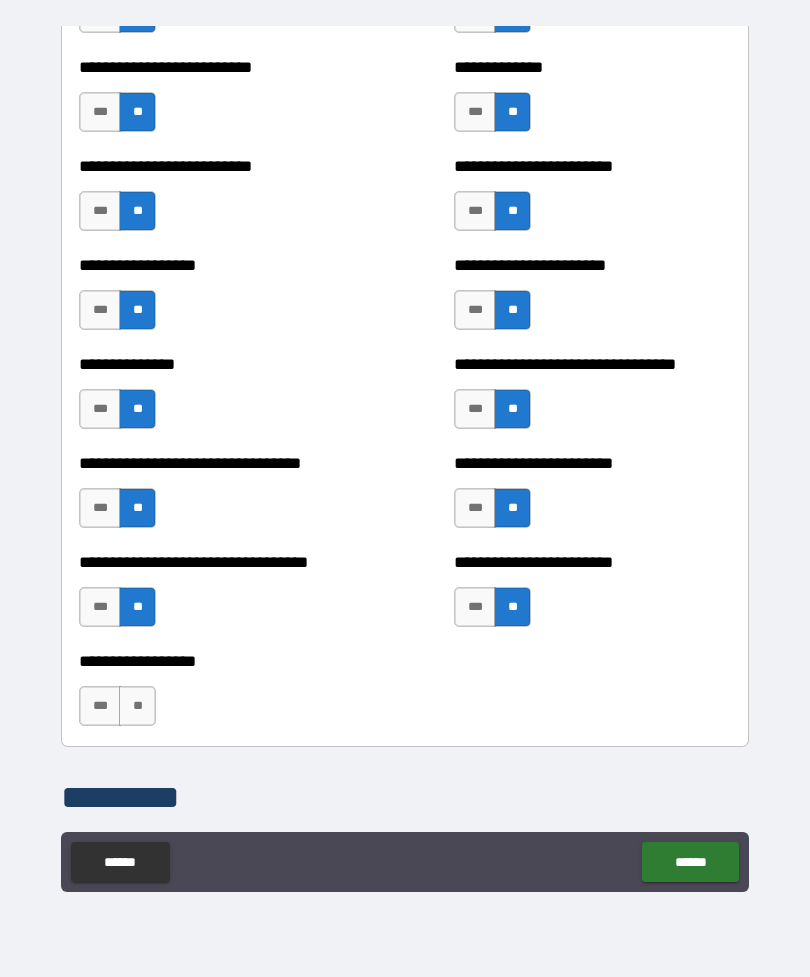 click on "**" at bounding box center [137, 706] 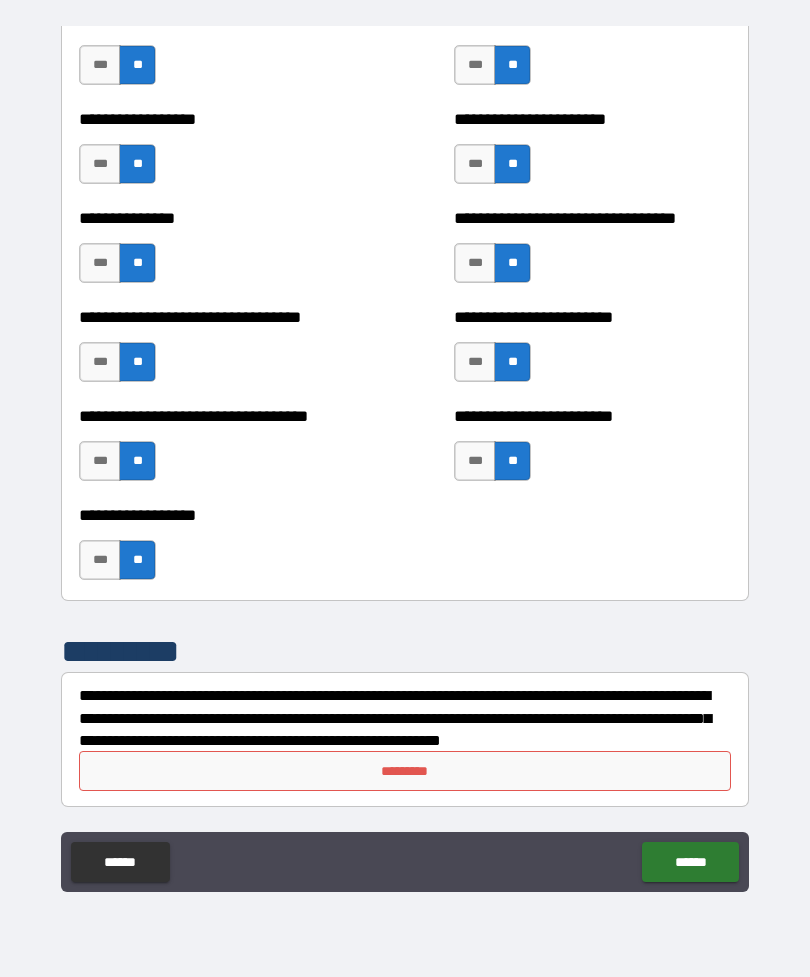 scroll, scrollTop: 6349, scrollLeft: 0, axis: vertical 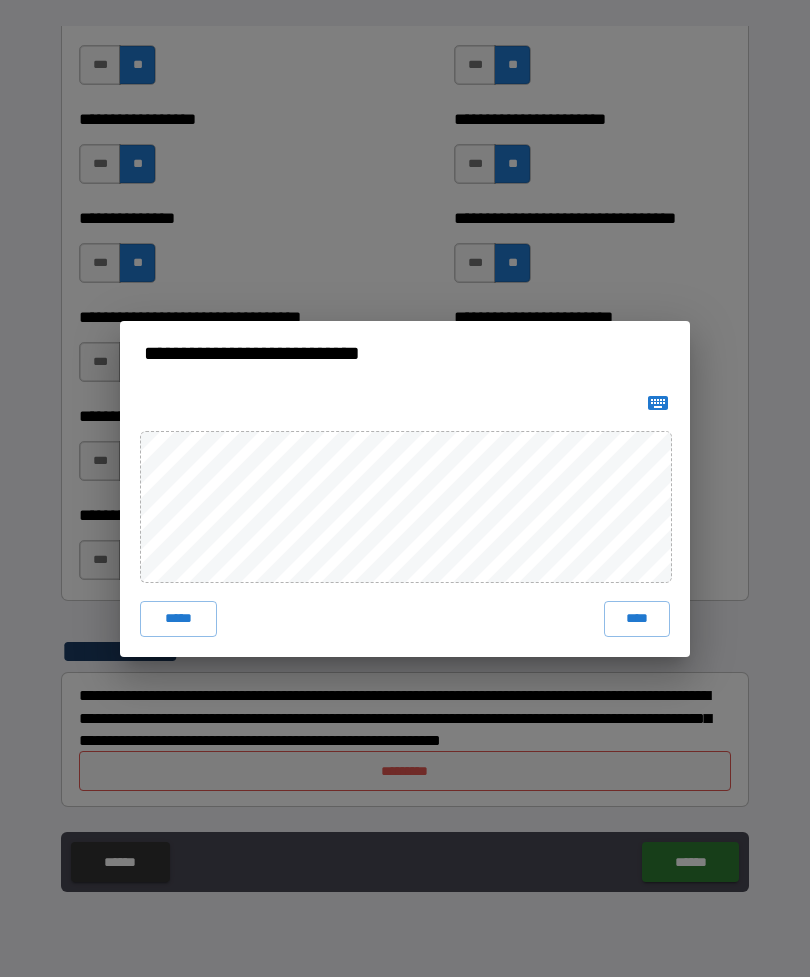 click on "****" at bounding box center [637, 619] 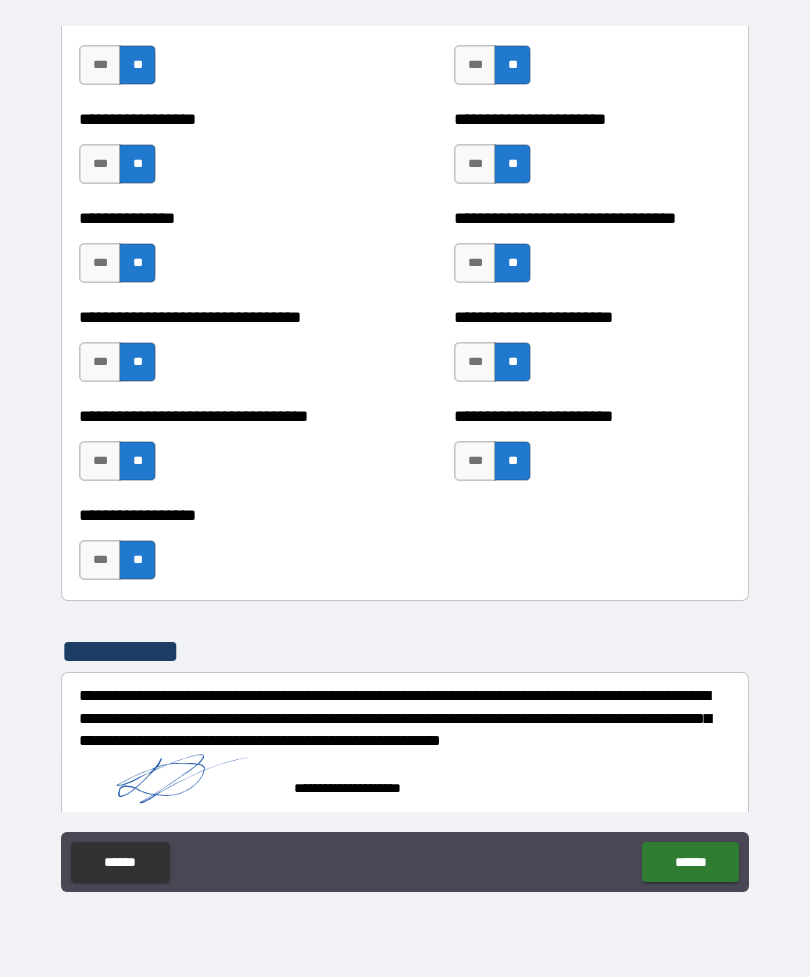click on "******" at bounding box center [690, 862] 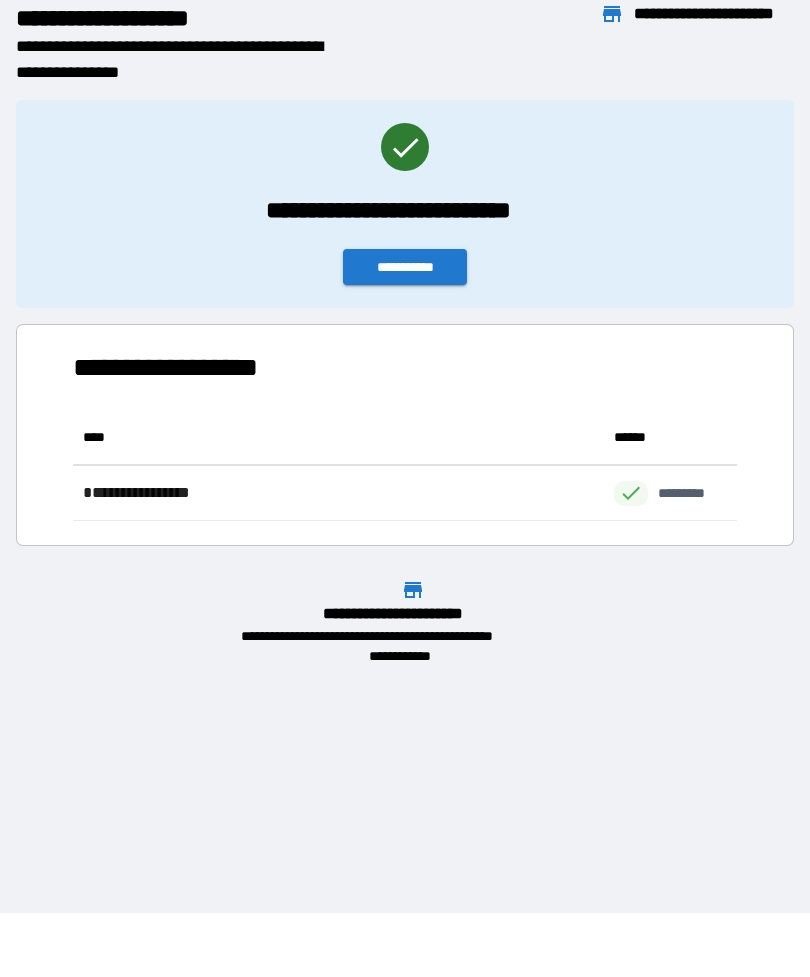 scroll, scrollTop: 111, scrollLeft: 664, axis: both 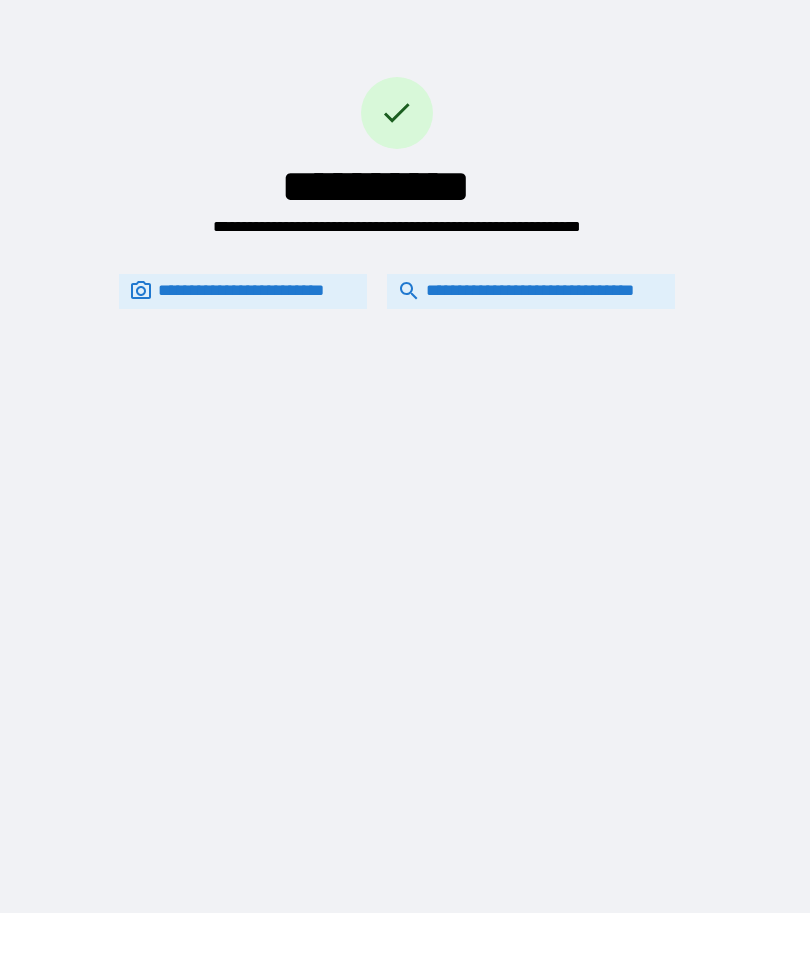 click on "**********" at bounding box center (531, 291) 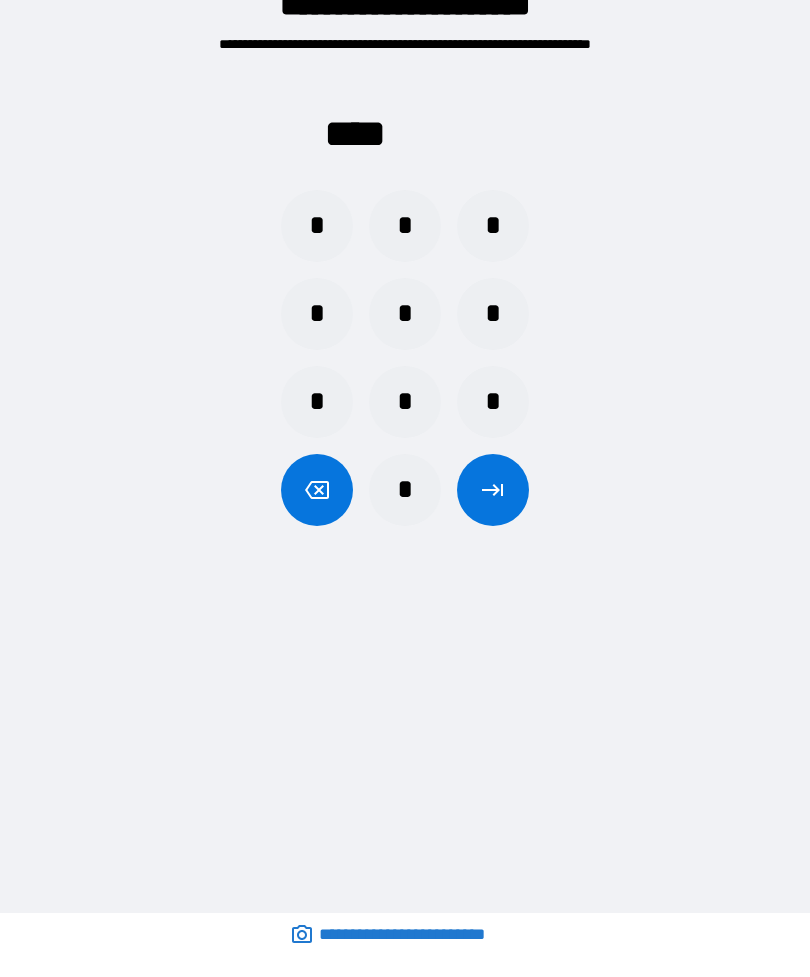 click on "*" at bounding box center (317, 226) 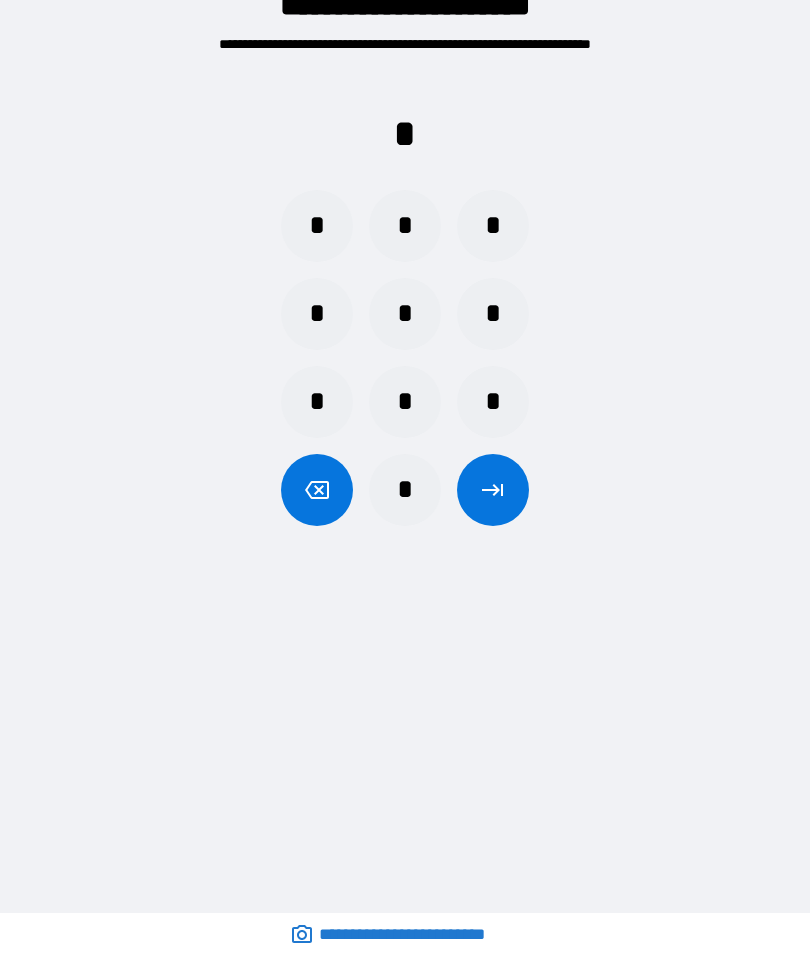 click on "*" at bounding box center (405, 490) 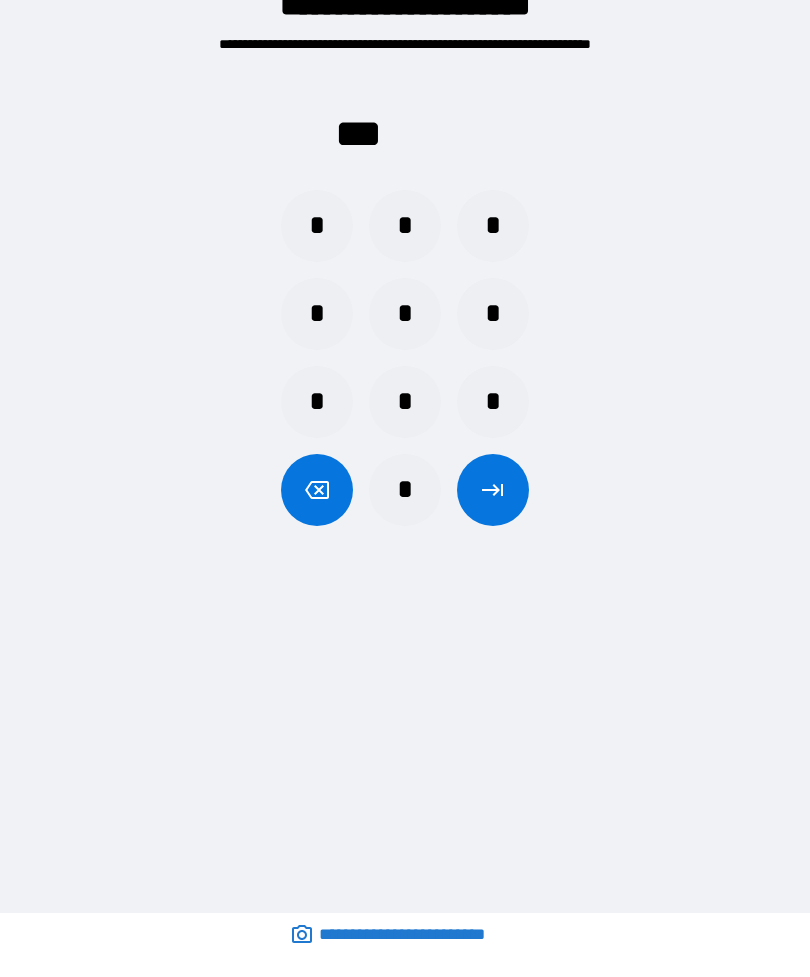 click on "* * *" at bounding box center [405, 314] 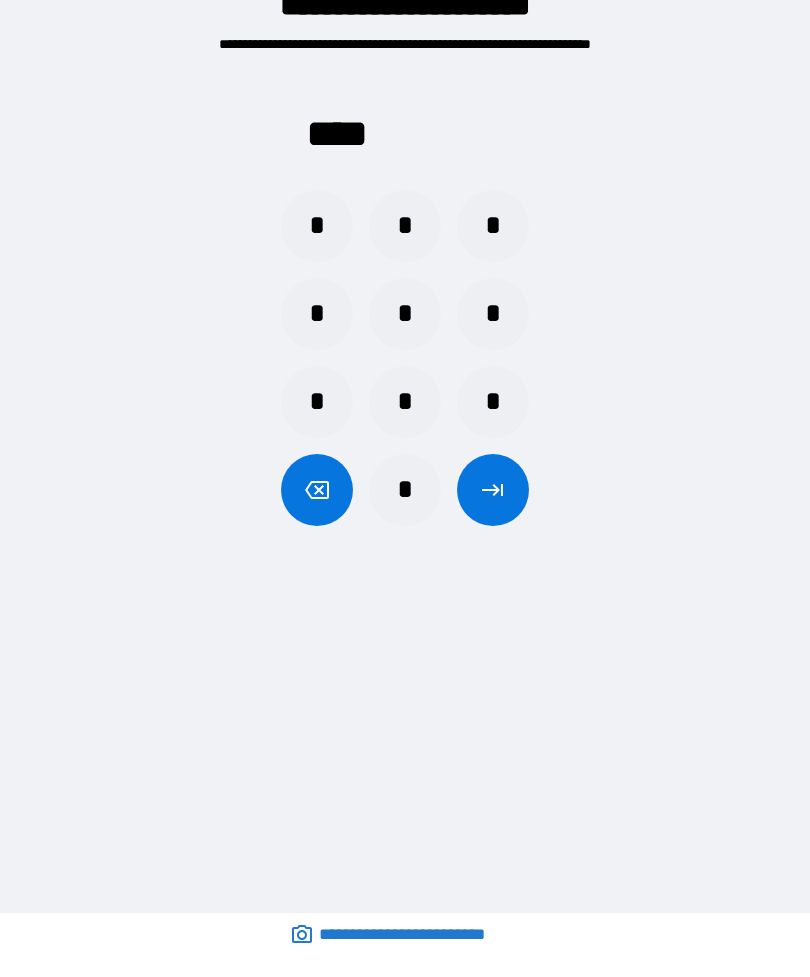 click 